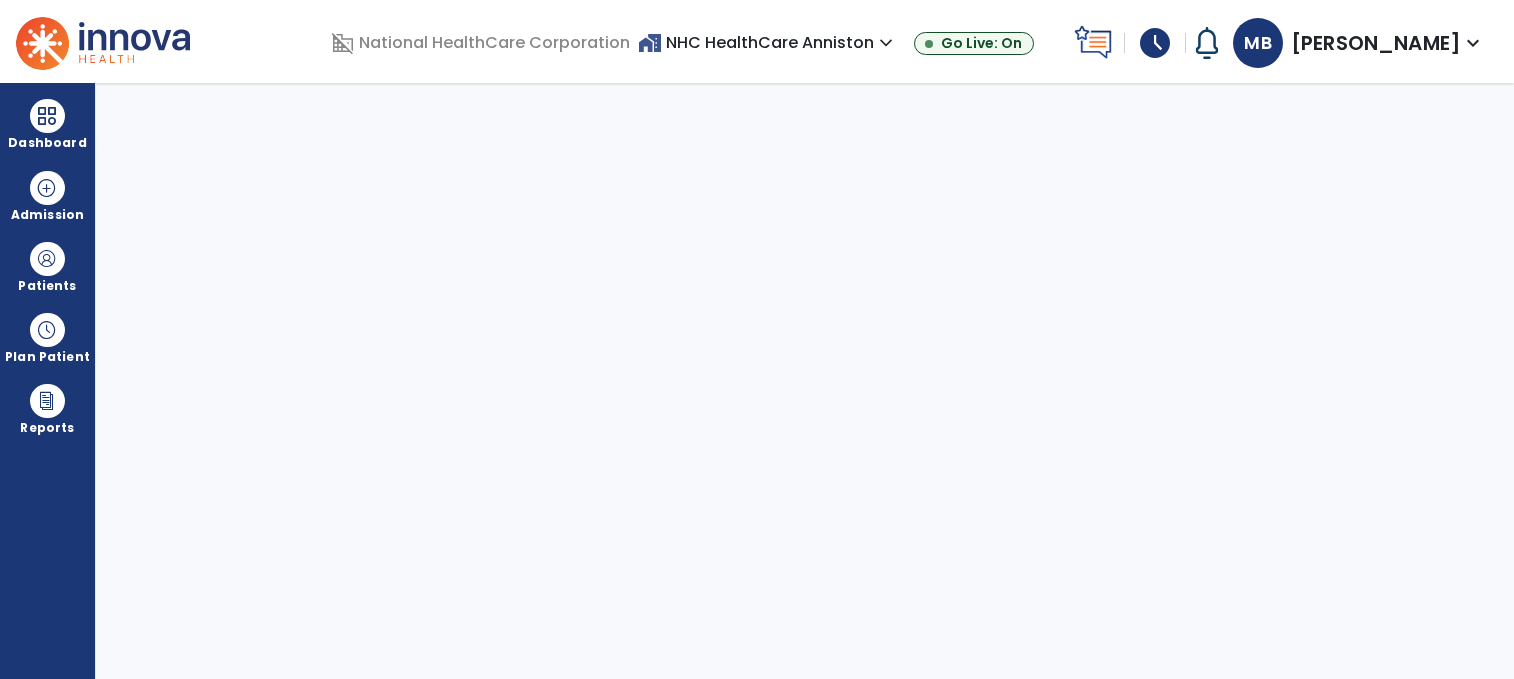 scroll, scrollTop: 0, scrollLeft: 0, axis: both 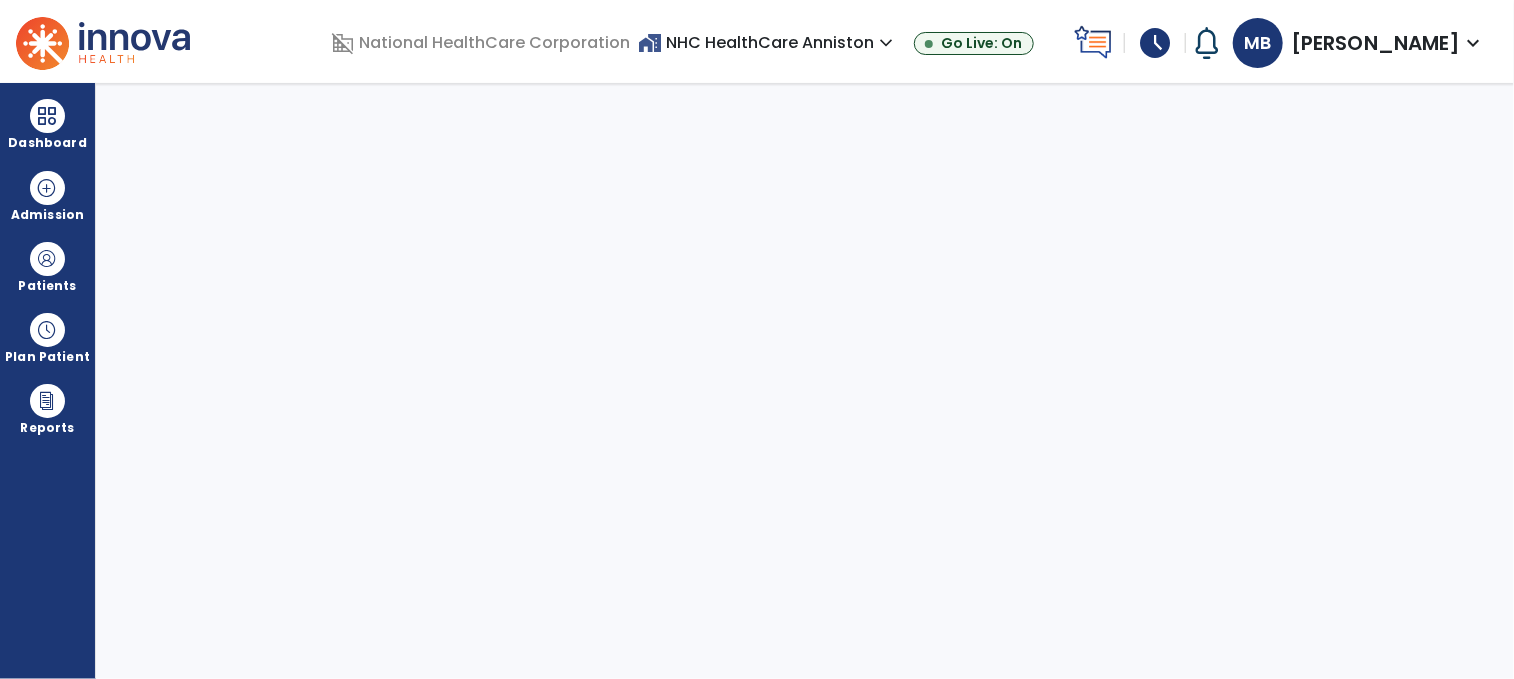 select on "****" 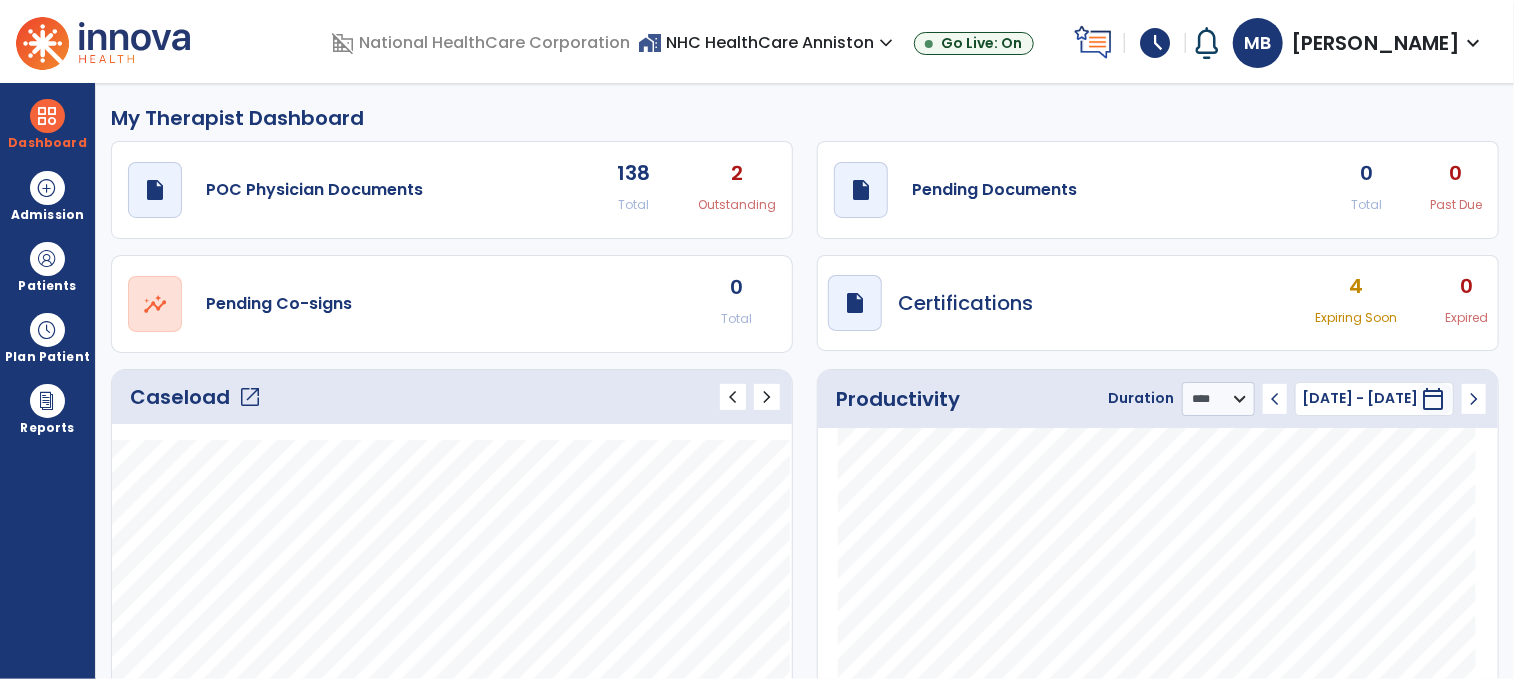 drag, startPoint x: 173, startPoint y: 386, endPoint x: 148, endPoint y: 399, distance: 28.178005 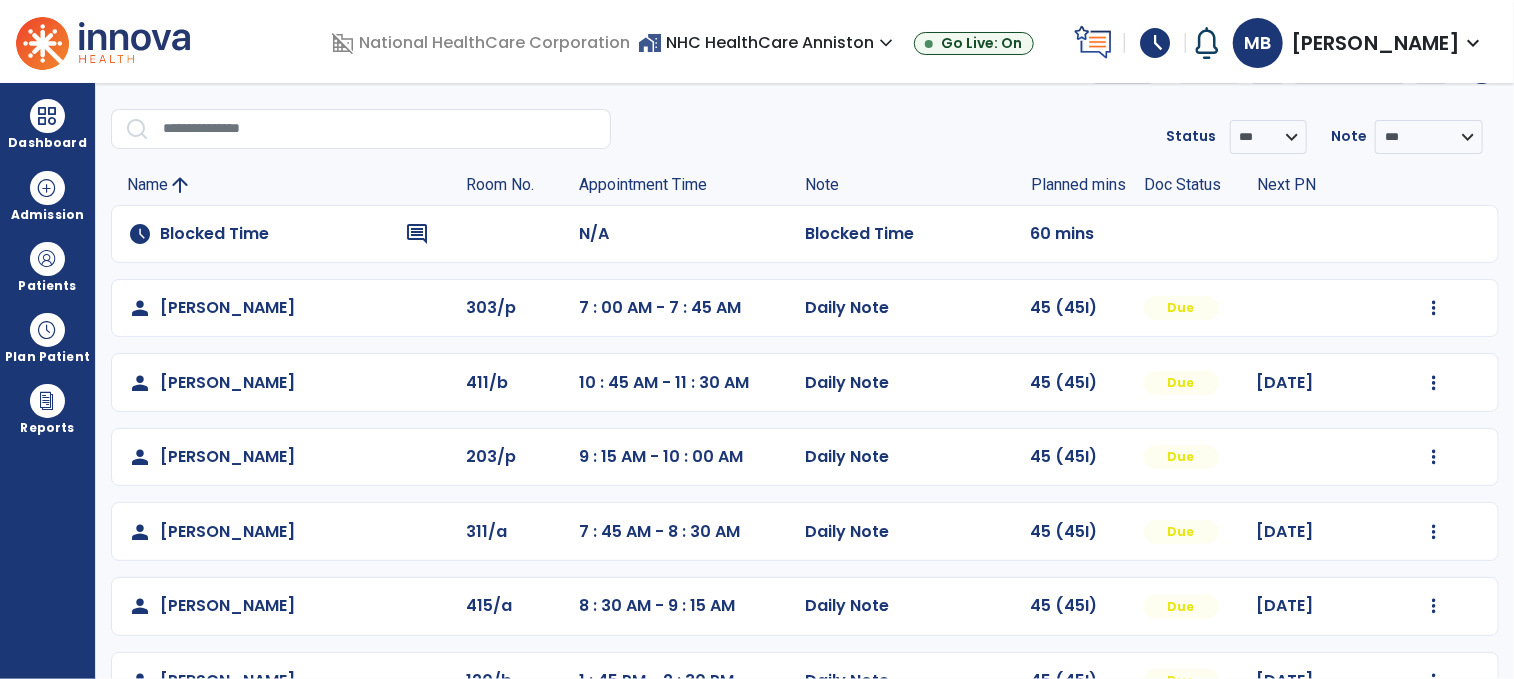 scroll, scrollTop: 56, scrollLeft: 0, axis: vertical 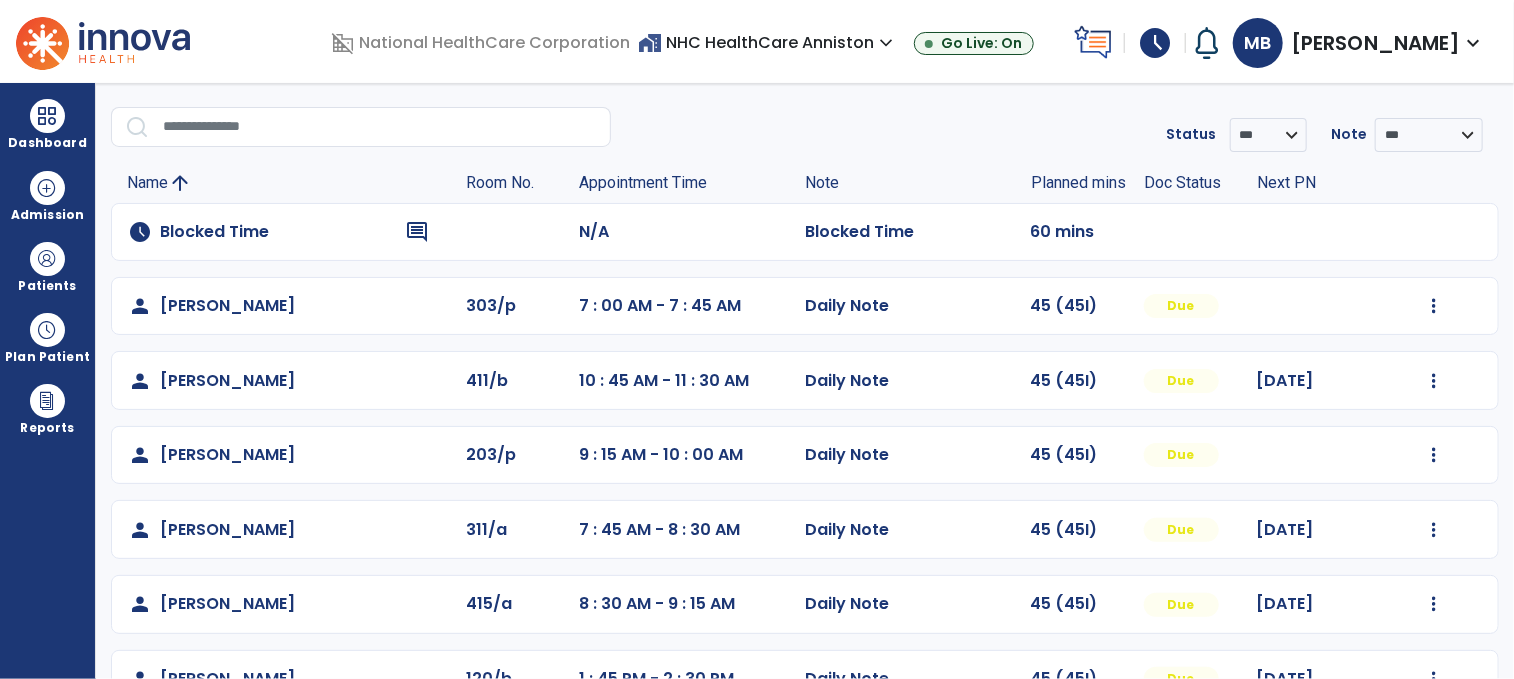 click on "Mark Visit As Complete   Reset Note   Open Document   G + C Mins" 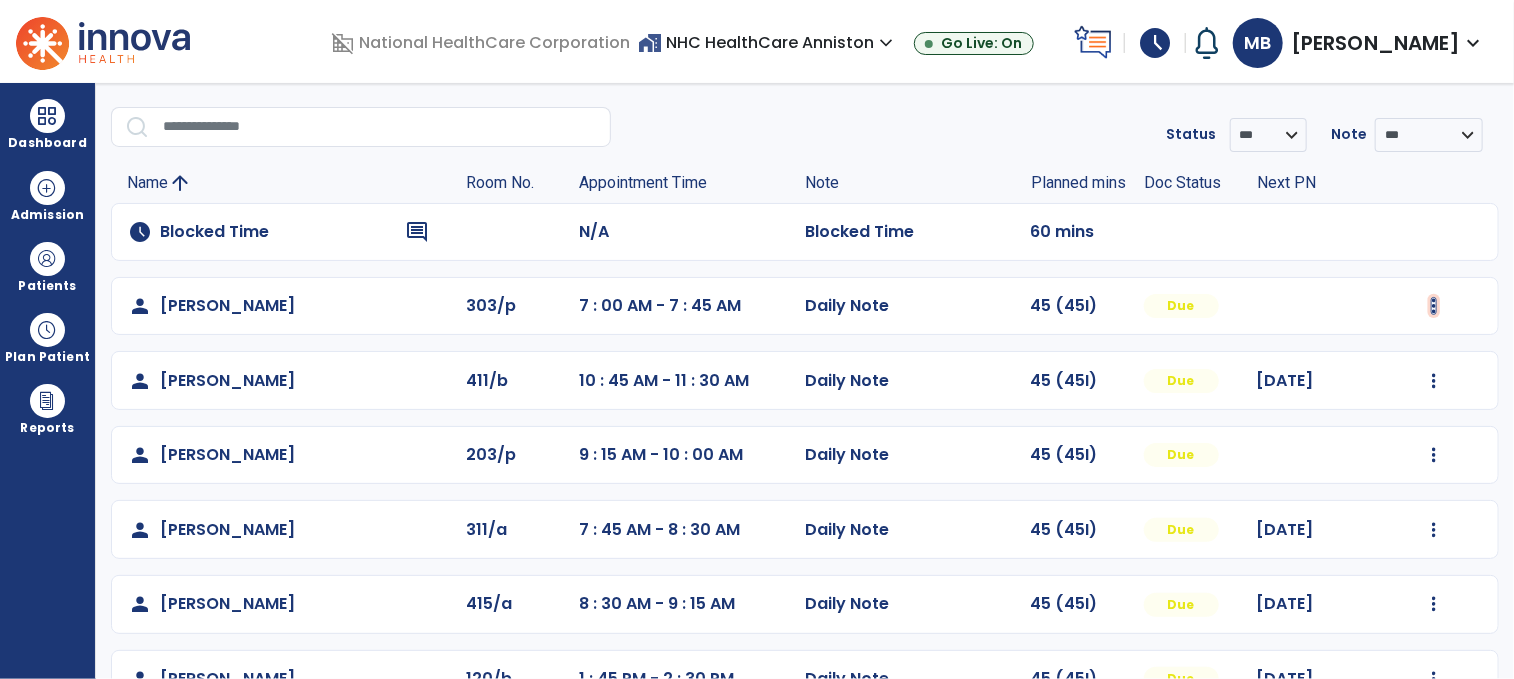 click at bounding box center [1434, 306] 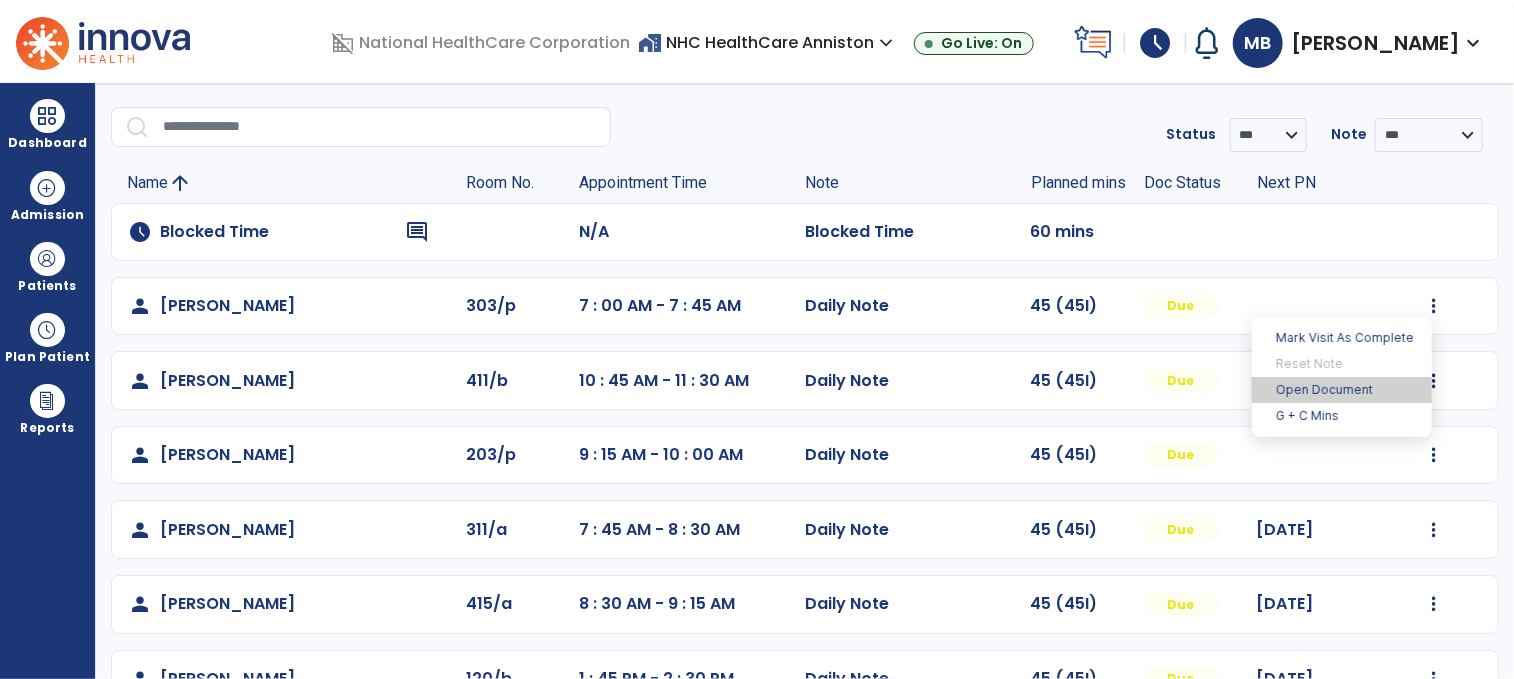 click on "Open Document" at bounding box center (1342, 390) 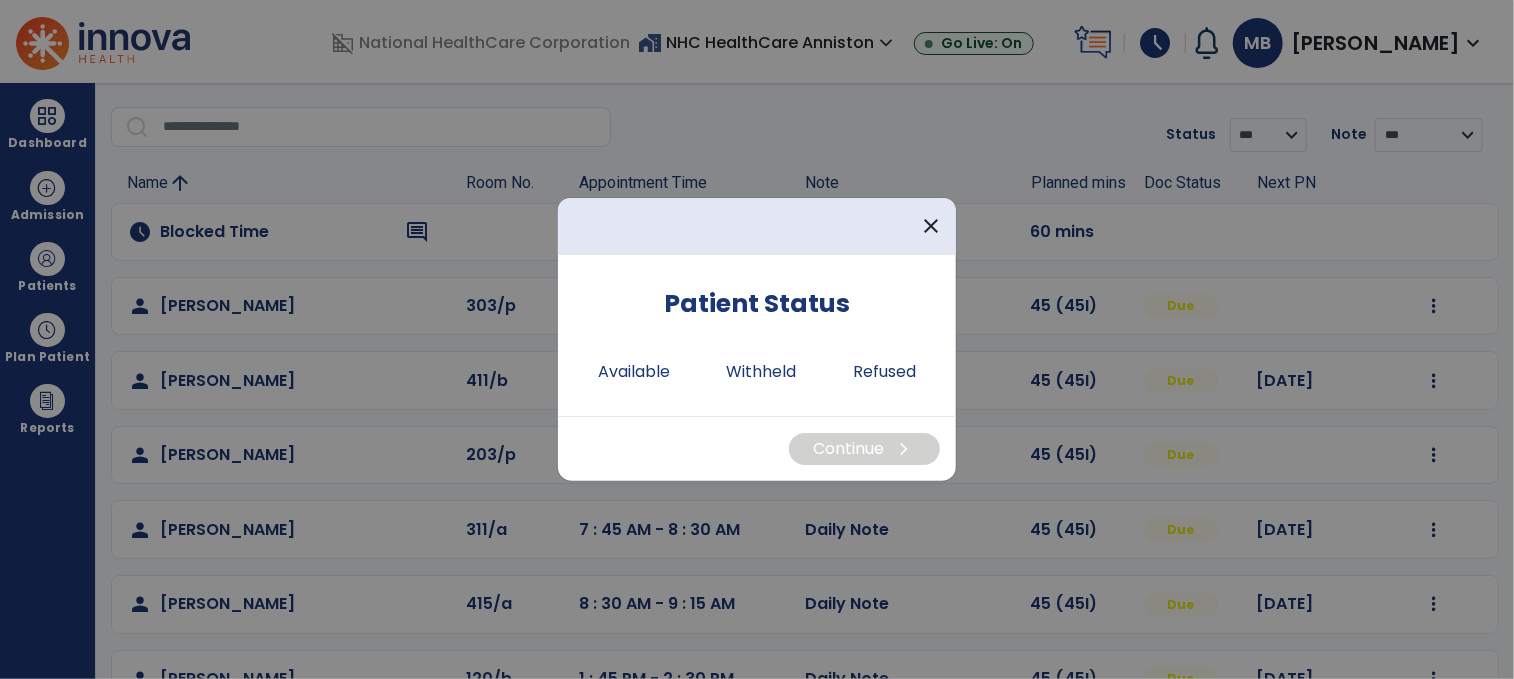 click on "Patient Status  Available   Withheld   Refused" at bounding box center (757, 335) 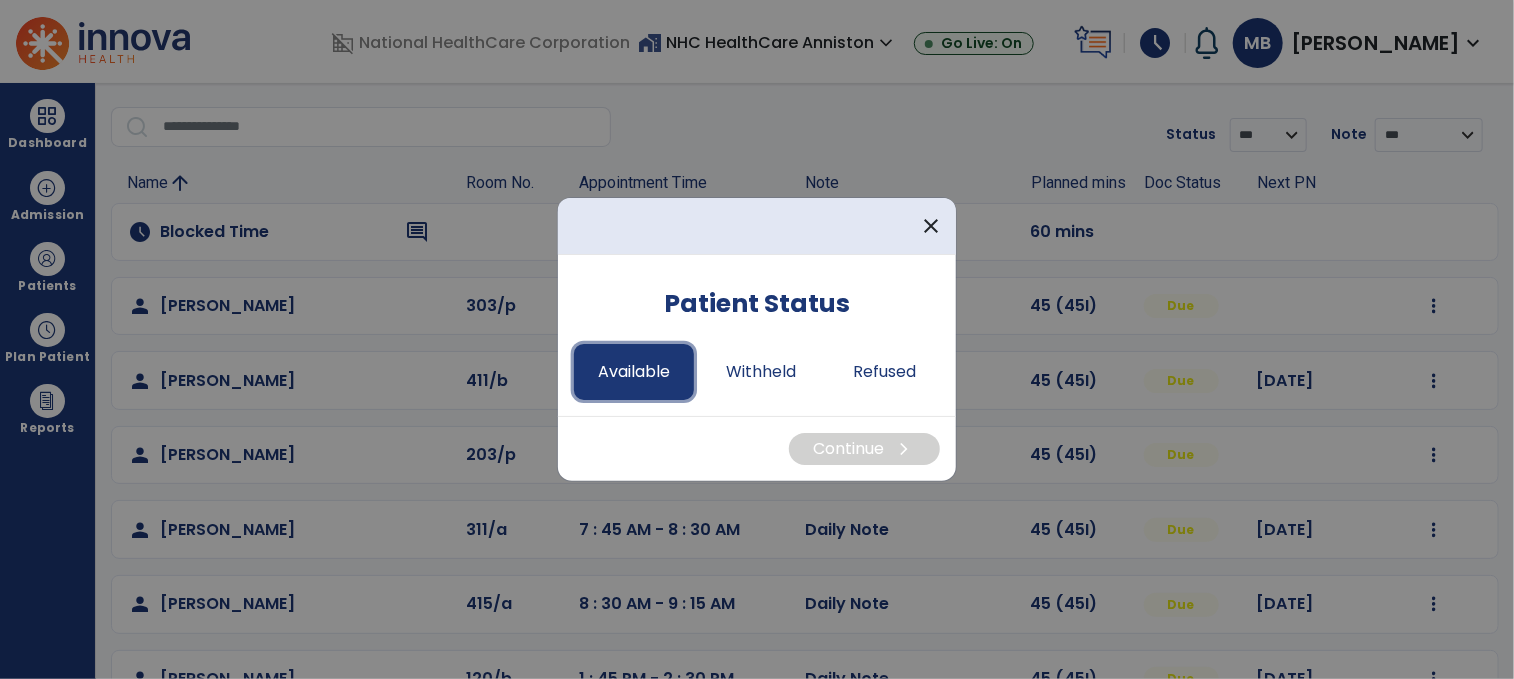 click on "Available" at bounding box center [634, 372] 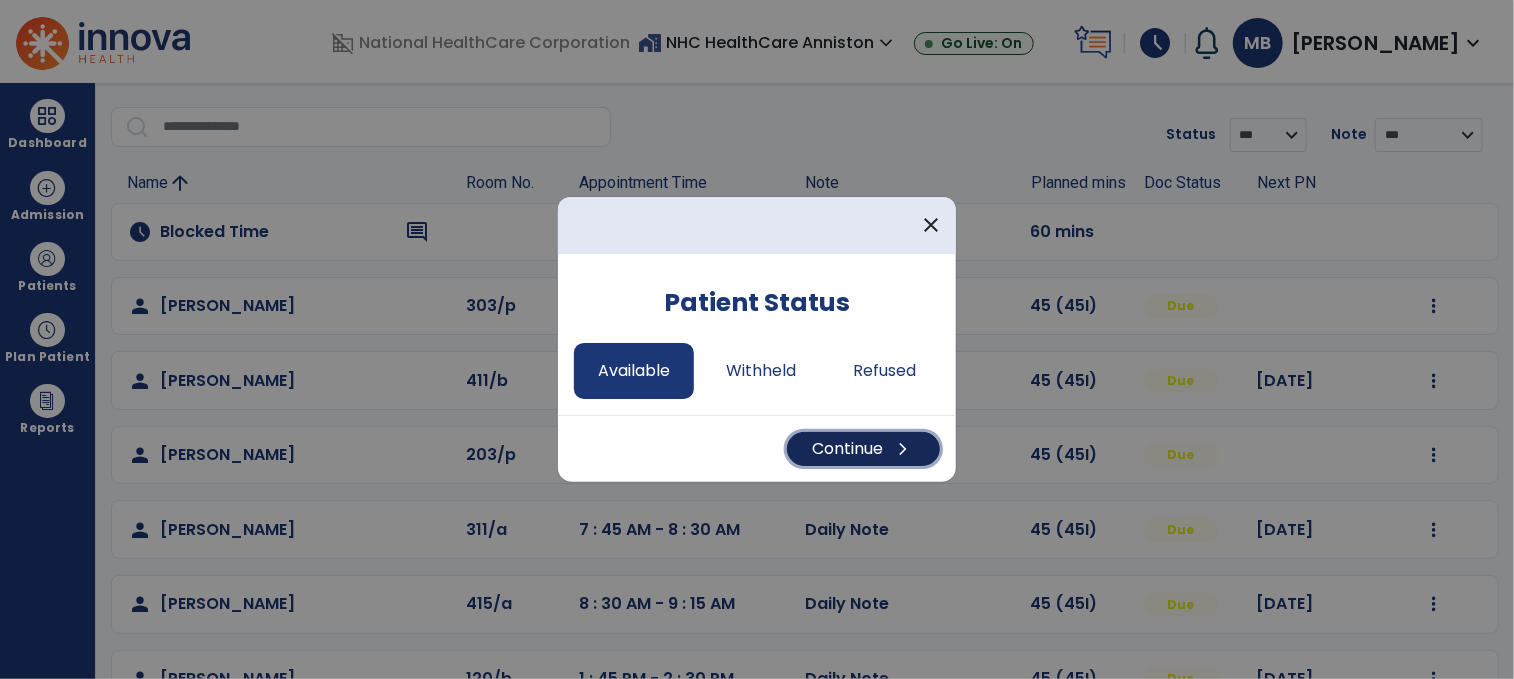 click on "Continue   chevron_right" at bounding box center [863, 449] 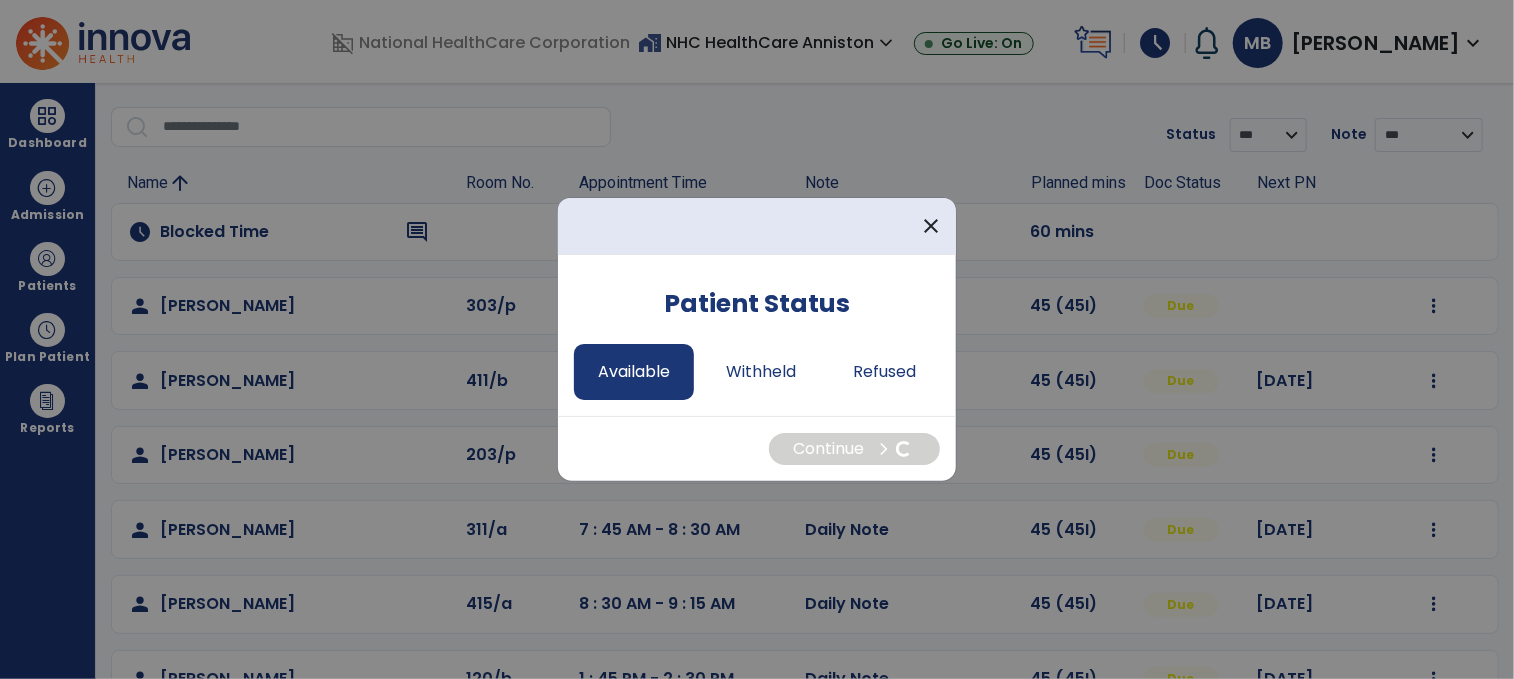 select on "*" 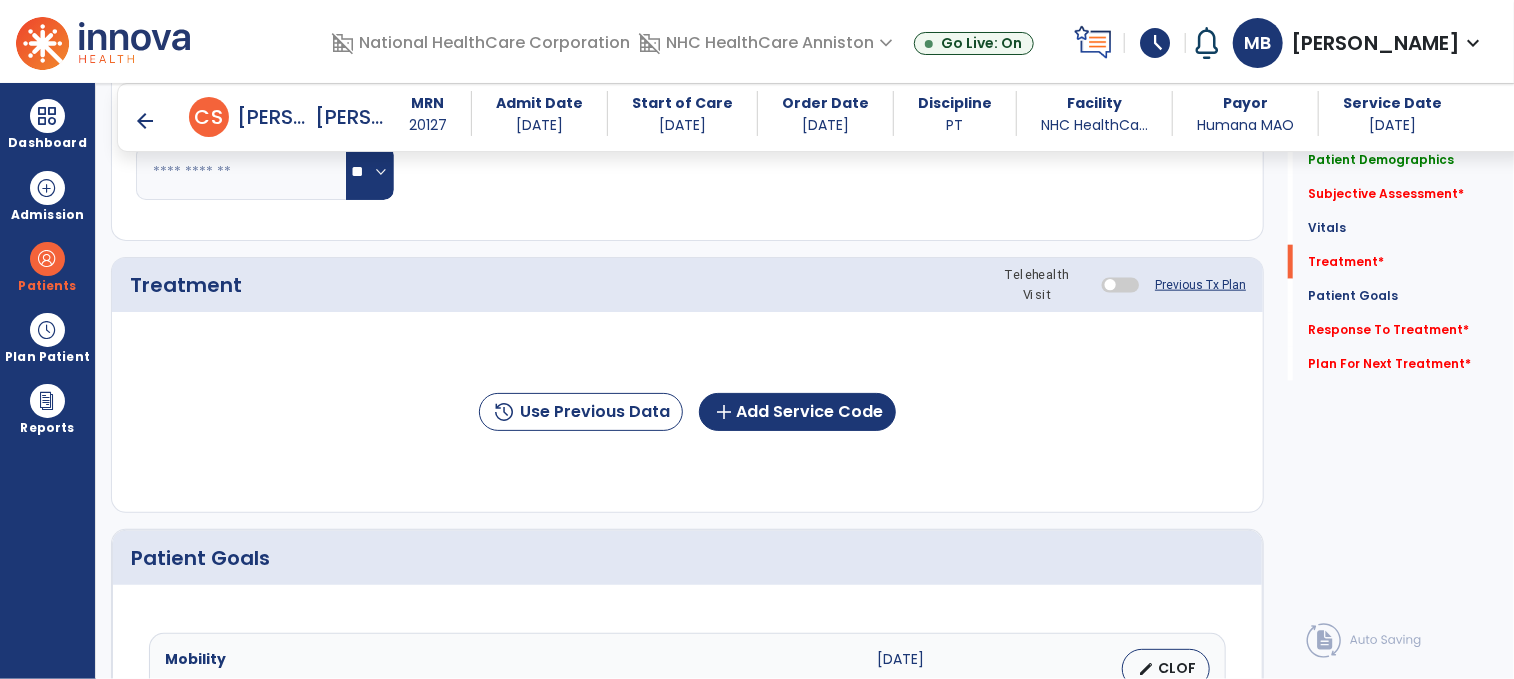 scroll, scrollTop: 1104, scrollLeft: 0, axis: vertical 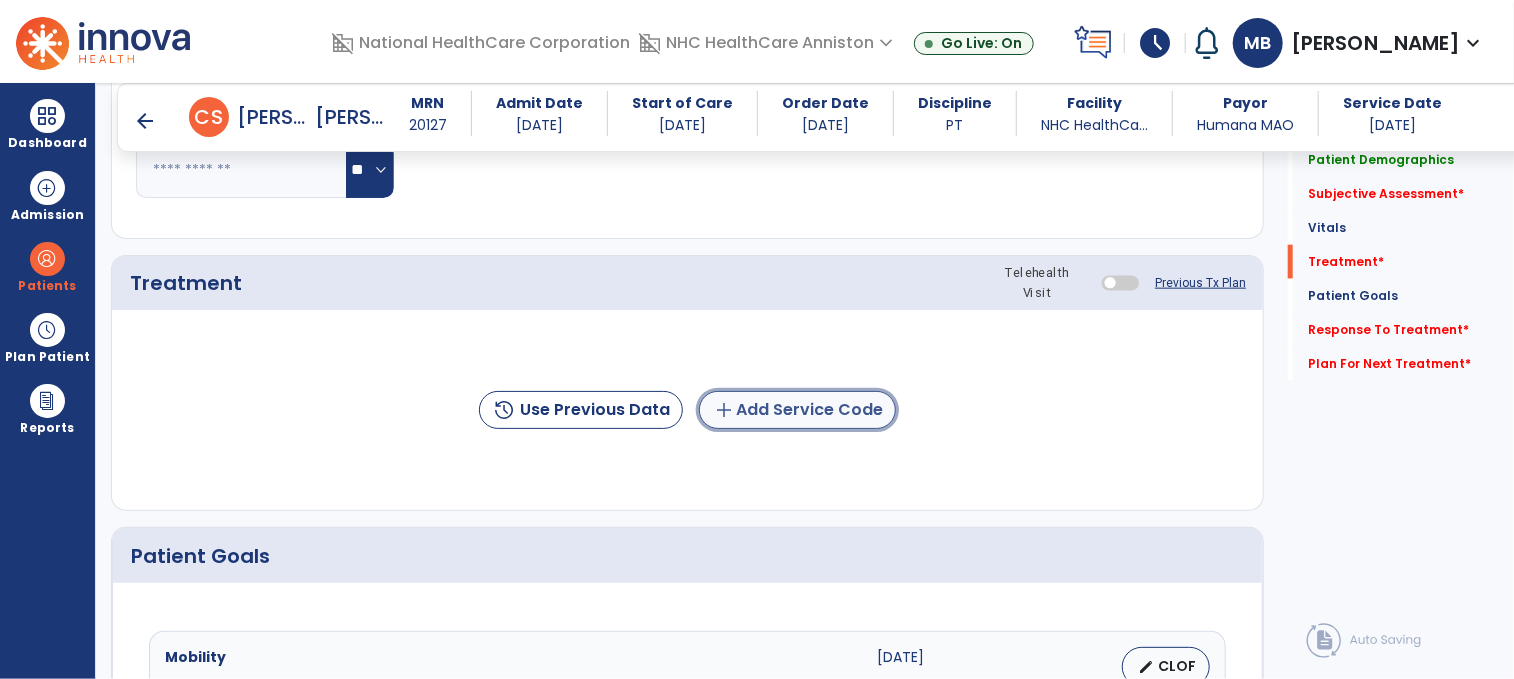 click on "add  Add Service Code" 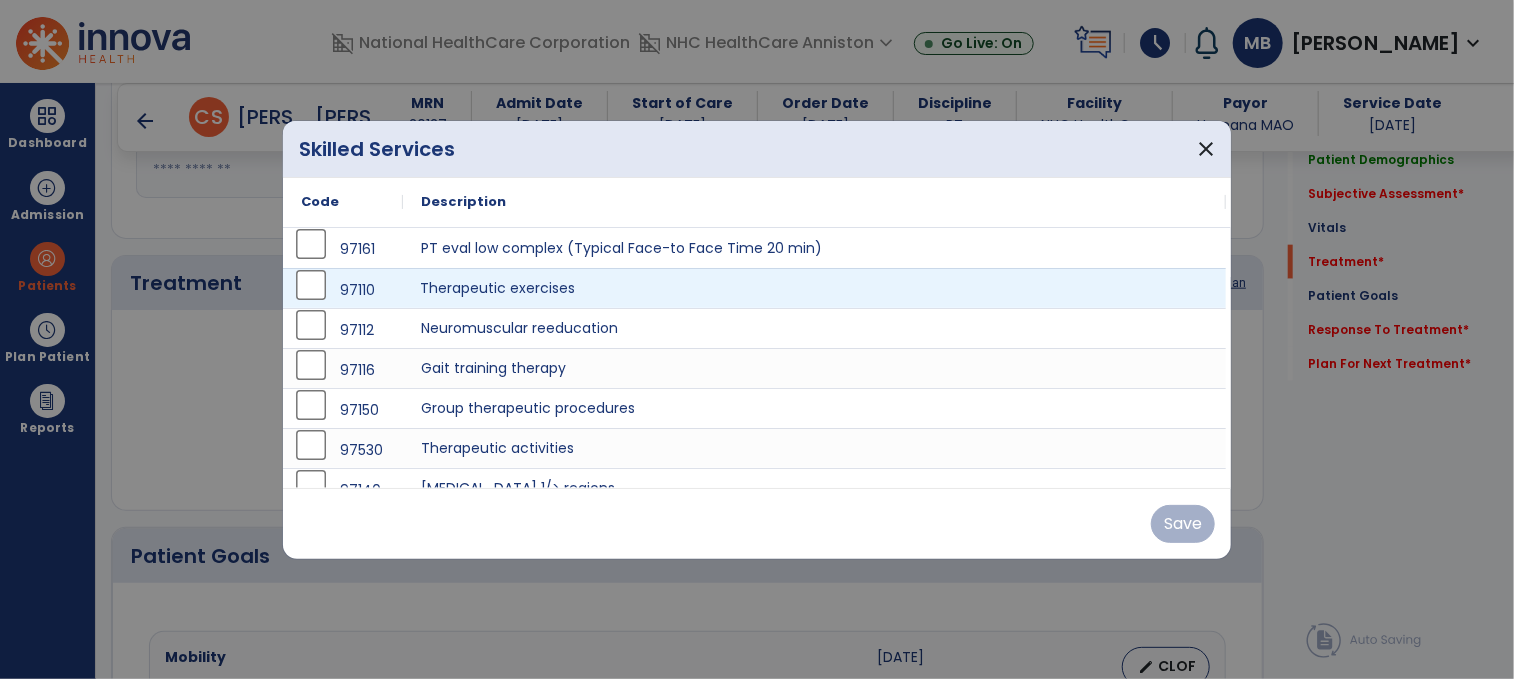 click on "Therapeutic exercises" at bounding box center [814, 288] 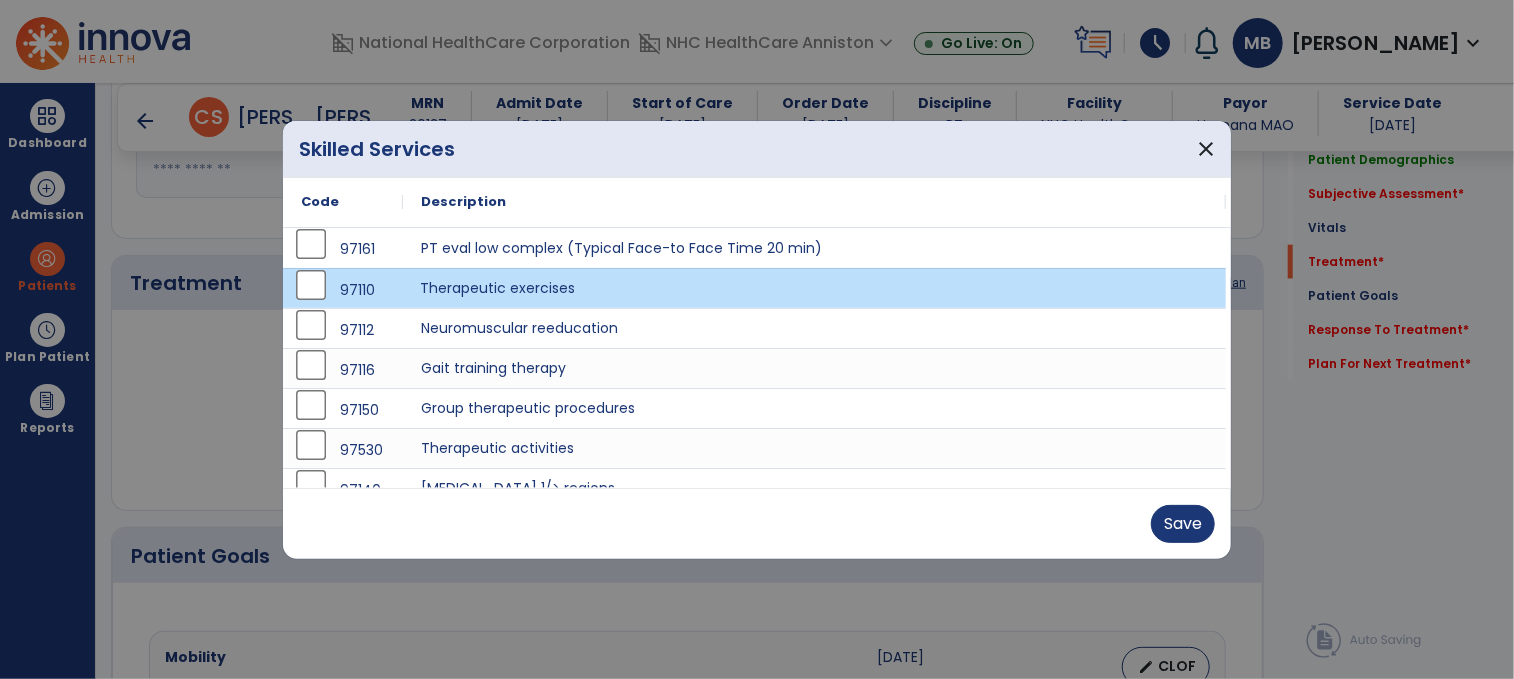 click on "Therapeutic exercises" at bounding box center (814, 288) 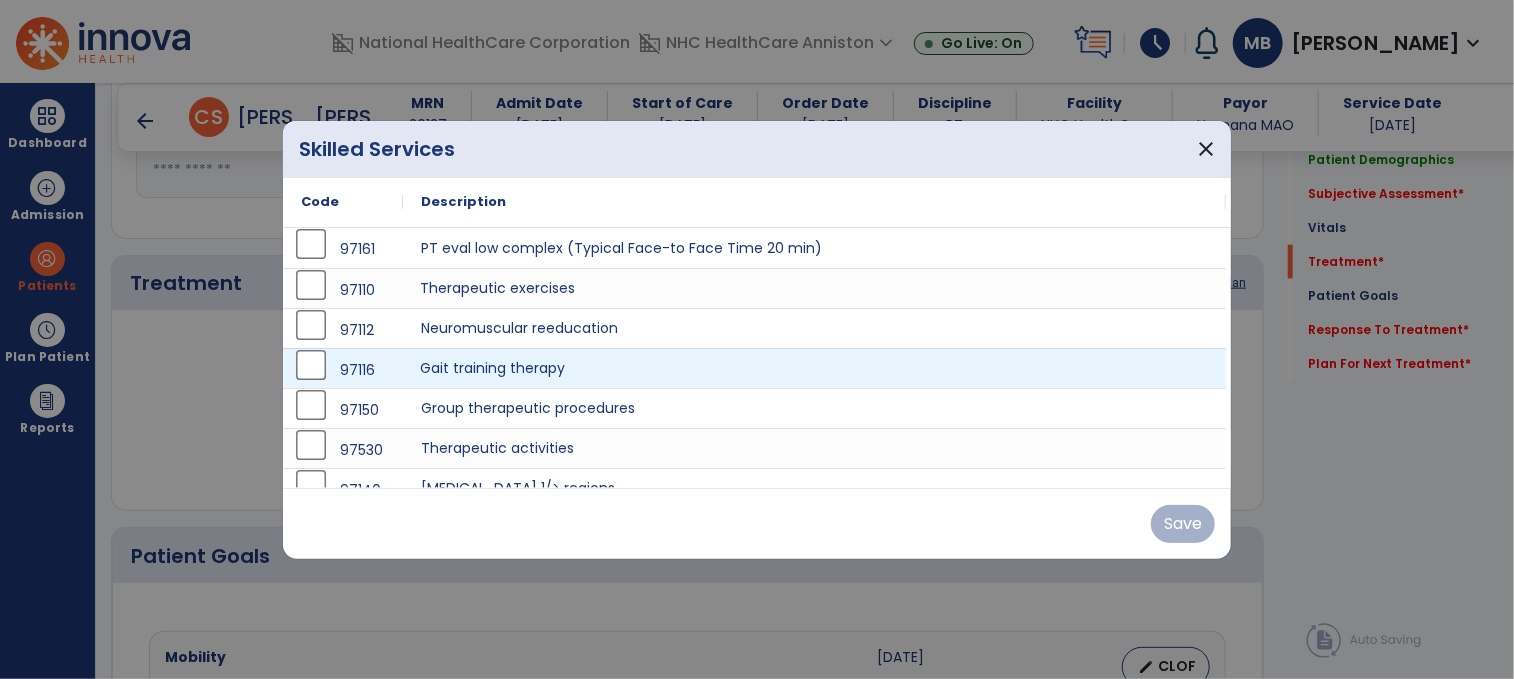 click on "Gait training therapy" at bounding box center [814, 368] 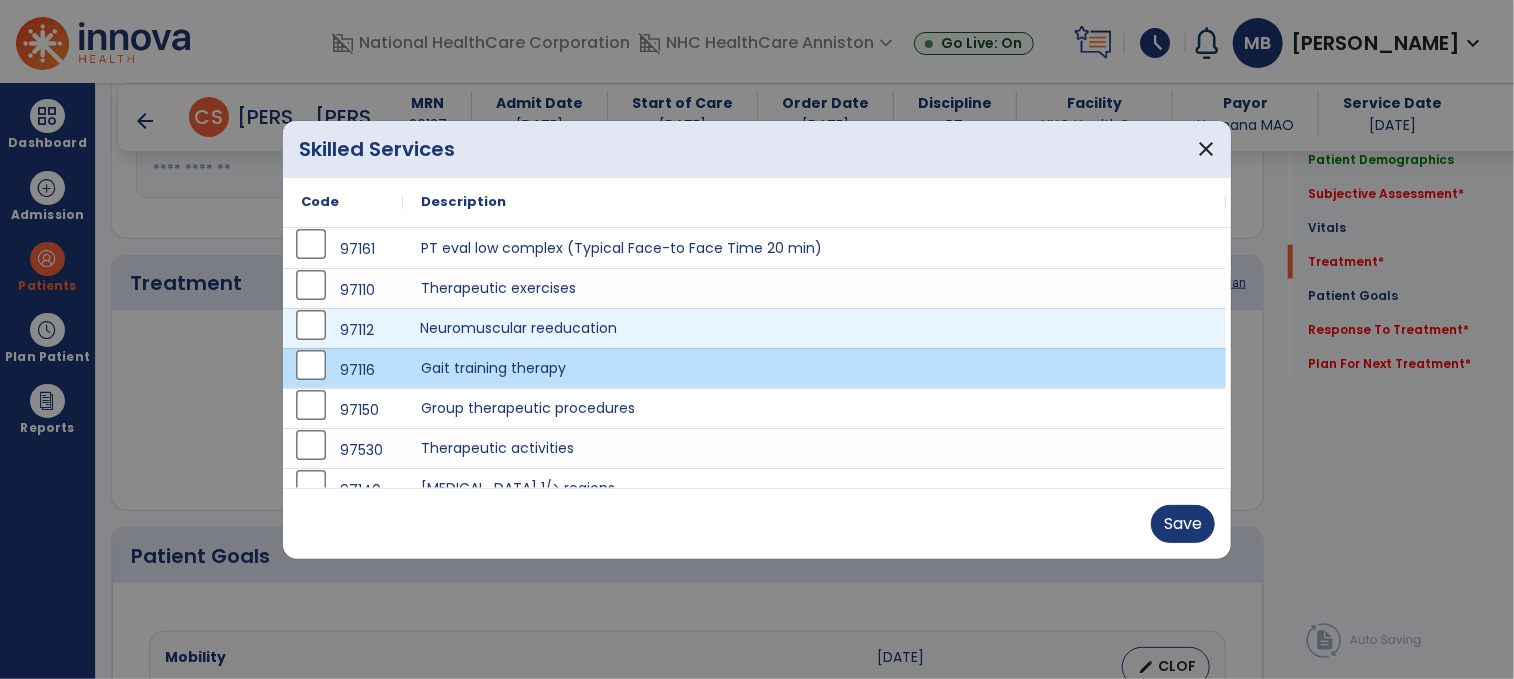 click on "Neuromuscular reeducation" at bounding box center (814, 328) 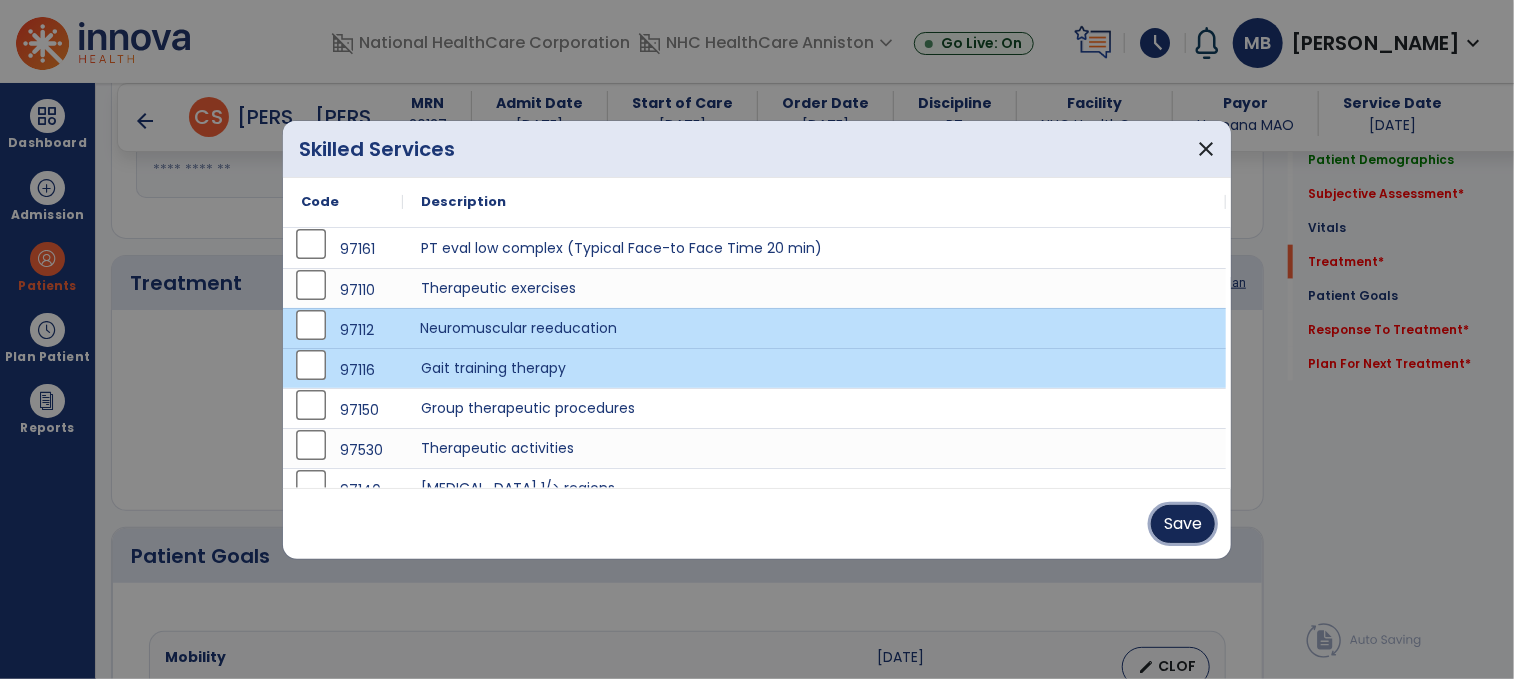 click on "Save" at bounding box center (1183, 524) 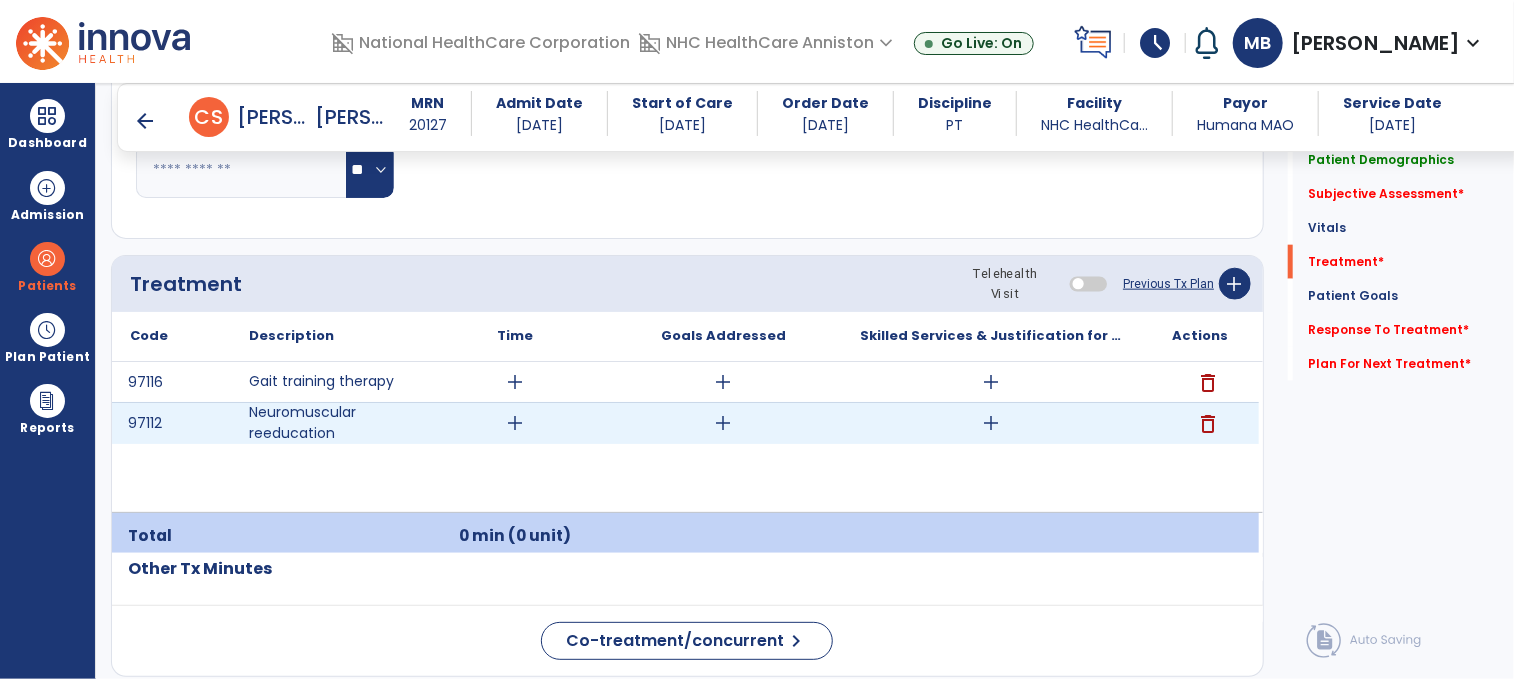 click on "add" at bounding box center (991, 423) 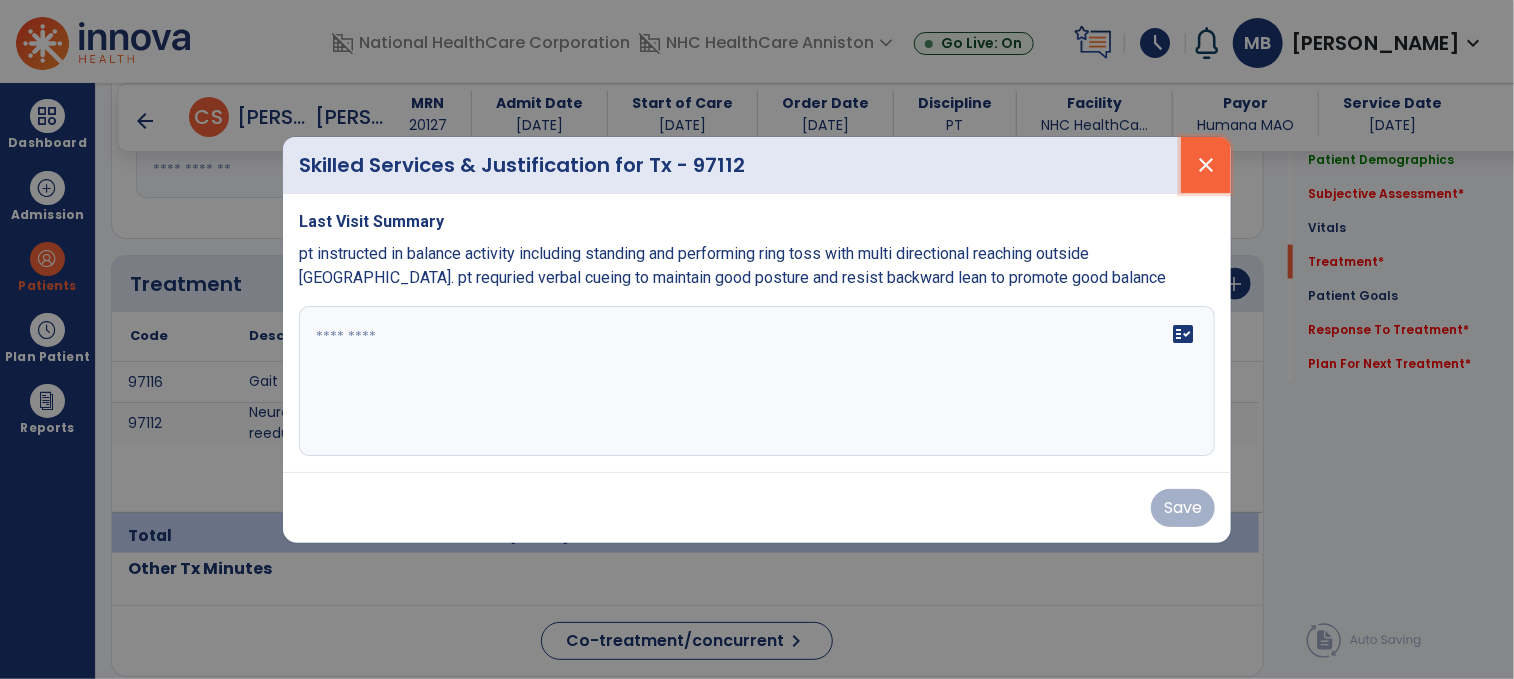 click on "close" at bounding box center [1206, 165] 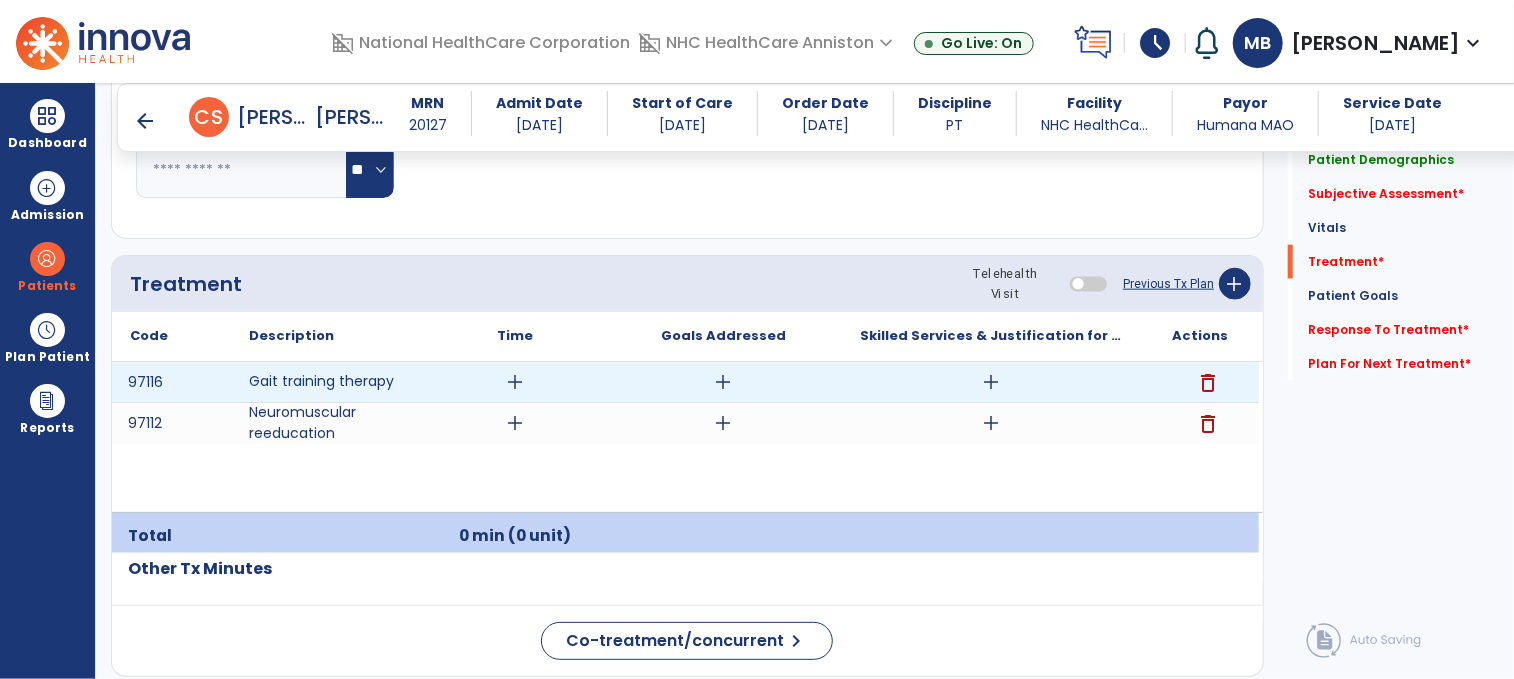 click on "delete" at bounding box center [1208, 383] 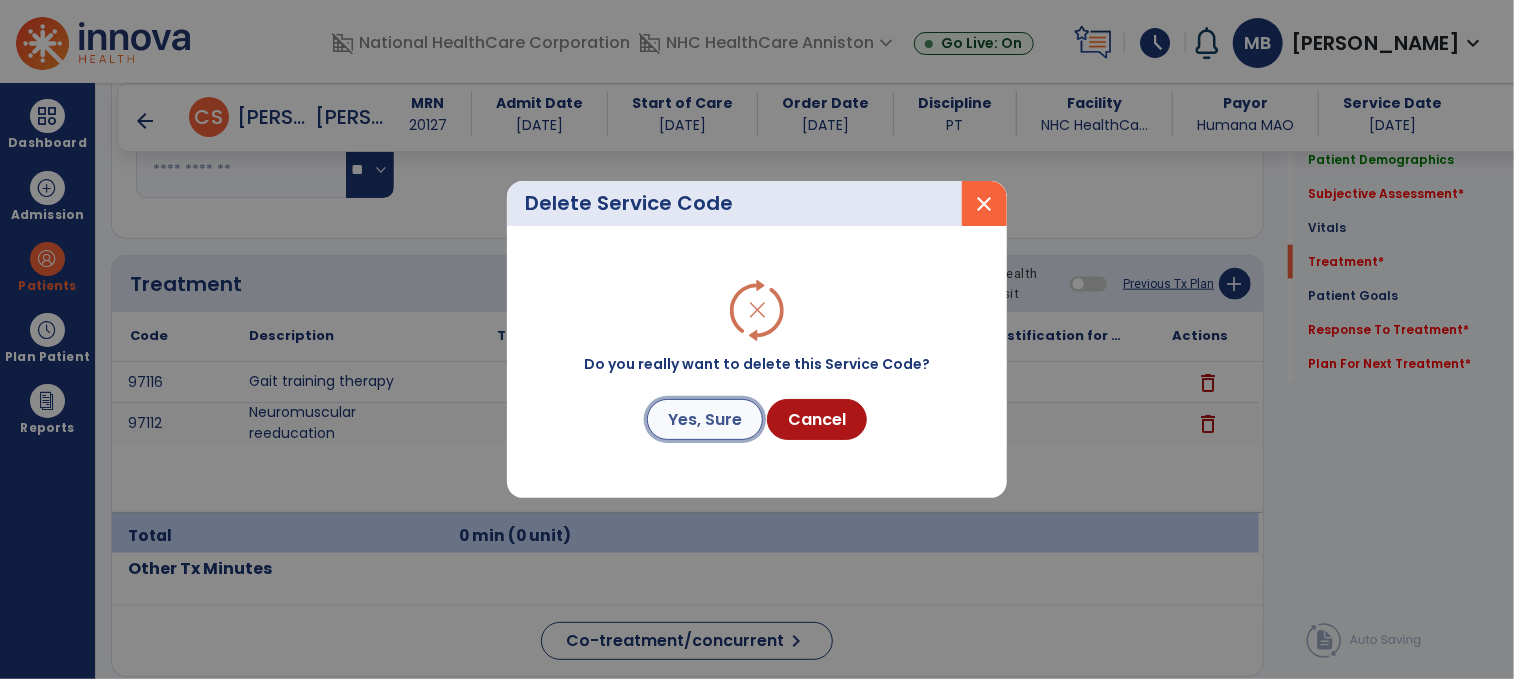 click on "Yes, Sure" at bounding box center [705, 419] 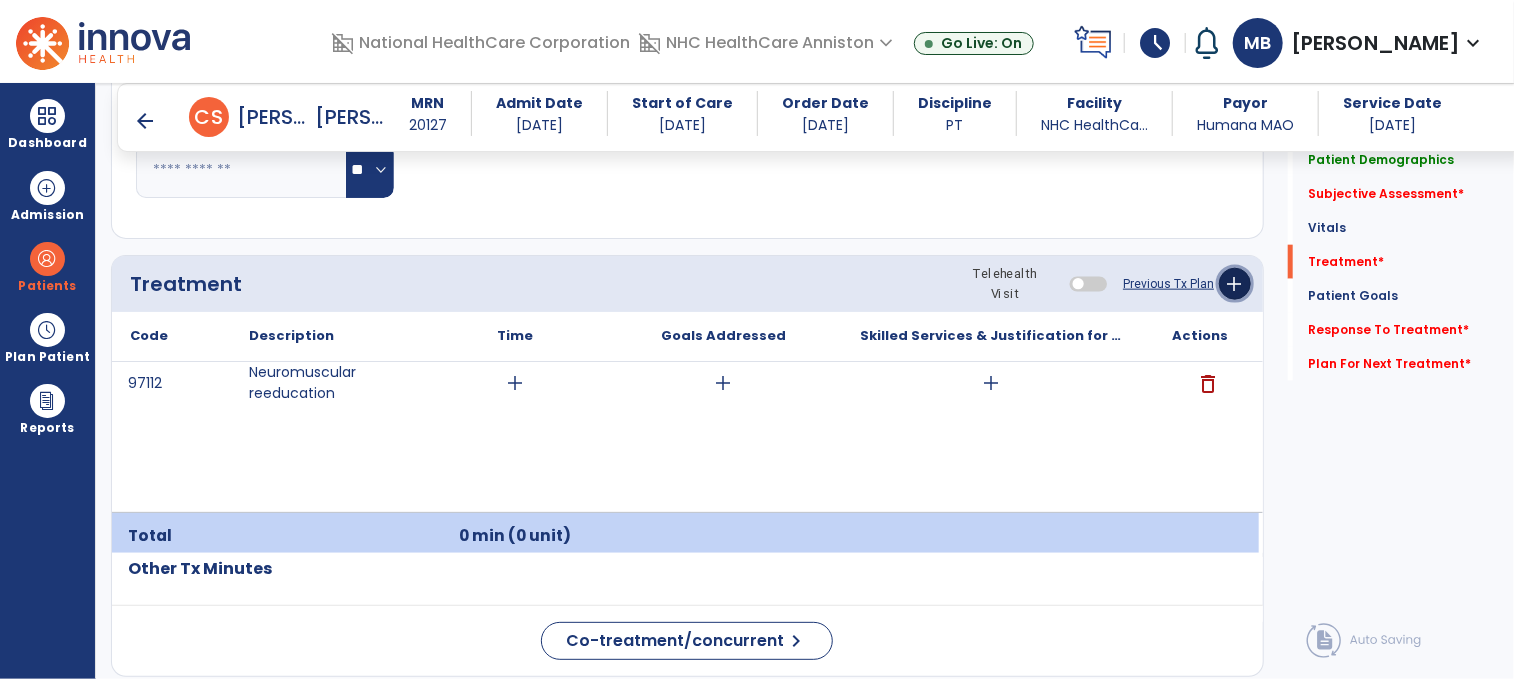 click on "add" 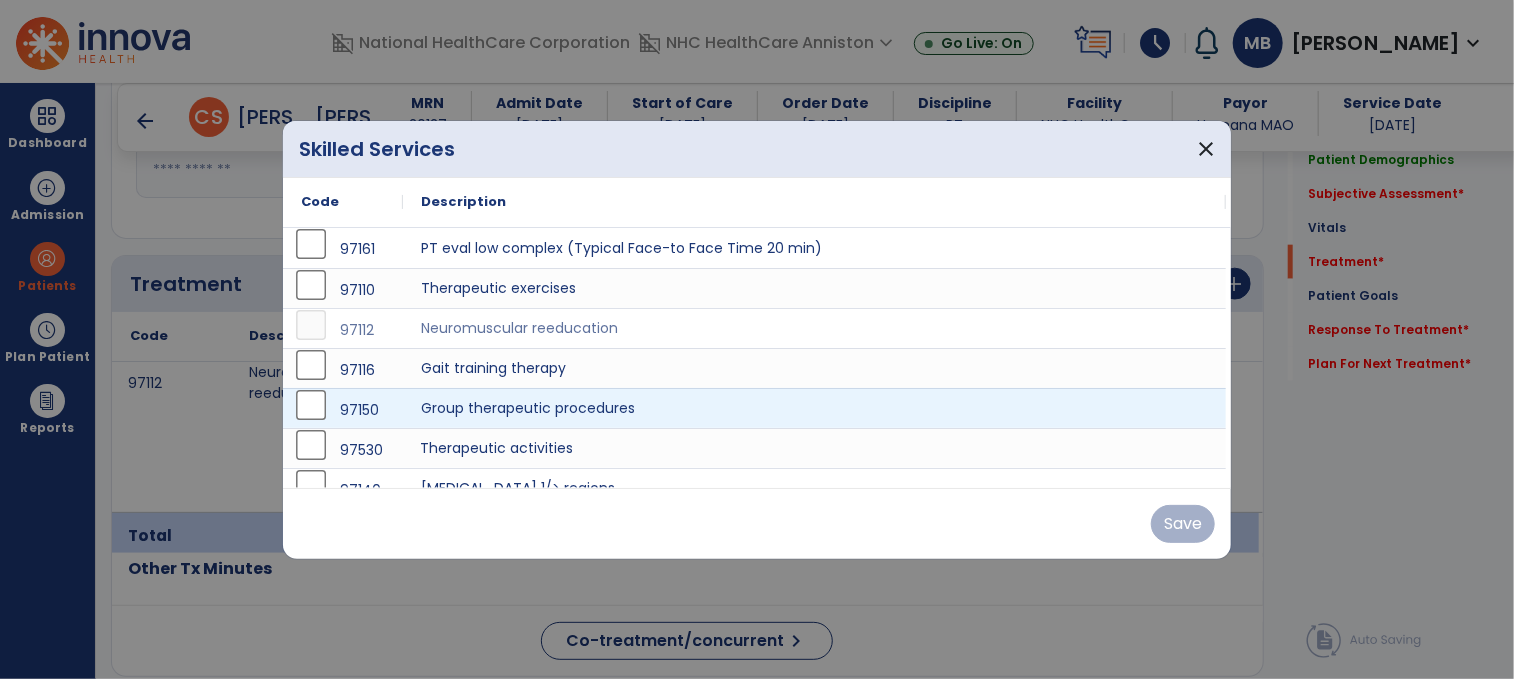 click on "Therapeutic activities" at bounding box center (814, 448) 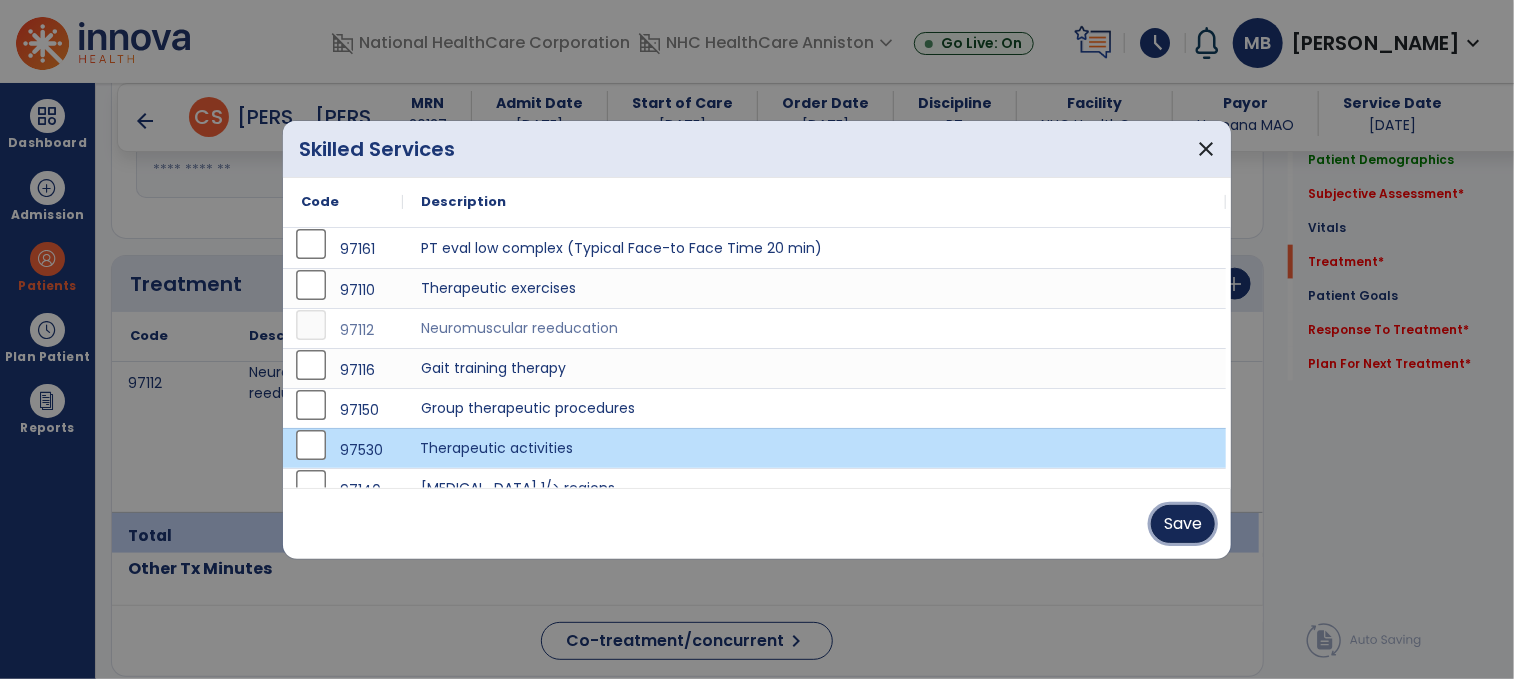 click on "Save" at bounding box center [1183, 524] 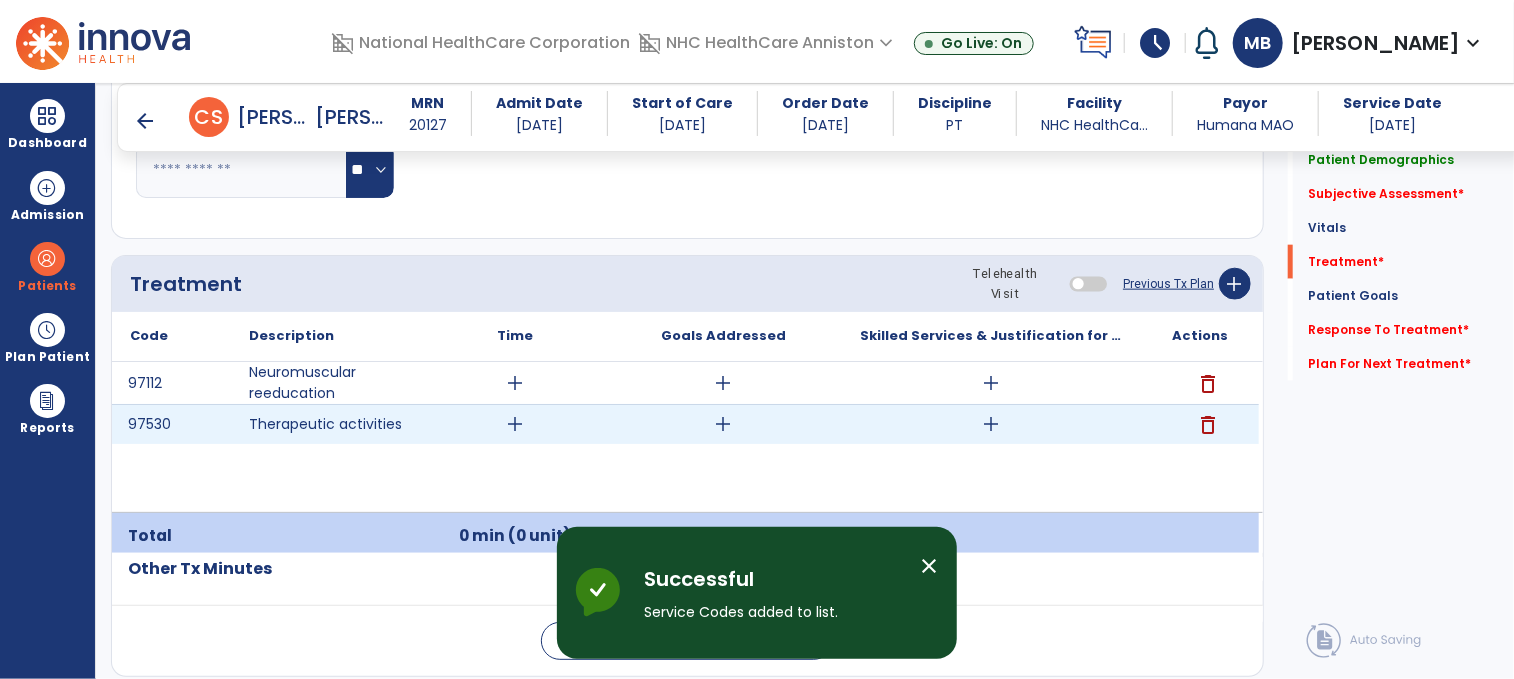 click on "add" at bounding box center (991, 424) 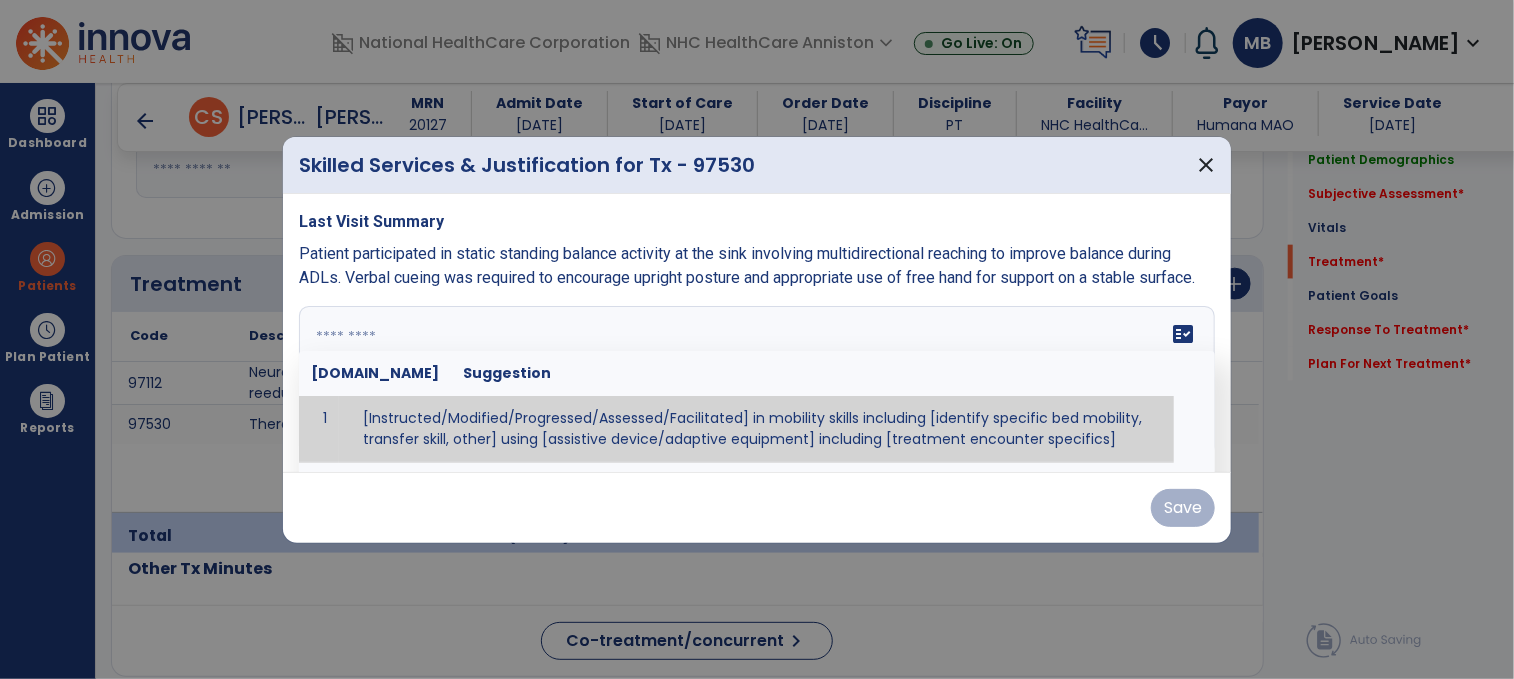 click on "fact_check  [DOMAIN_NAME] Suggestion 1 [Instructed/Modified/Progressed/Assessed/Facilitated] in mobility skills including [identify specific bed mobility, transfer skill, other] using [assistive device/adaptive equipment] including [treatment encounter specifics]" at bounding box center [757, 381] 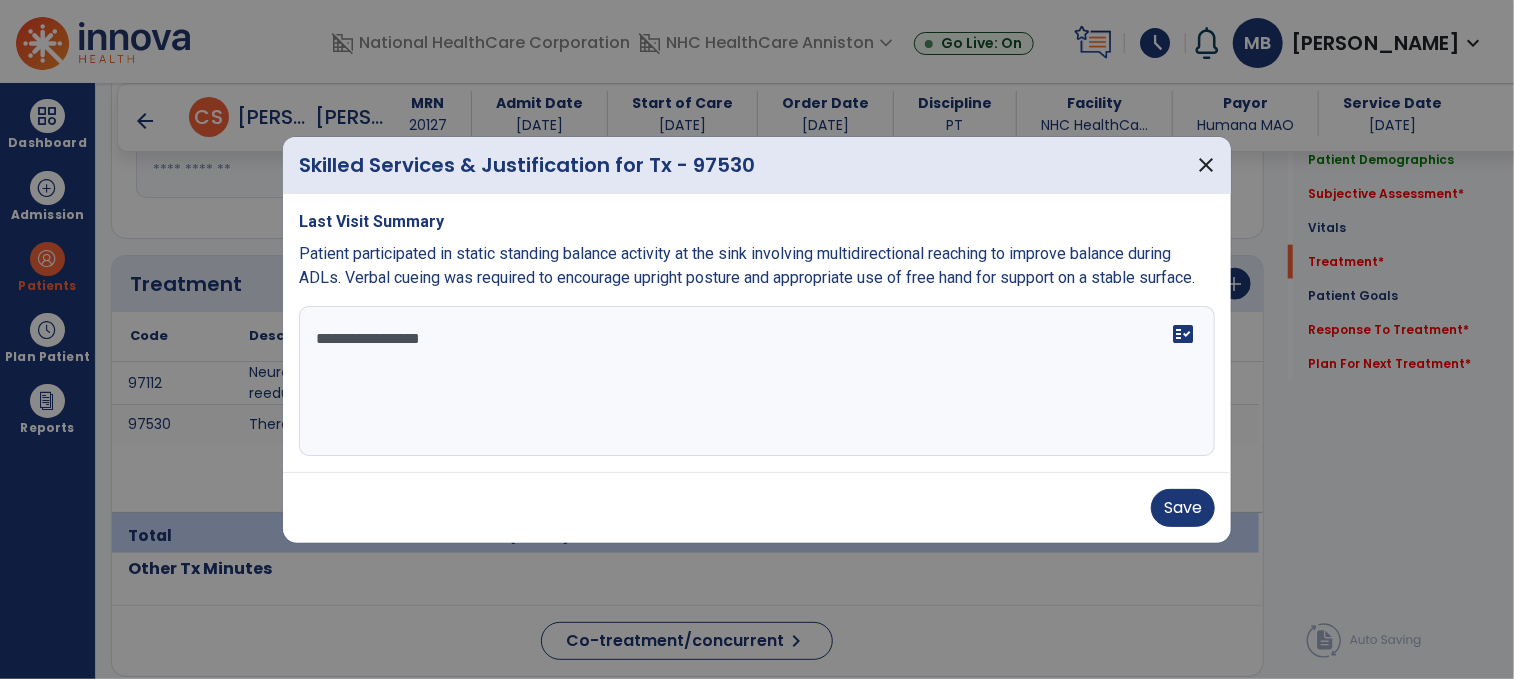 click on "**********" at bounding box center (757, 381) 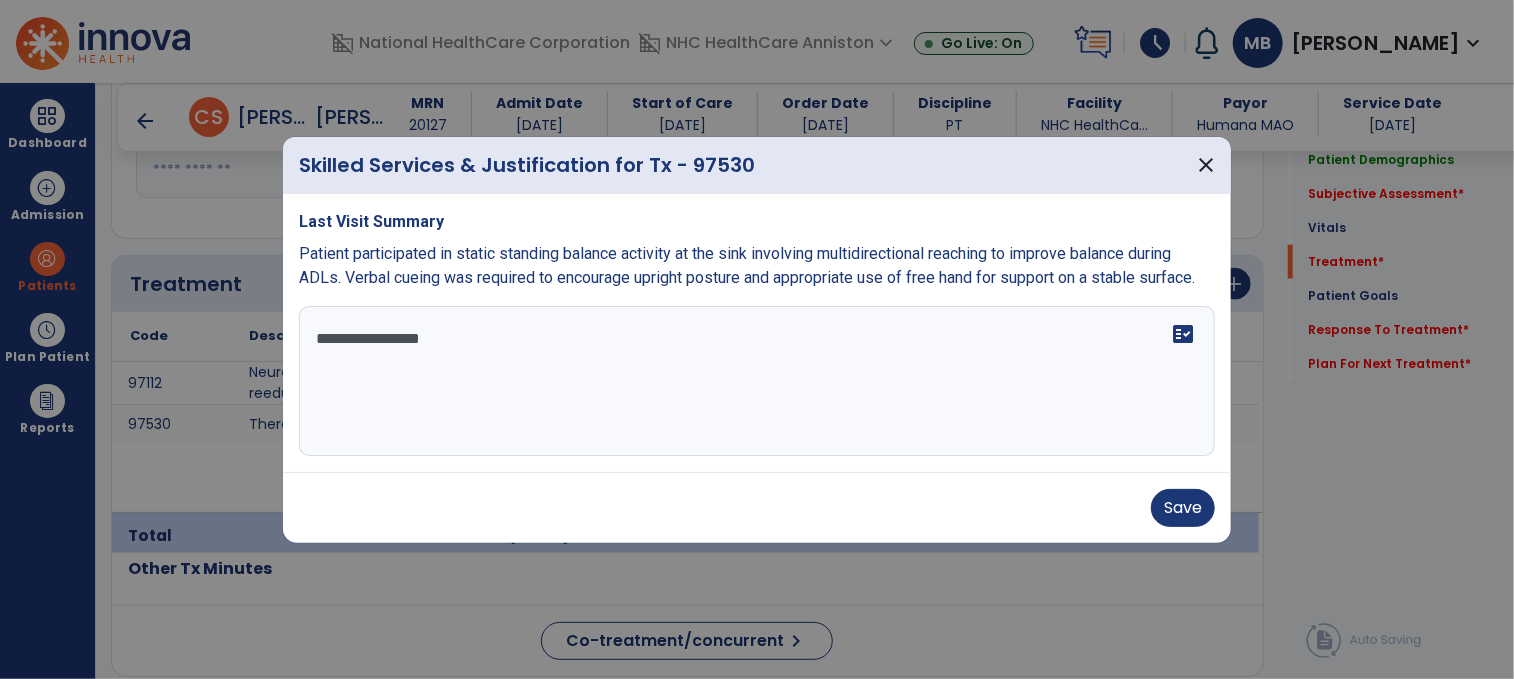 click on "**********" at bounding box center [757, 381] 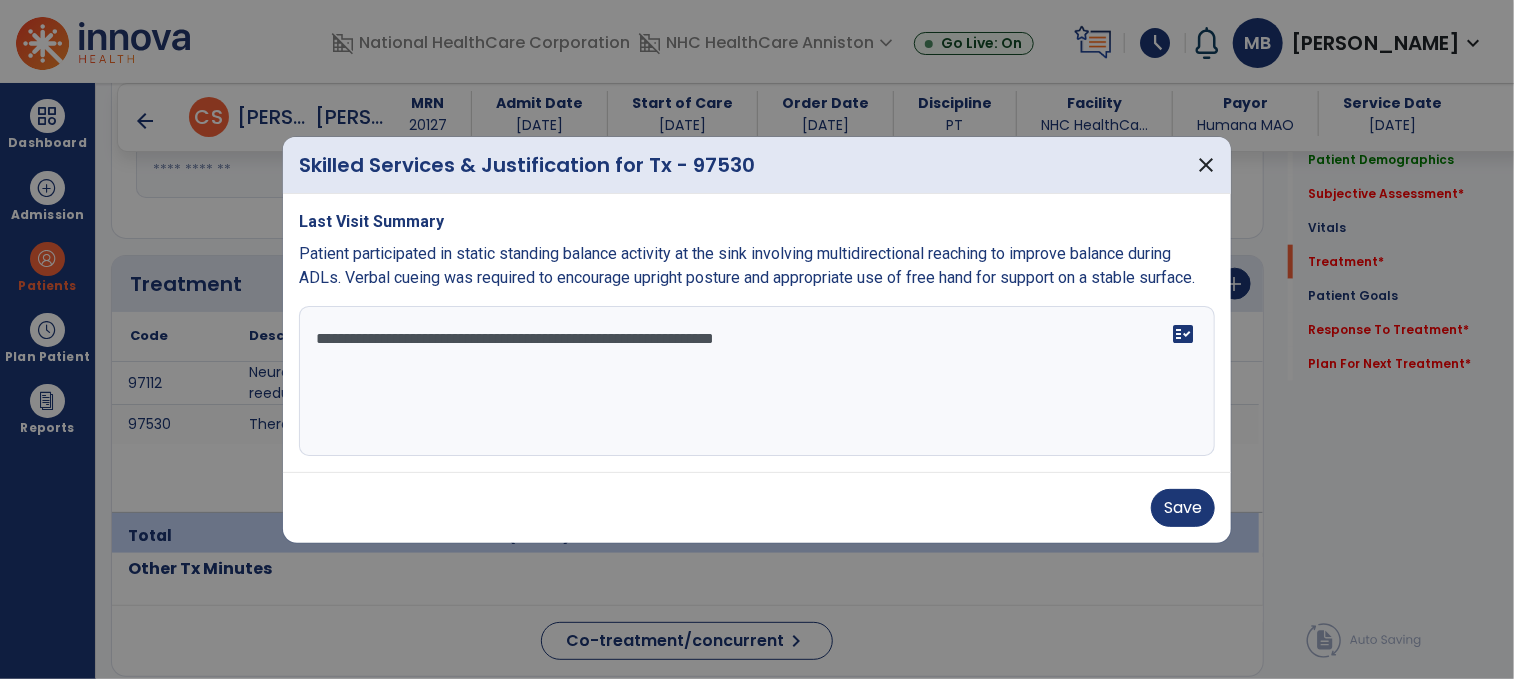 click on "**********" at bounding box center (757, 381) 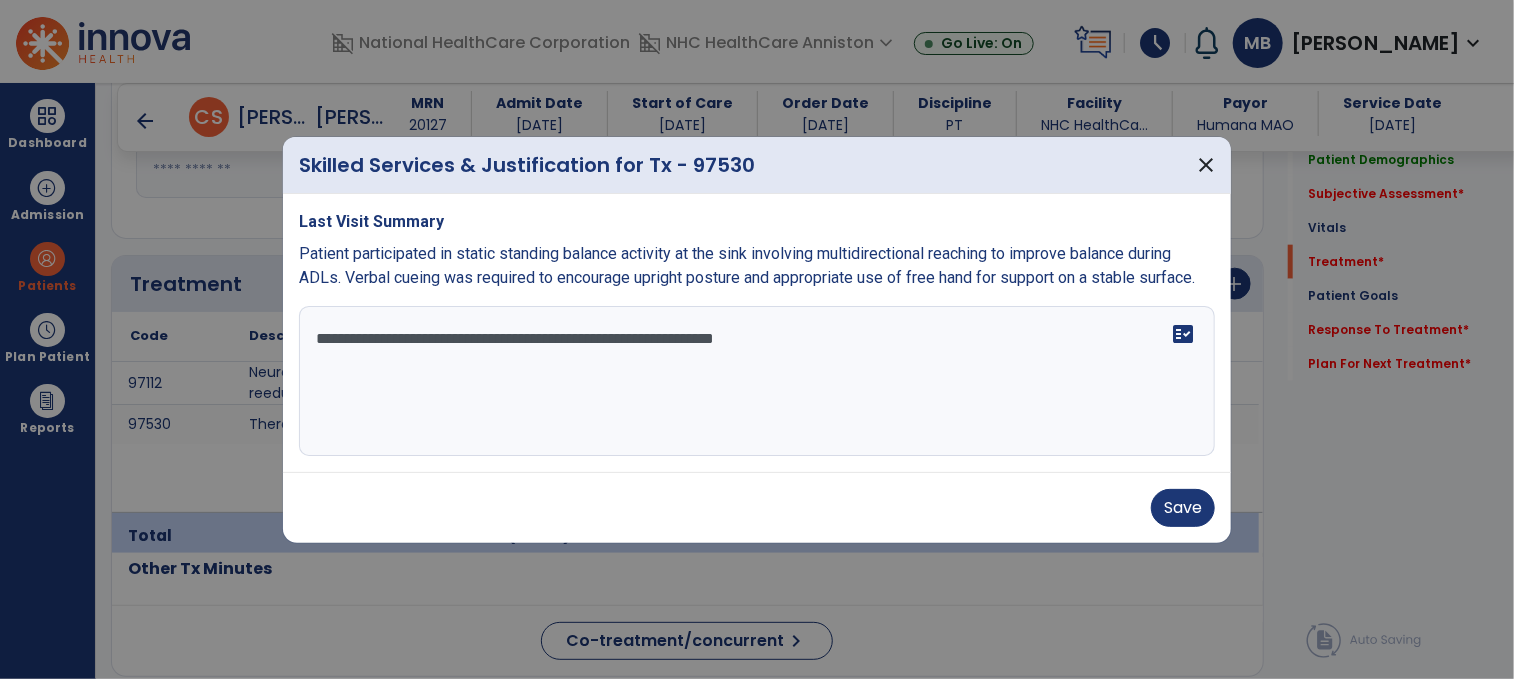 click on "**********" at bounding box center [757, 381] 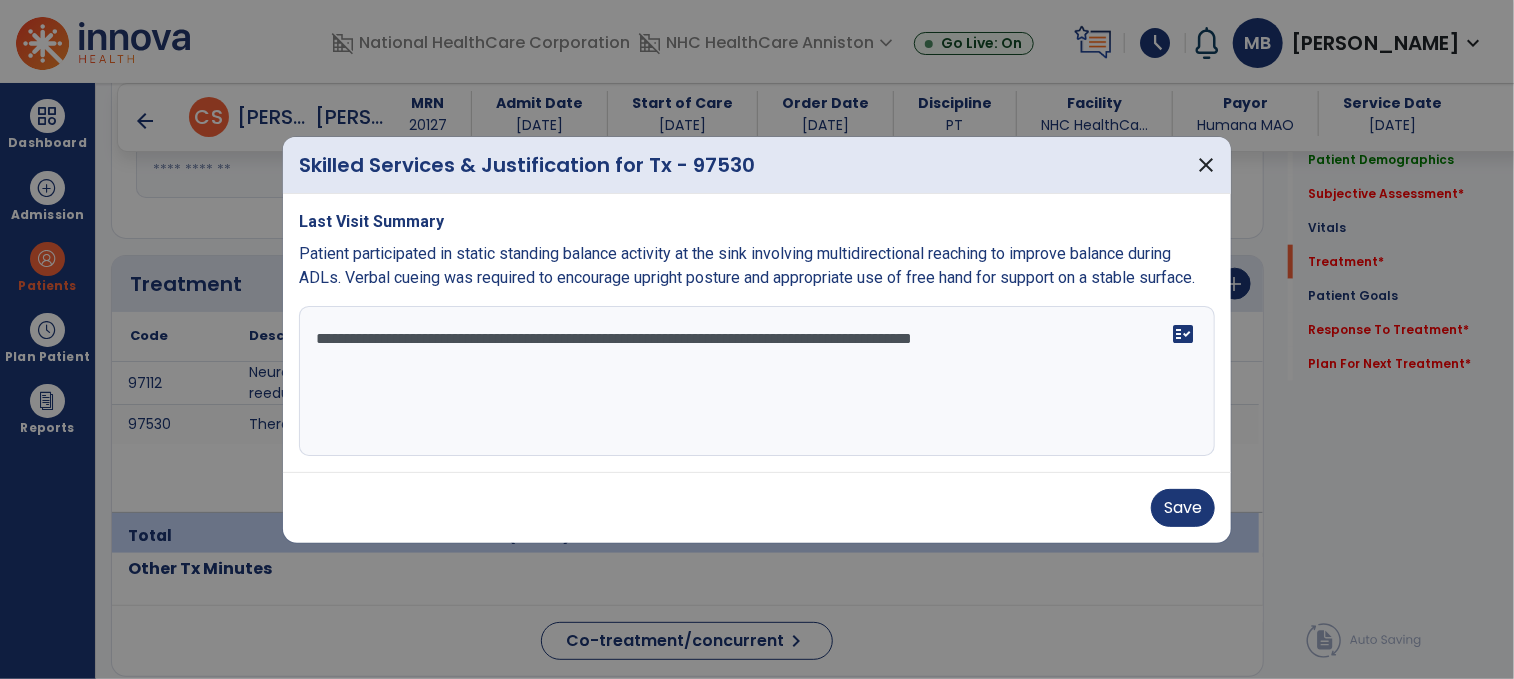 click on "**********" at bounding box center [757, 381] 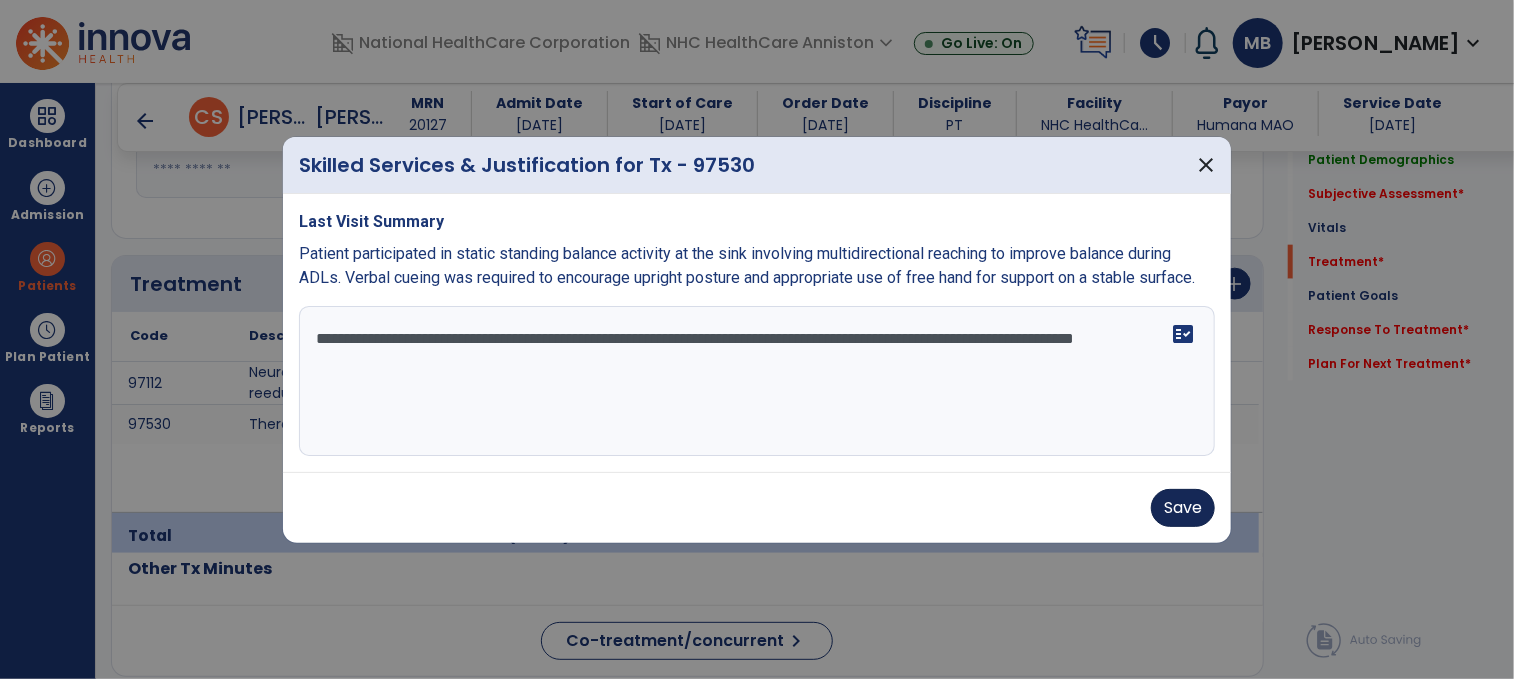 type on "**********" 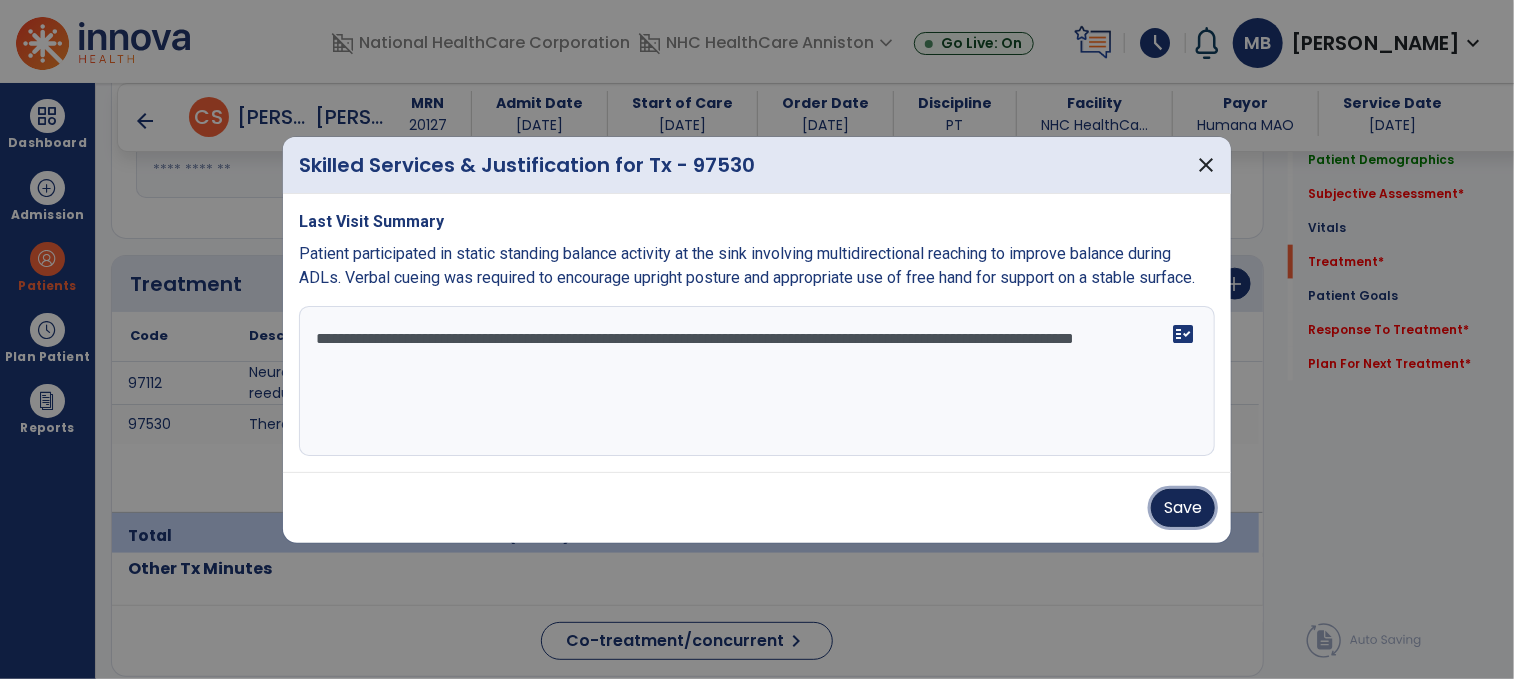 click on "Save" at bounding box center [1183, 508] 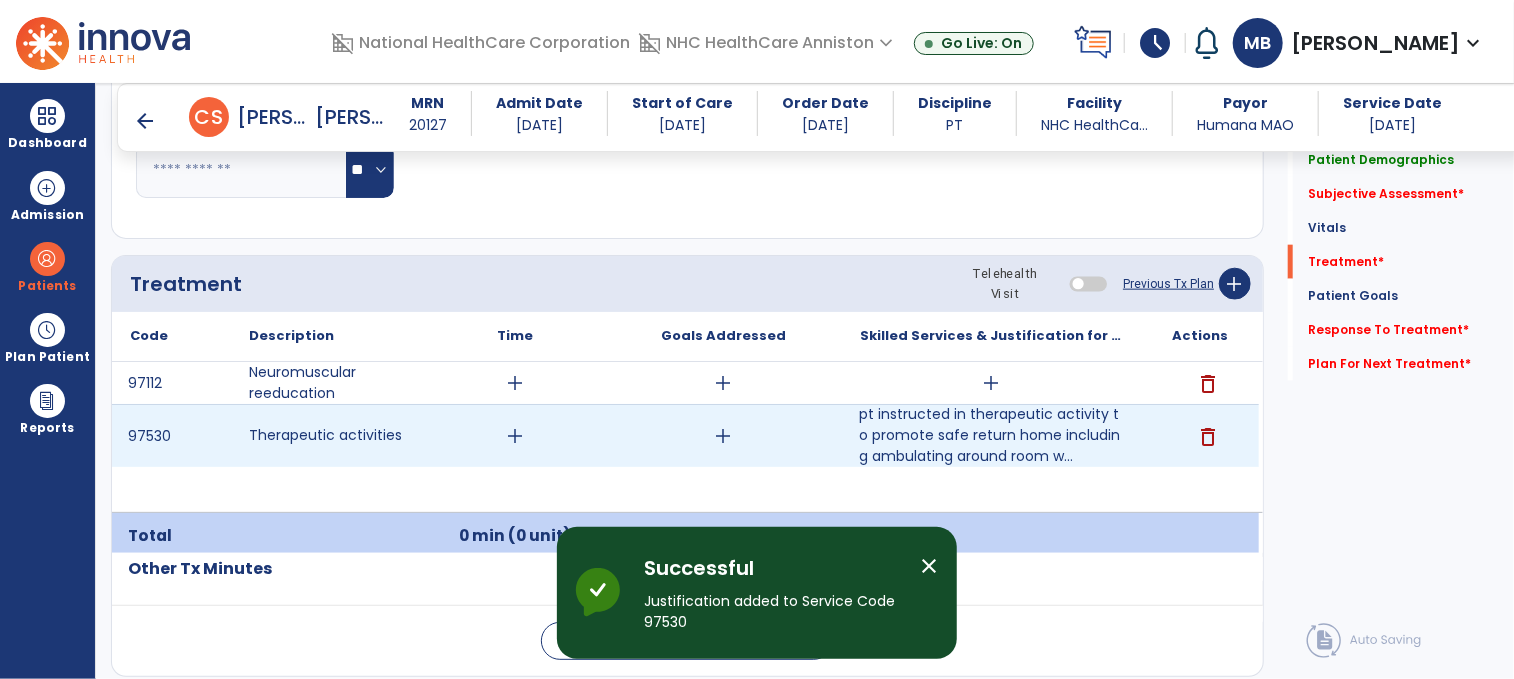 click on "add" at bounding box center [515, 436] 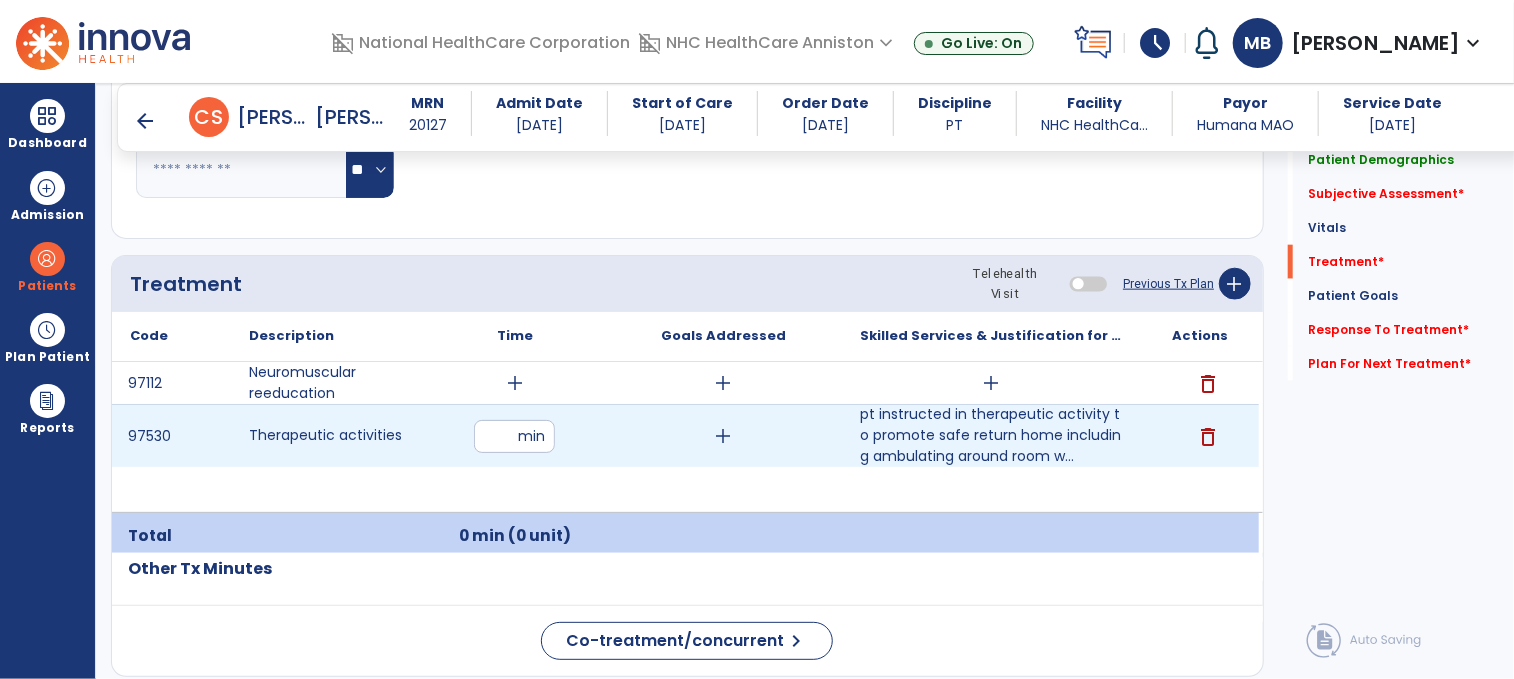 type on "**" 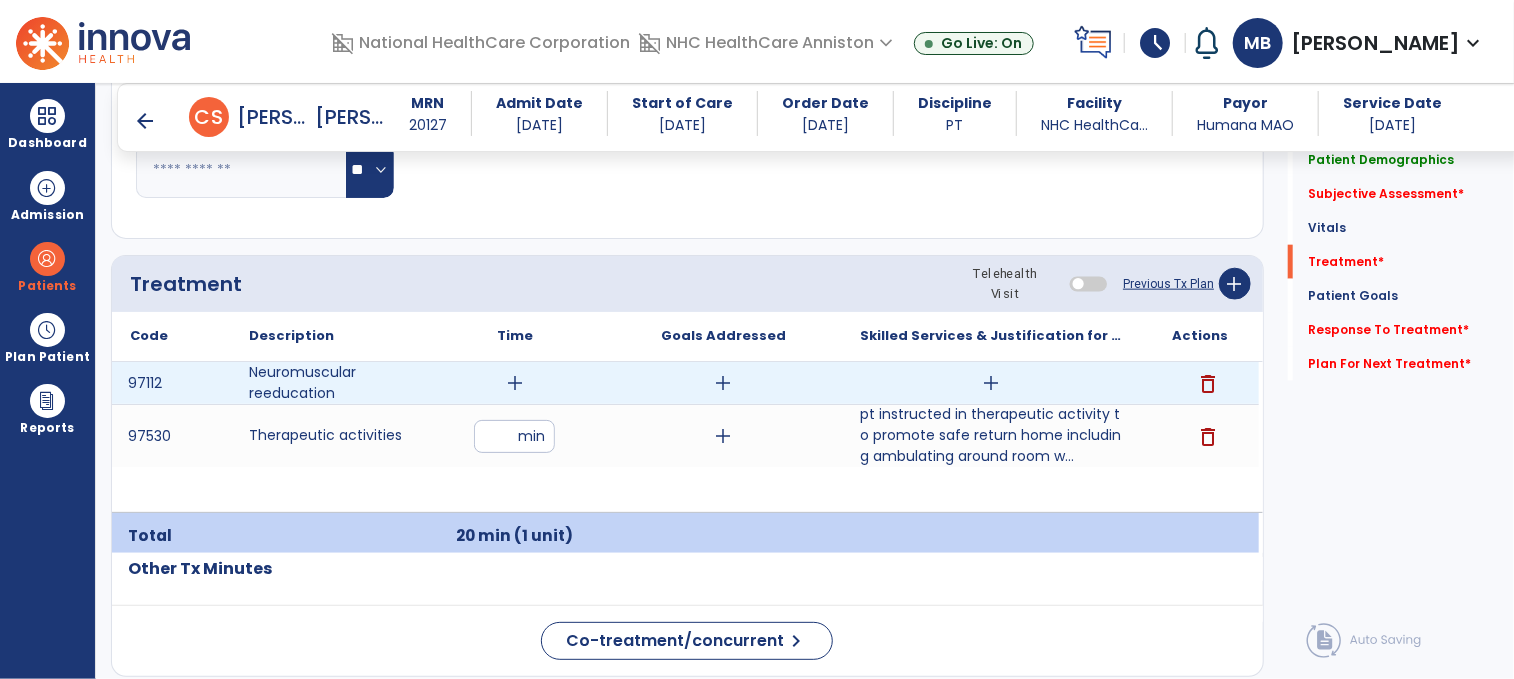 click on "add" at bounding box center (515, 383) 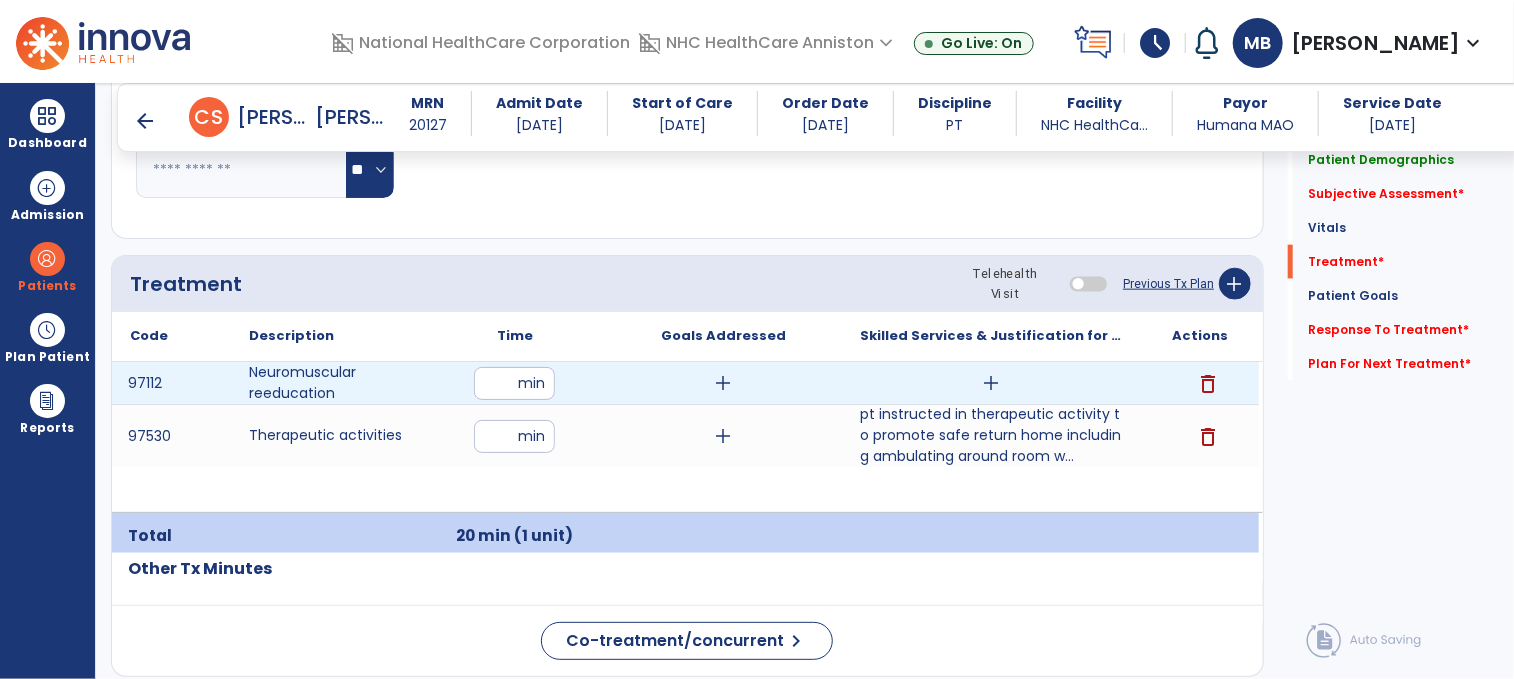 type on "**" 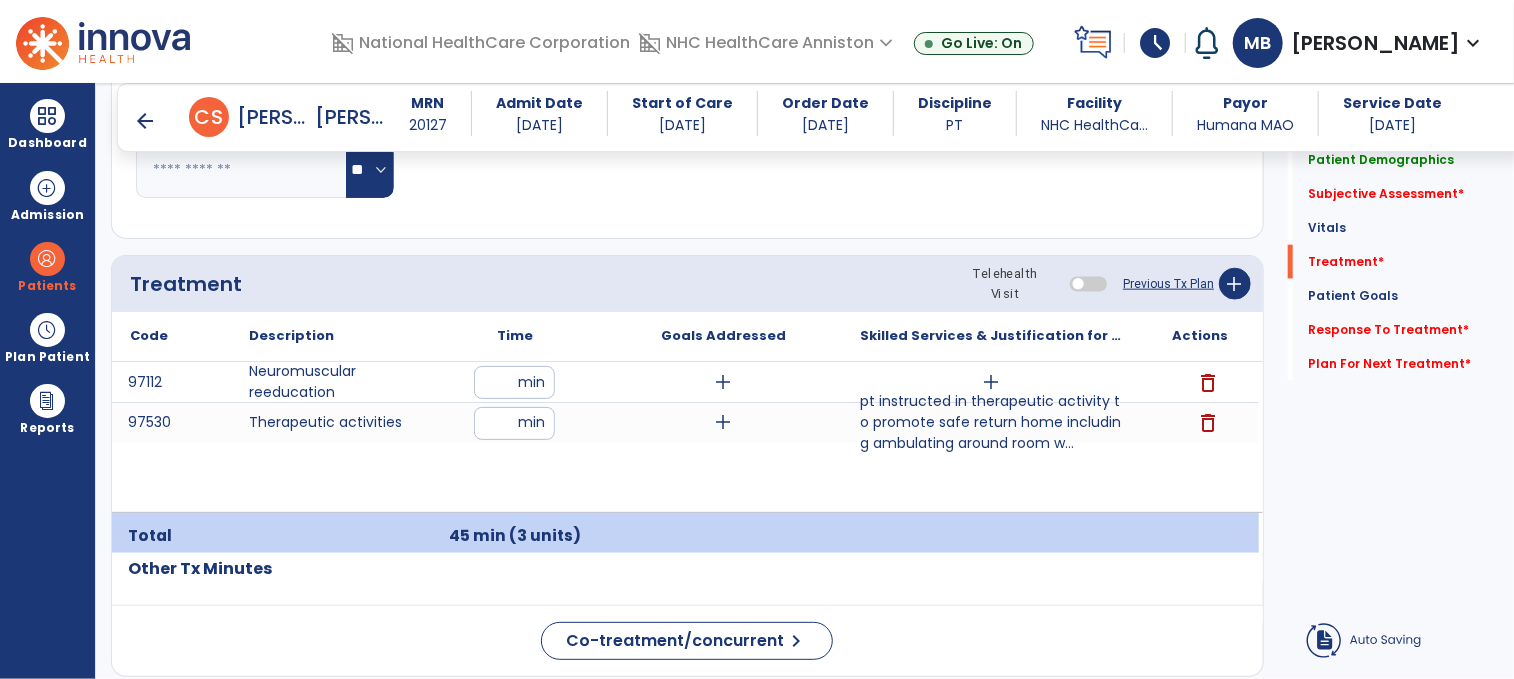 click on "Patient Demographics  Medical Diagnosis   Treatment Diagnosis   Precautions   Contraindications
Code
Description
Pdpm Clinical Category
N39.0 to" 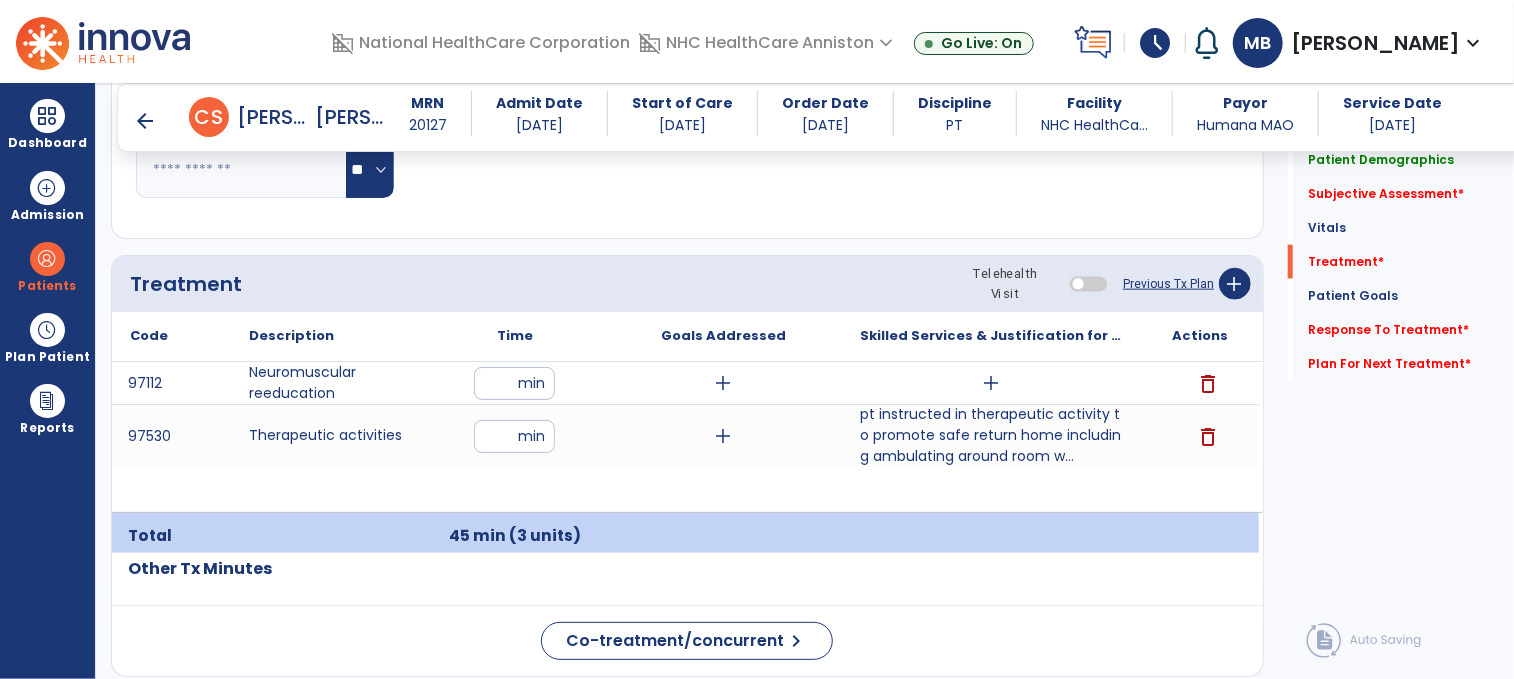click on "Respiratory Rate  BPM Blood Pressure   SBP   DBP Temperature  ** ** Pulse Rate  BPM O2 Saturation  % Notes/Comments" 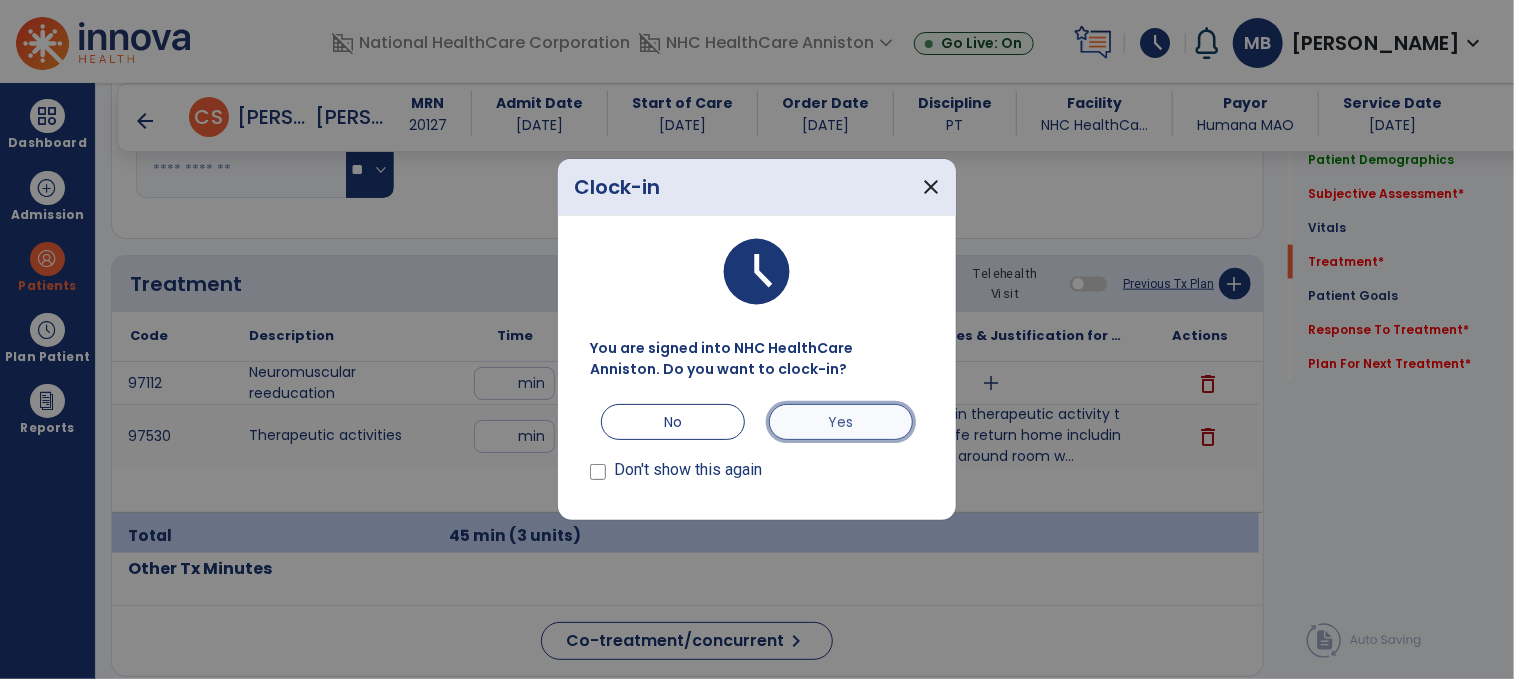 click on "Yes" at bounding box center [841, 422] 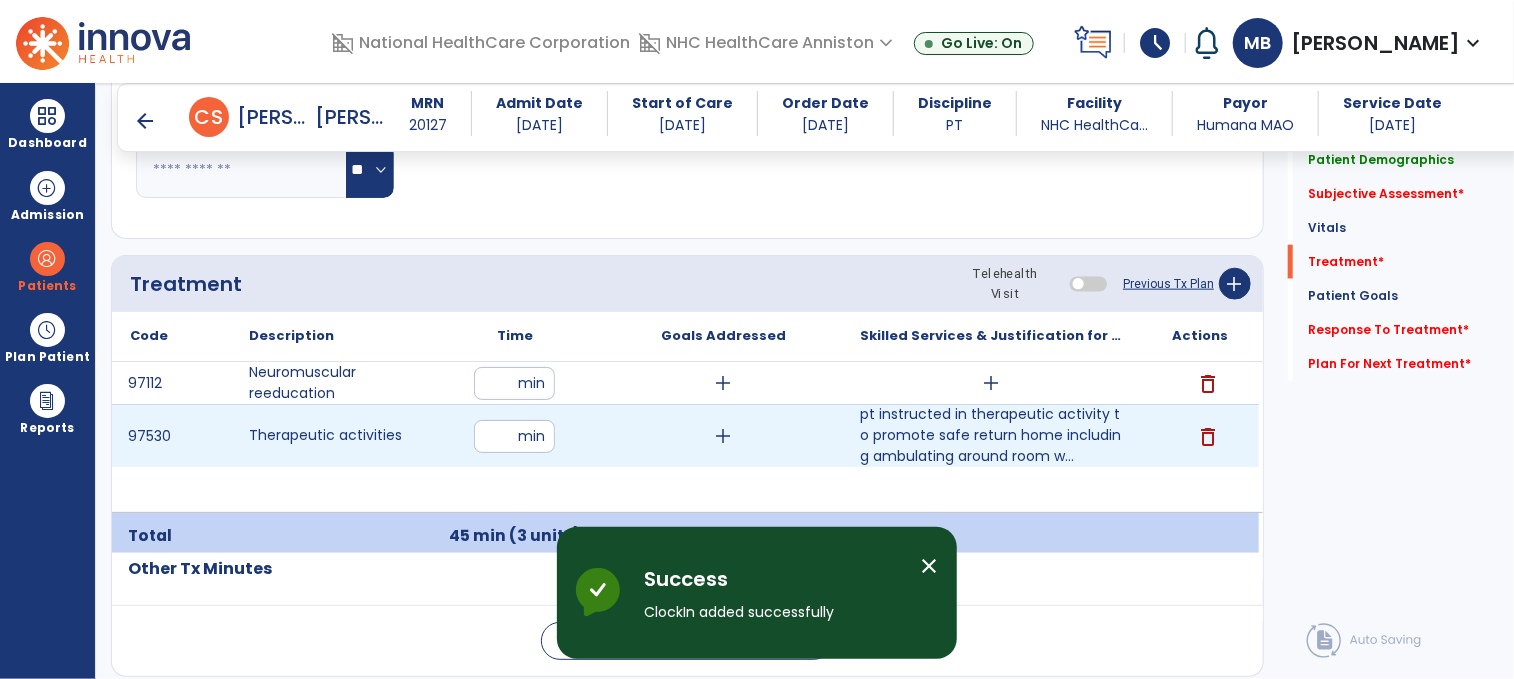 click on "add" at bounding box center (723, 436) 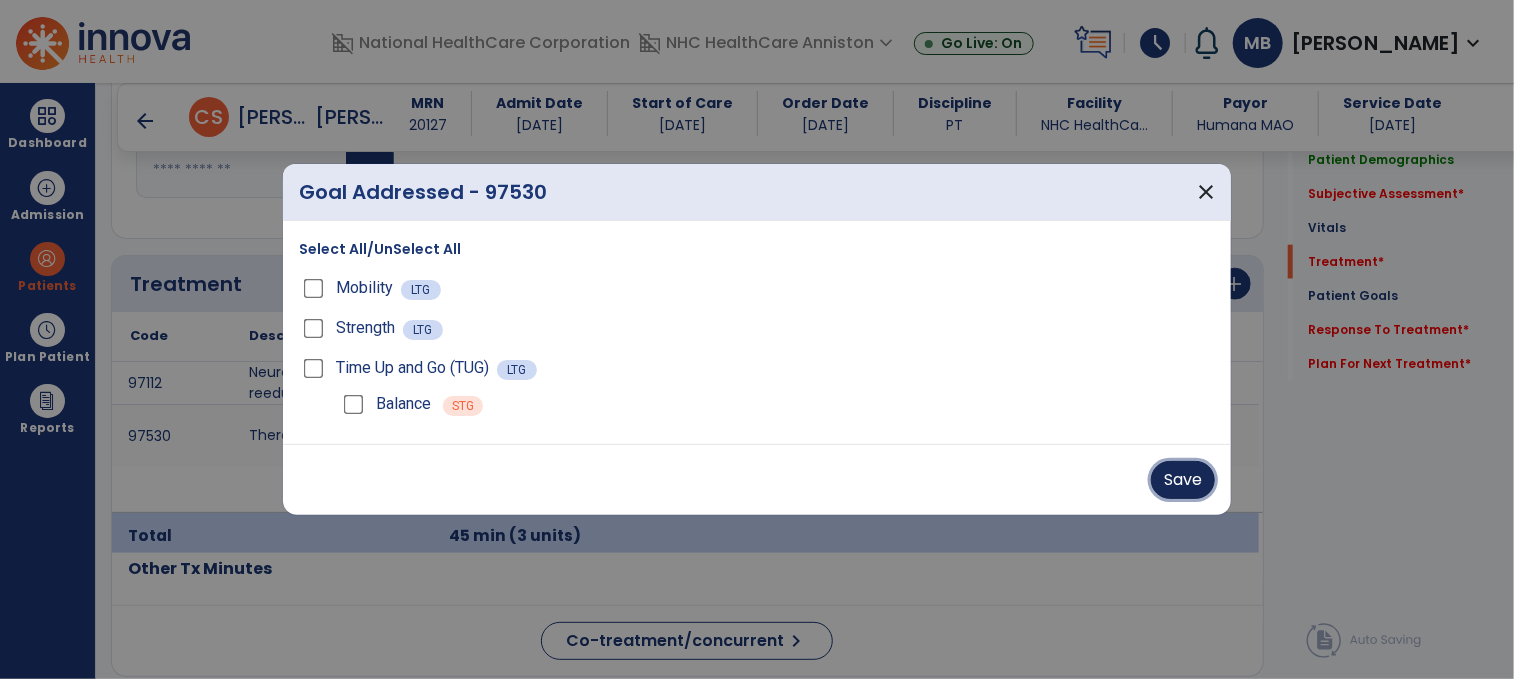 click on "Save" at bounding box center [1183, 480] 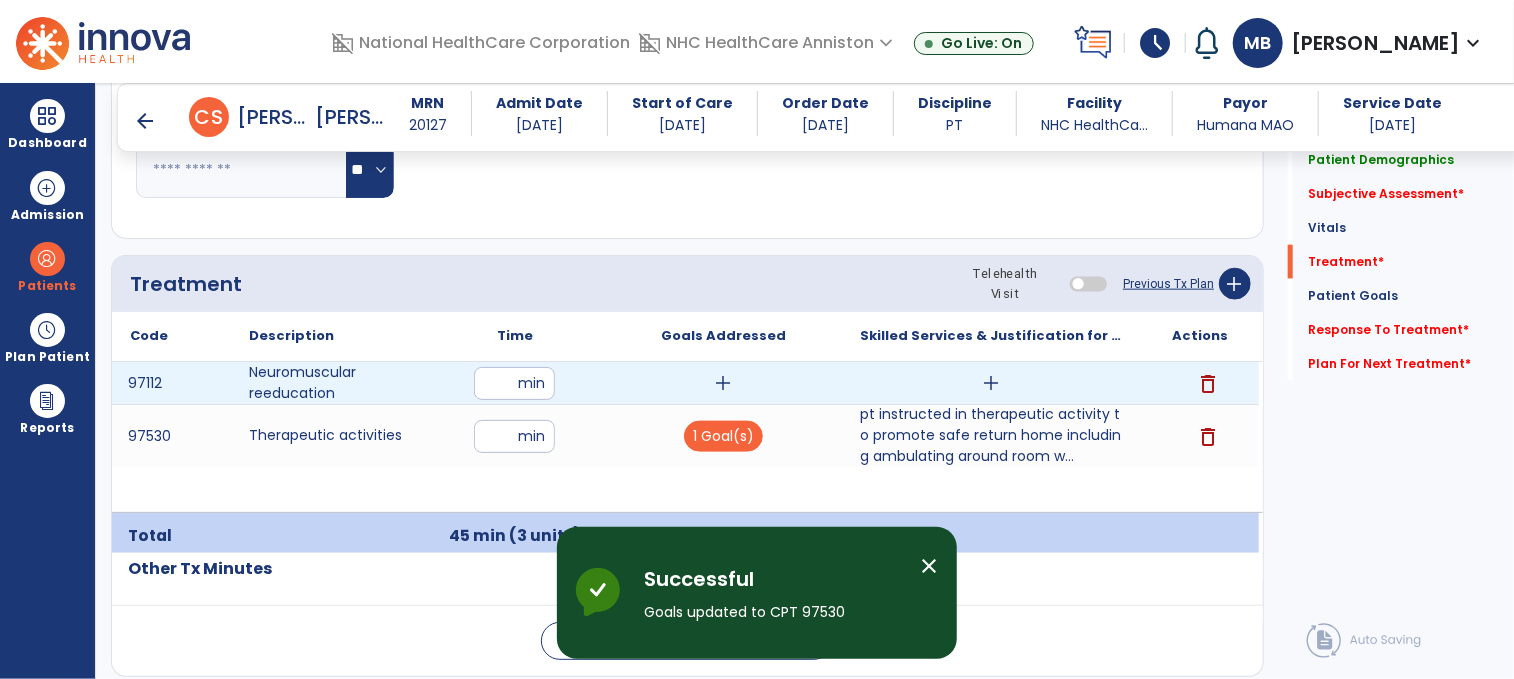 click on "add" at bounding box center (723, 383) 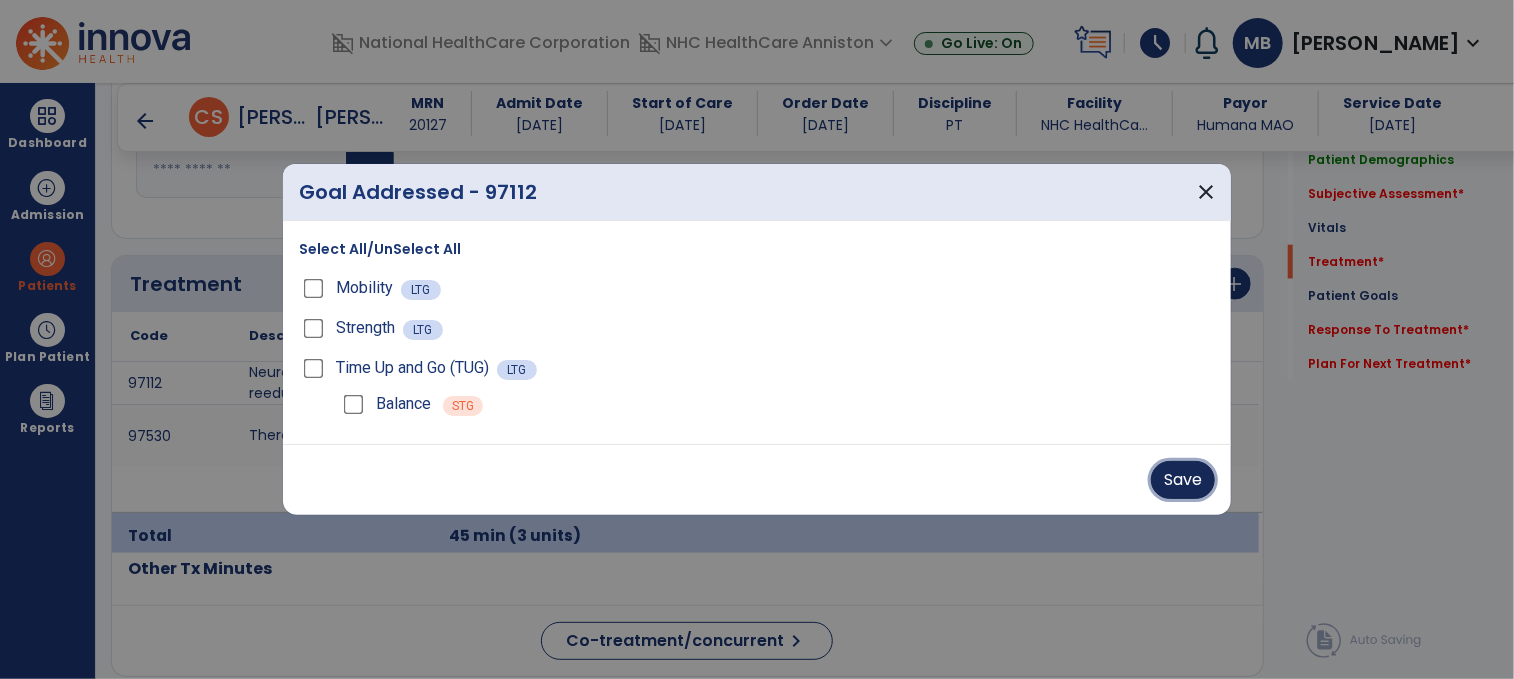 click on "Save" at bounding box center (1183, 480) 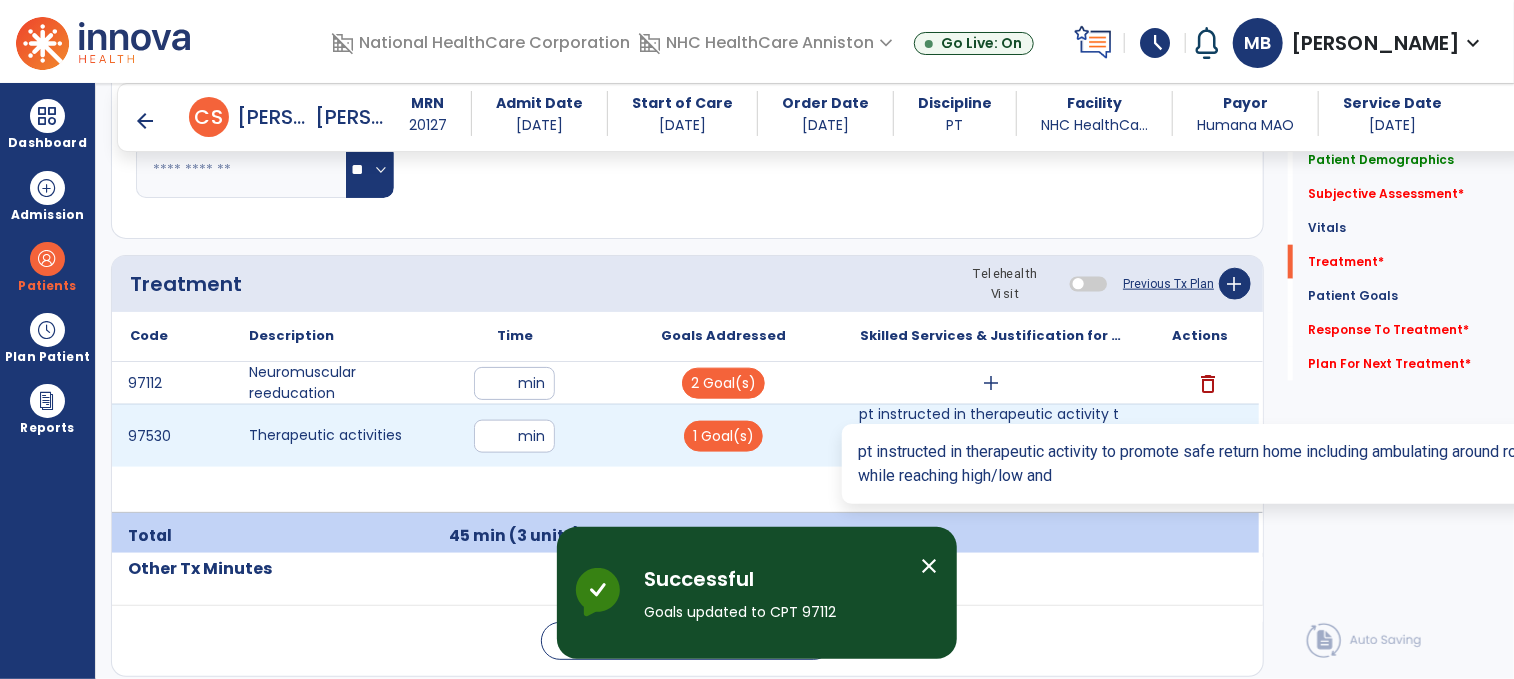 click on "pt instructed in therapeutic activity to promote safe return home including ambulating around room w..." at bounding box center [991, 435] 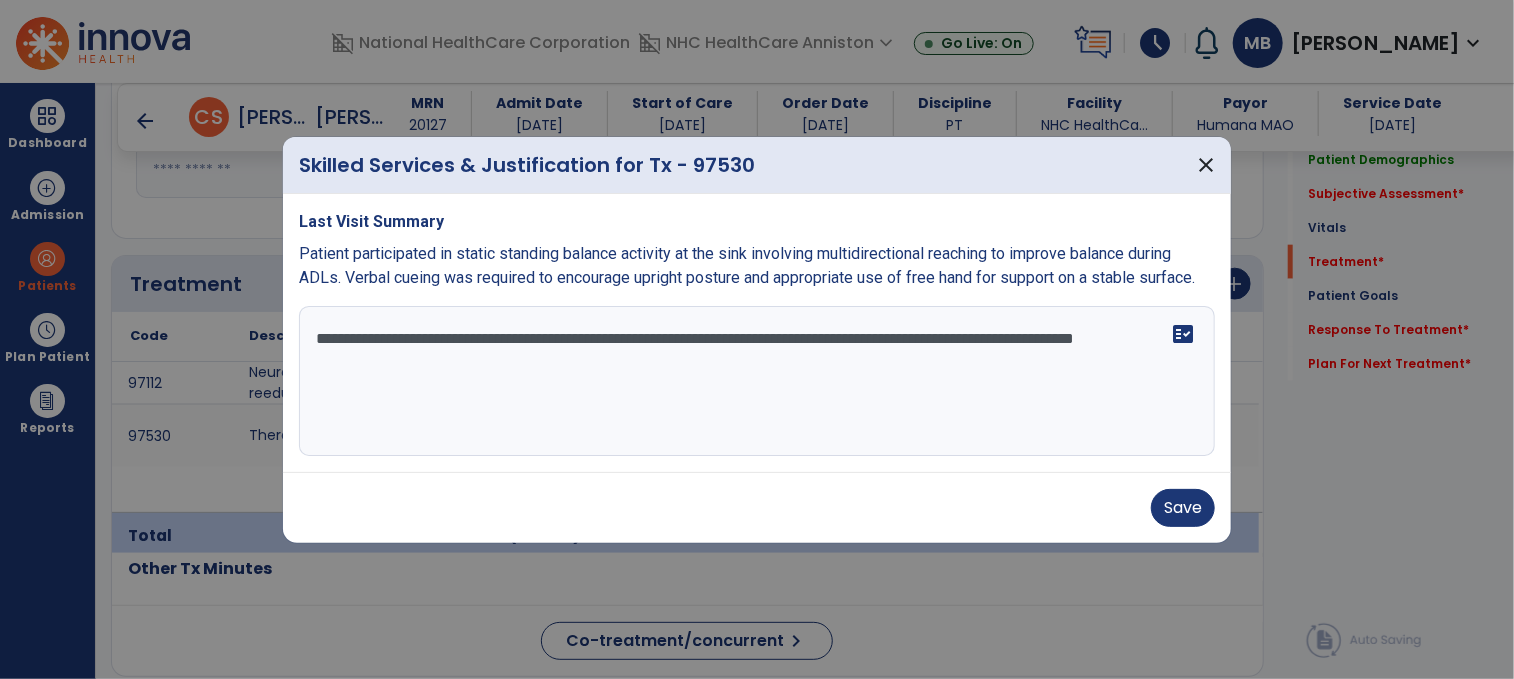 click on "**********" at bounding box center (757, 381) 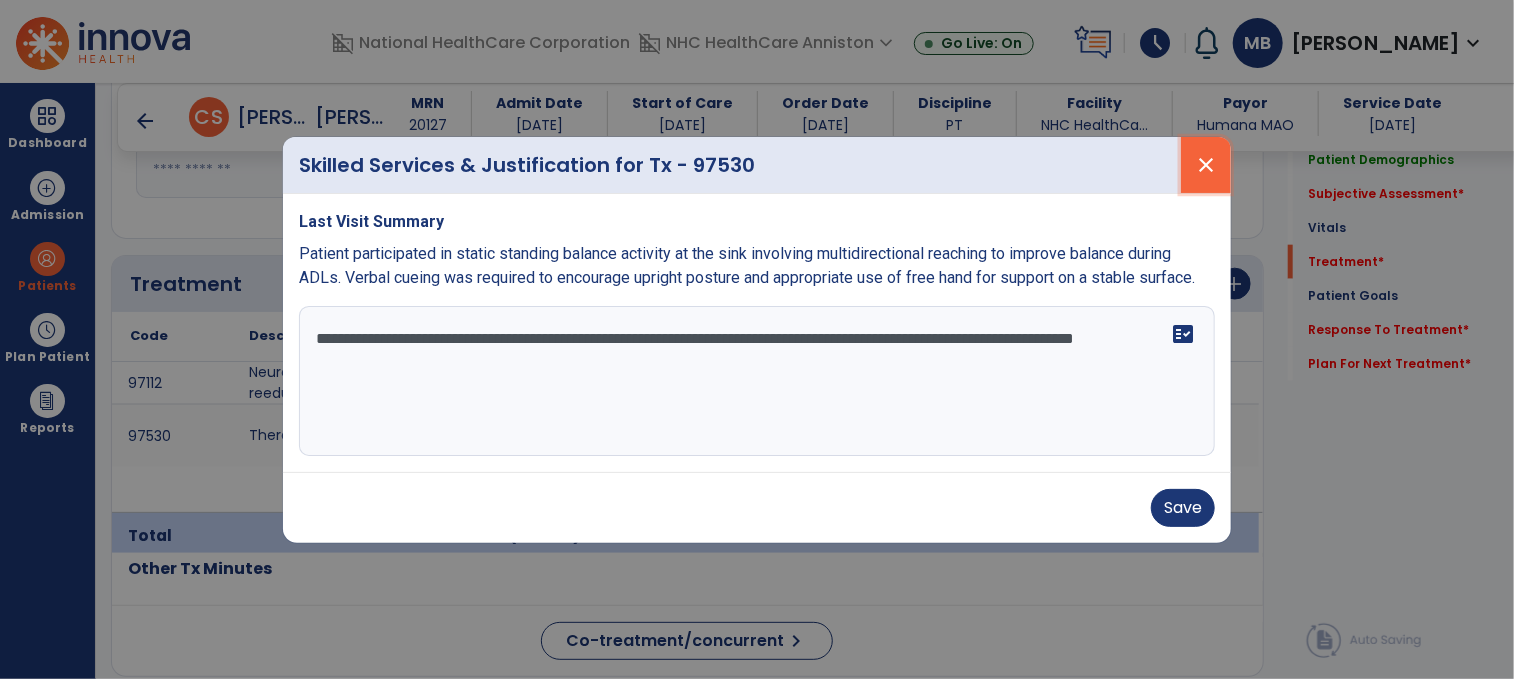 click on "close" at bounding box center [1206, 165] 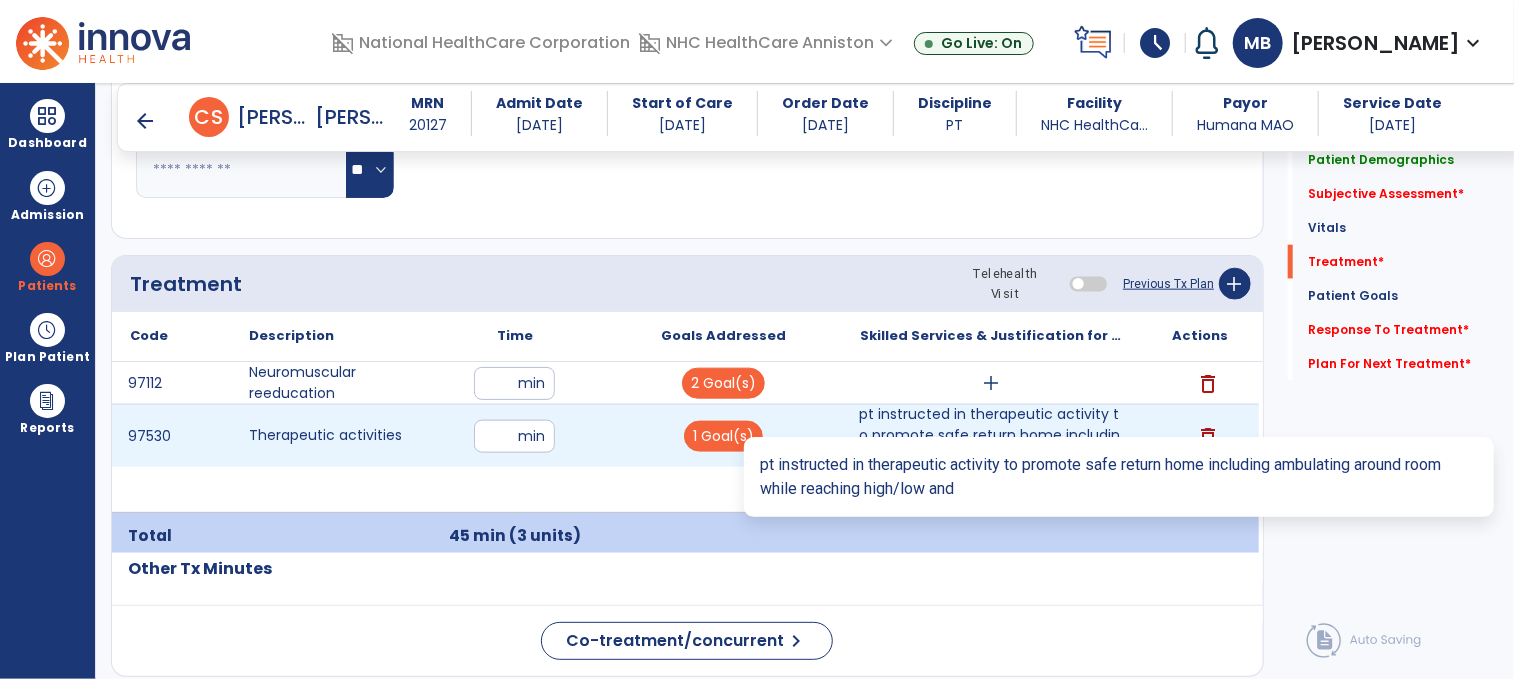 click on "pt instructed in therapeutic activity to promote safe return home including ambulating around room w..." at bounding box center (991, 435) 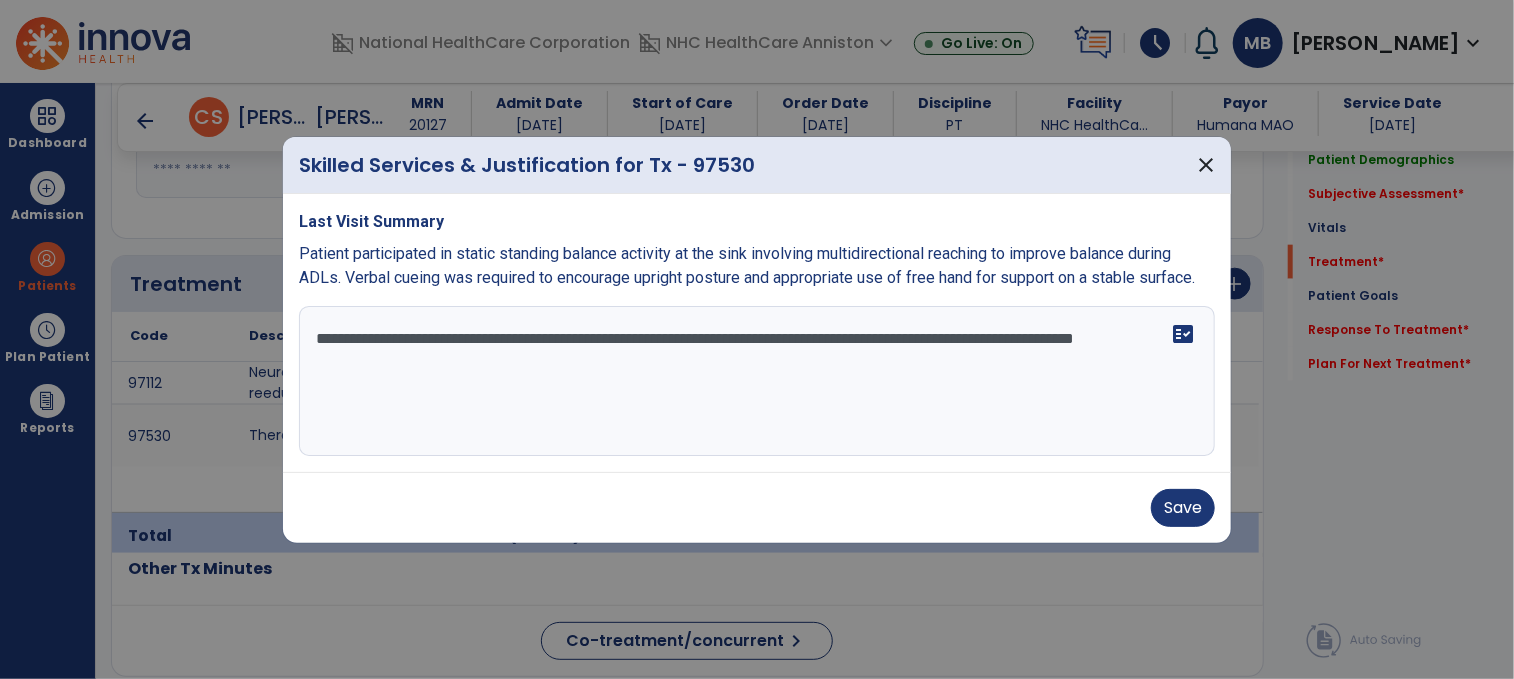click on "**********" at bounding box center (757, 381) 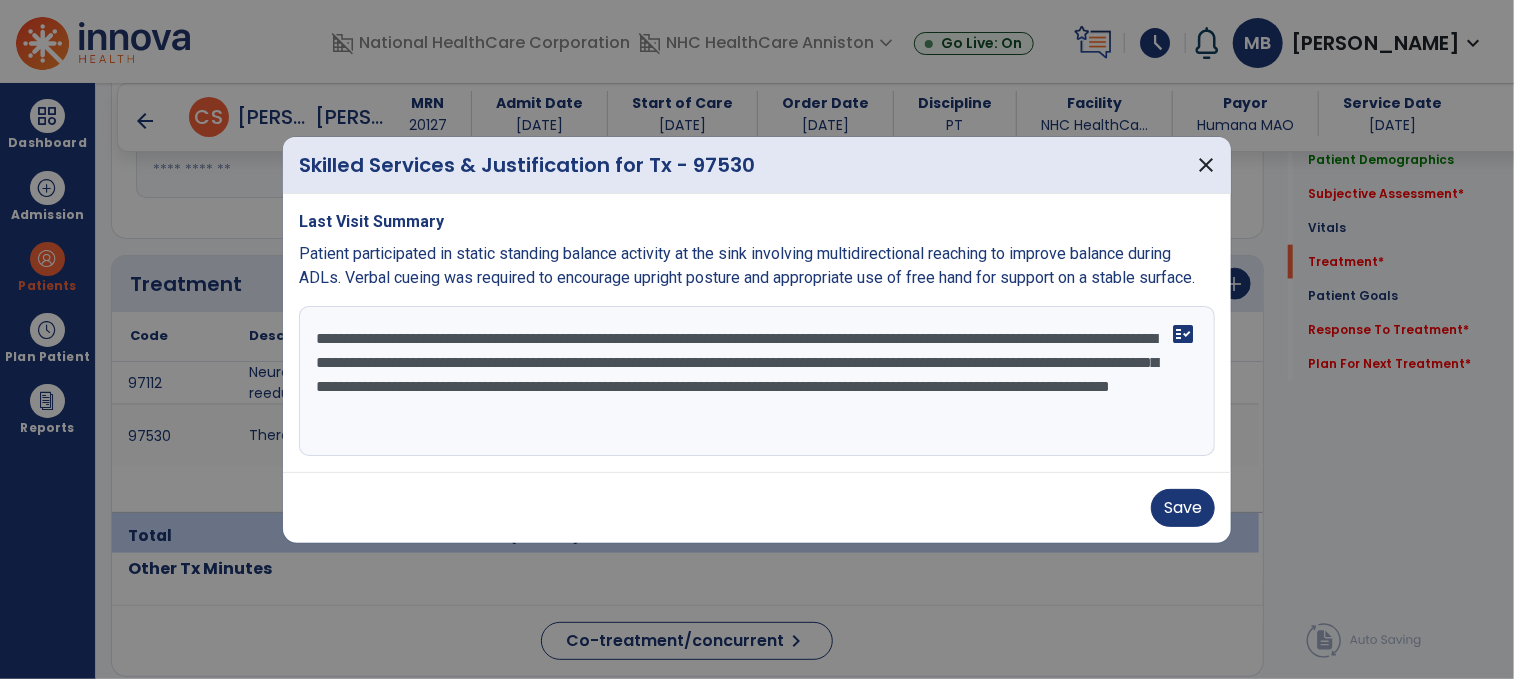 click on "**********" at bounding box center (757, 381) 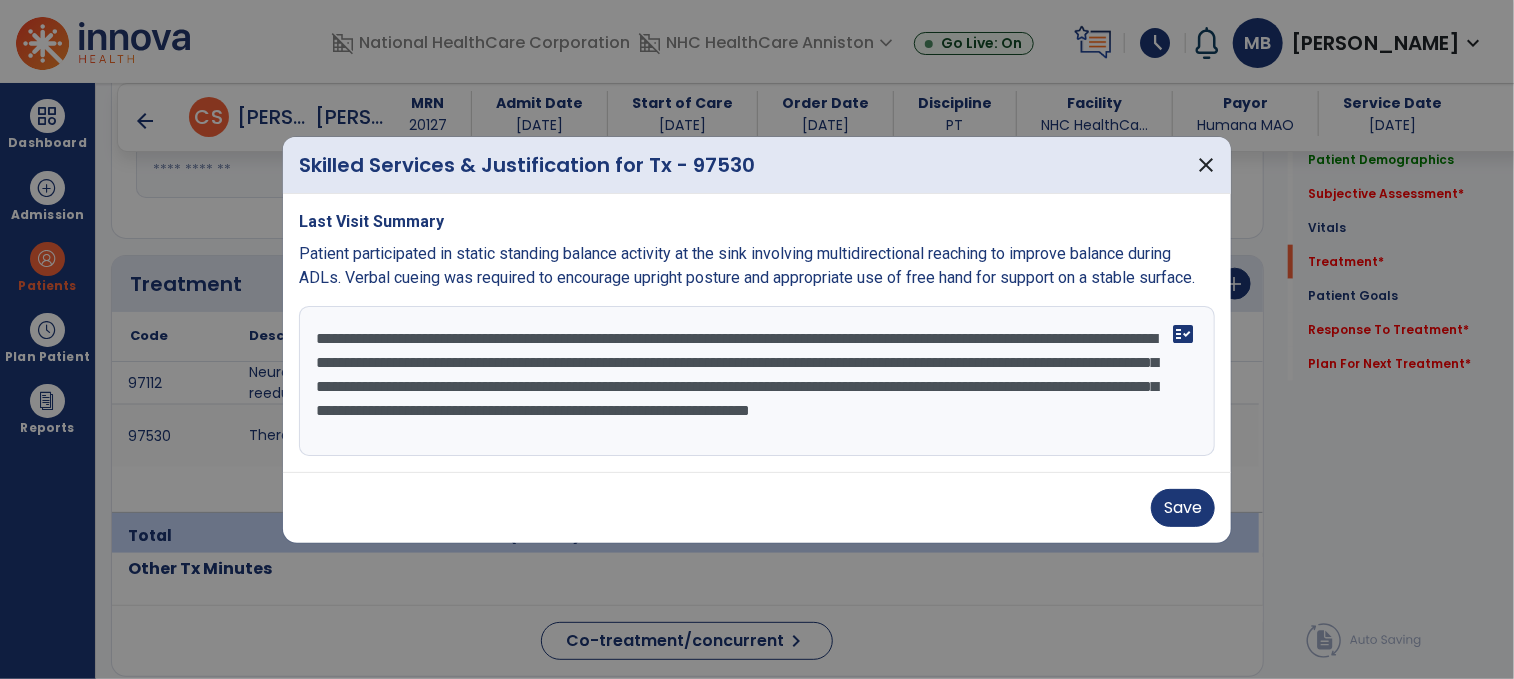 type on "**********" 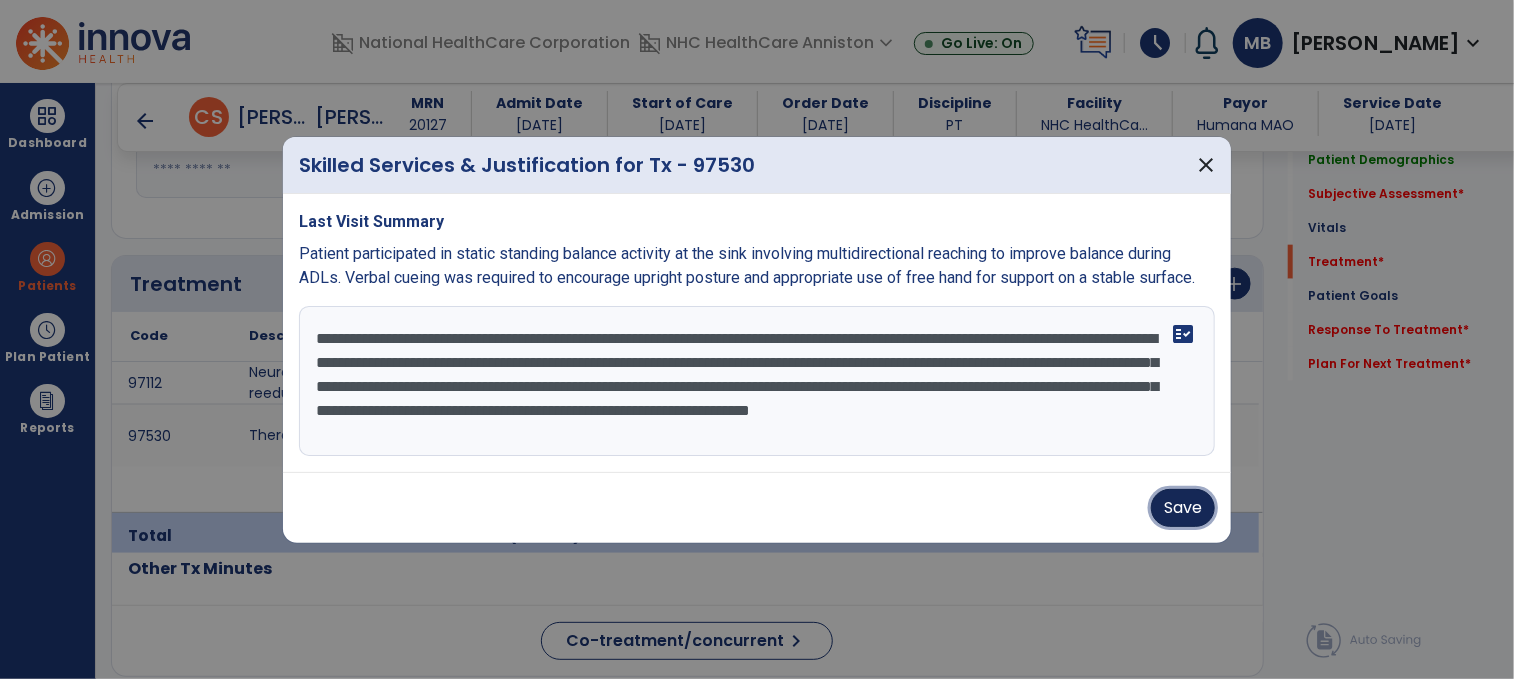 click on "Save" at bounding box center (1183, 508) 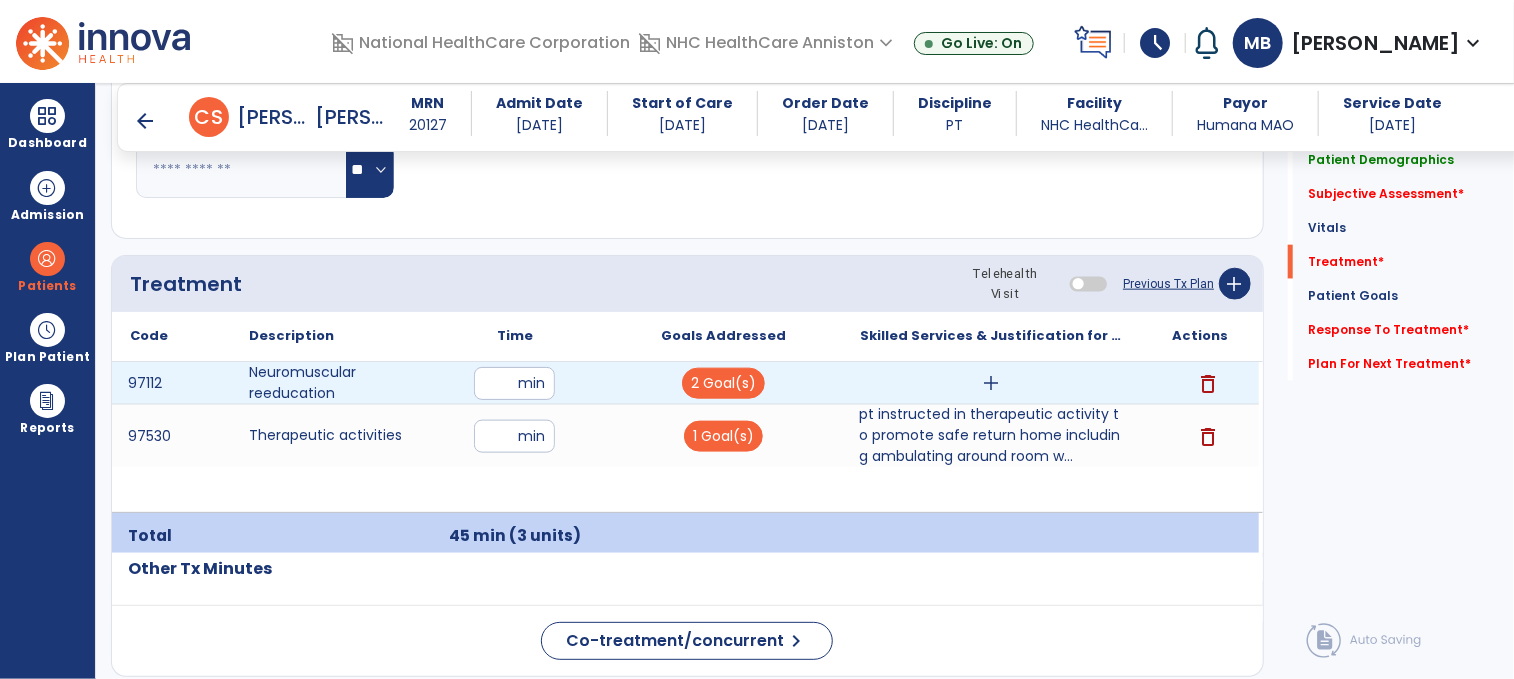 click on "add" at bounding box center [991, 383] 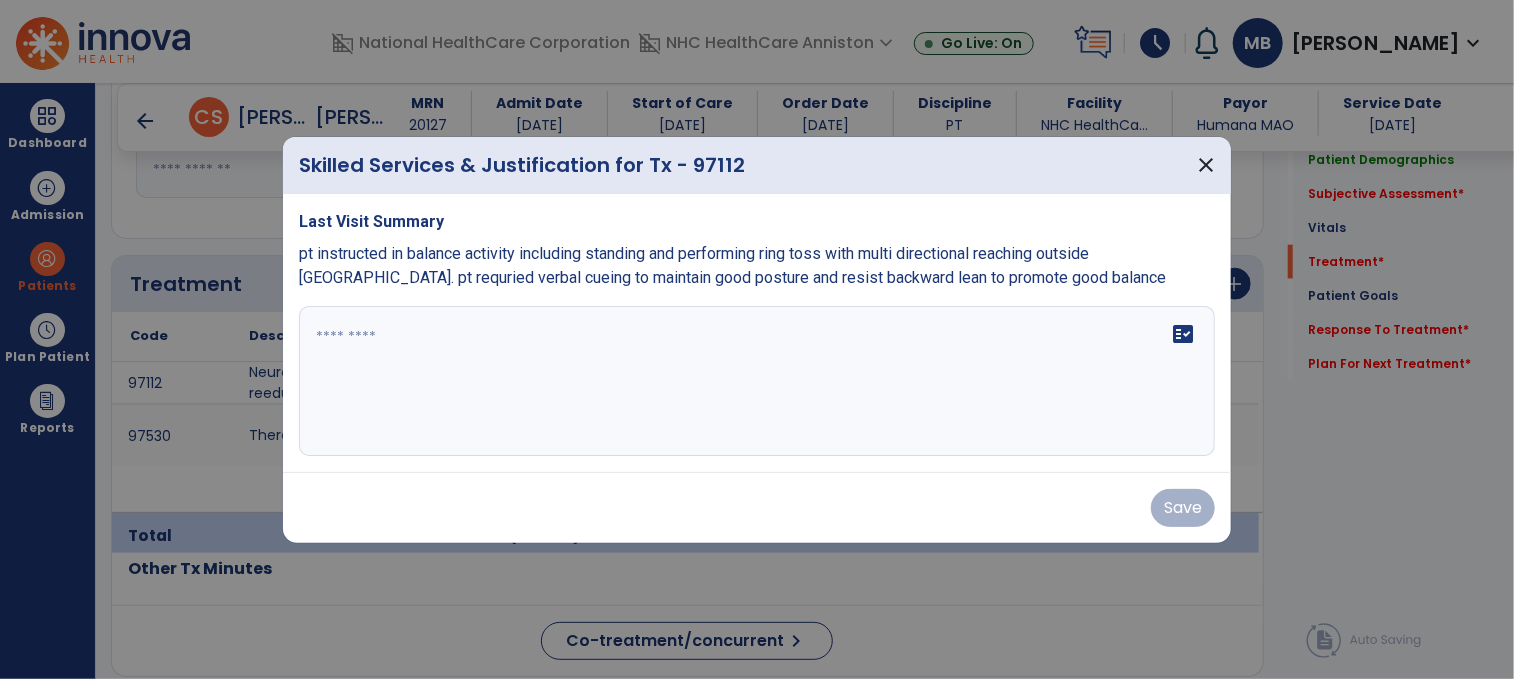 click on "fact_check" at bounding box center [757, 381] 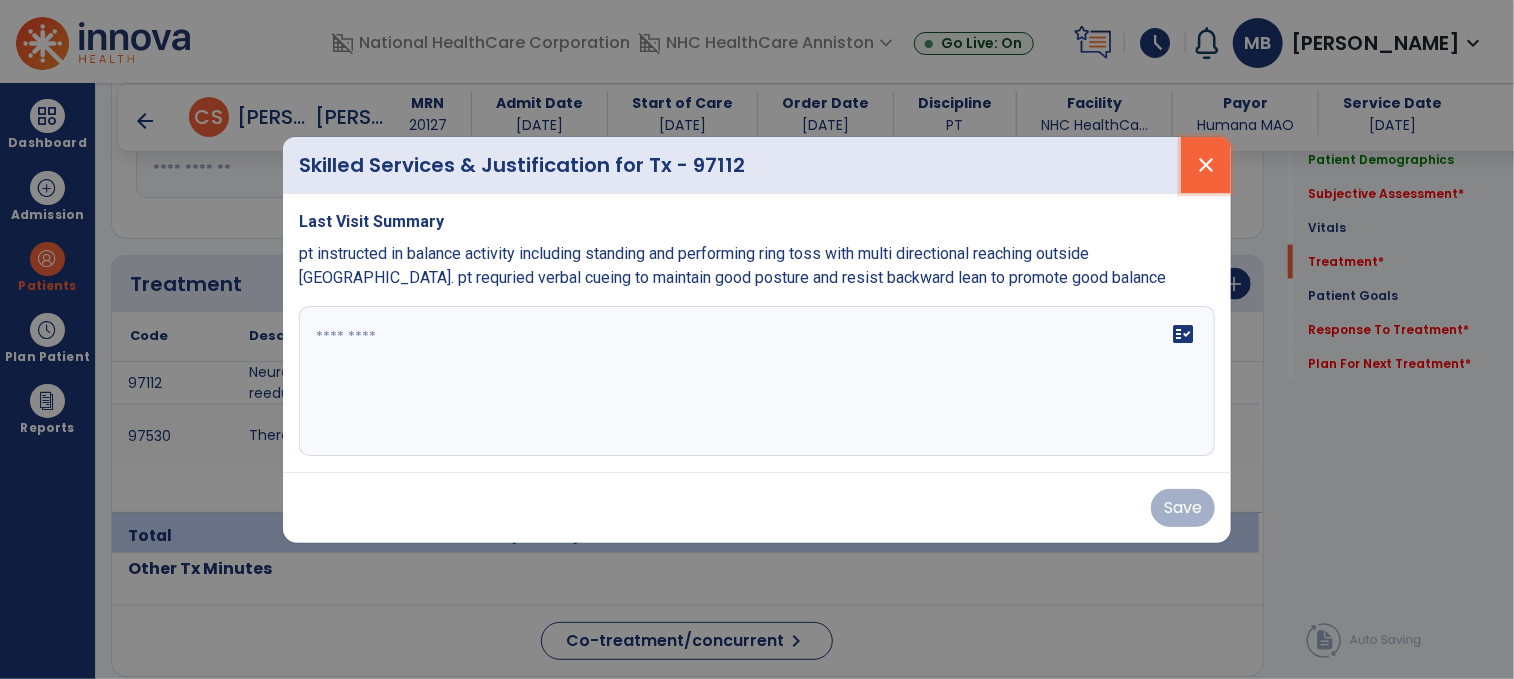 click on "close" at bounding box center [1206, 165] 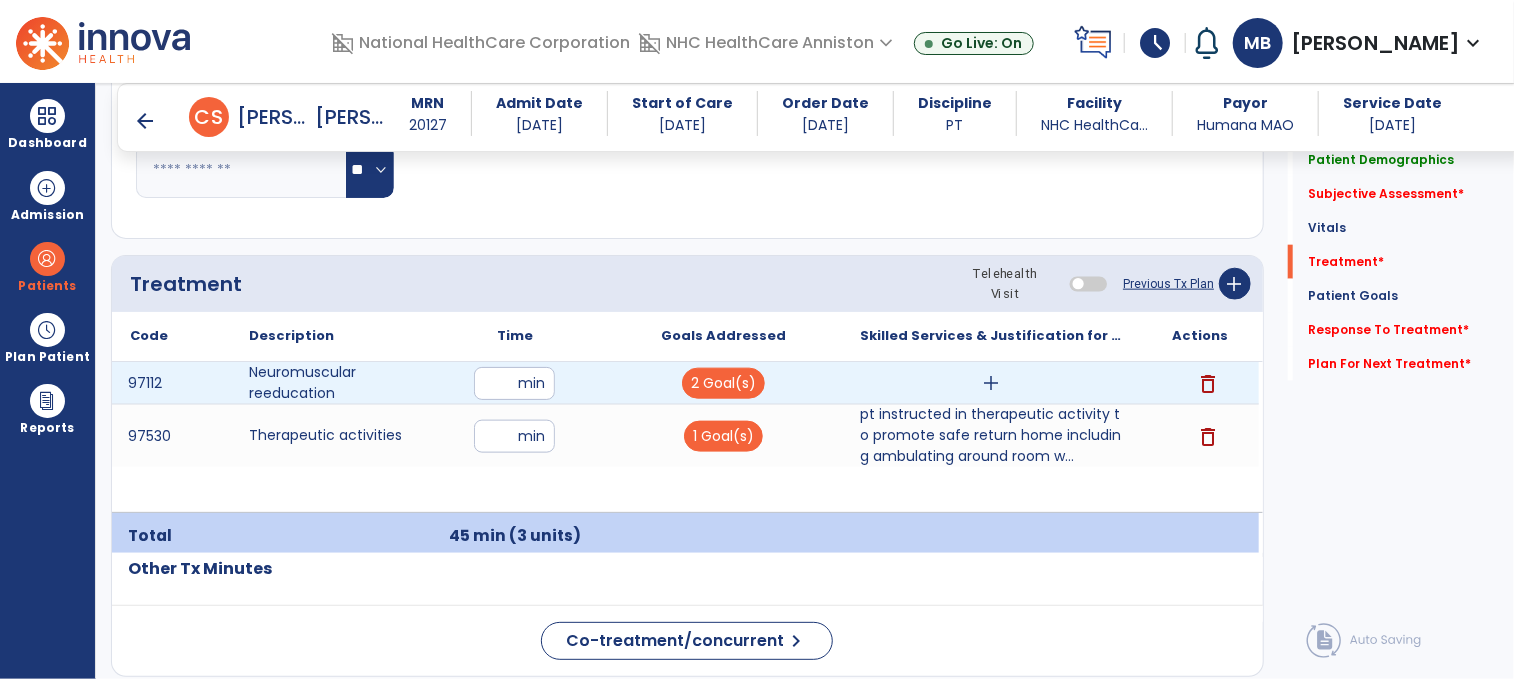 click on "**" at bounding box center (514, 383) 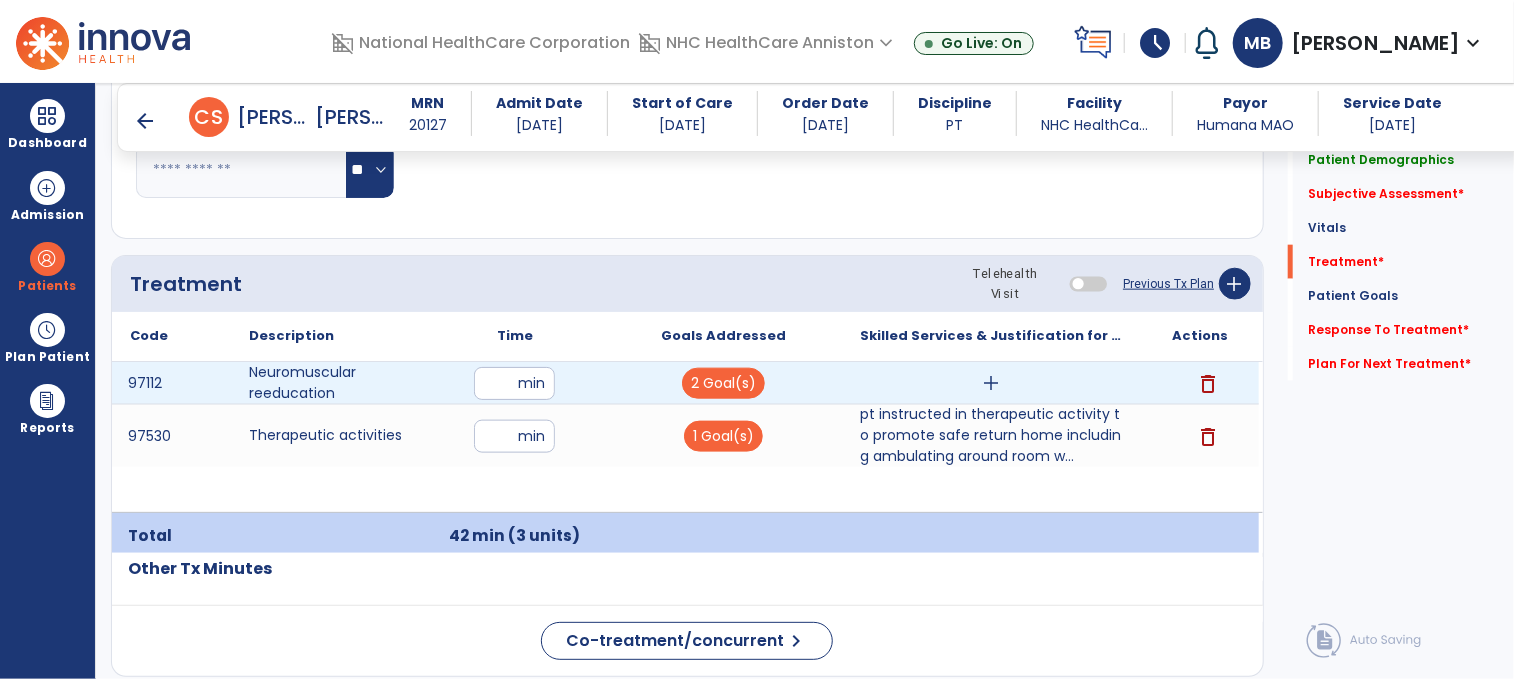 click on "add" at bounding box center [991, 383] 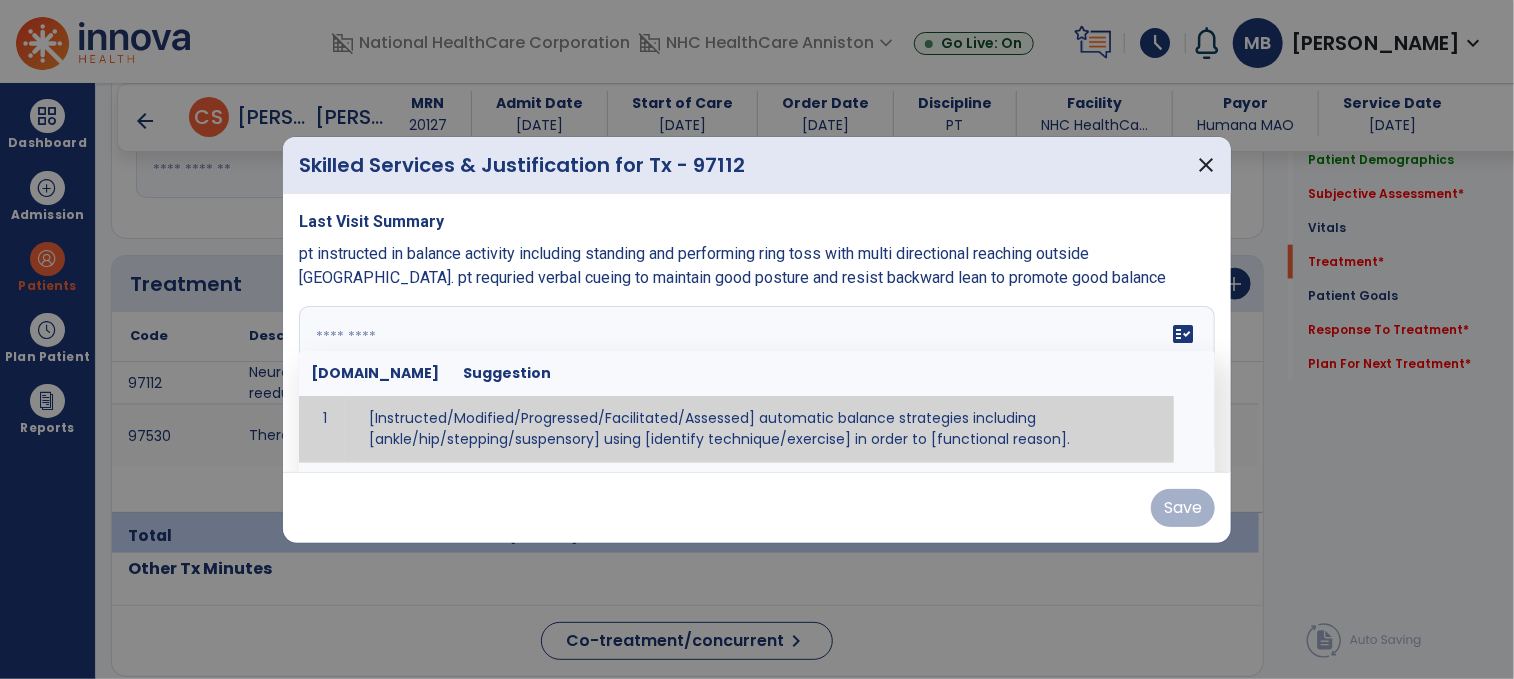 click at bounding box center [757, 381] 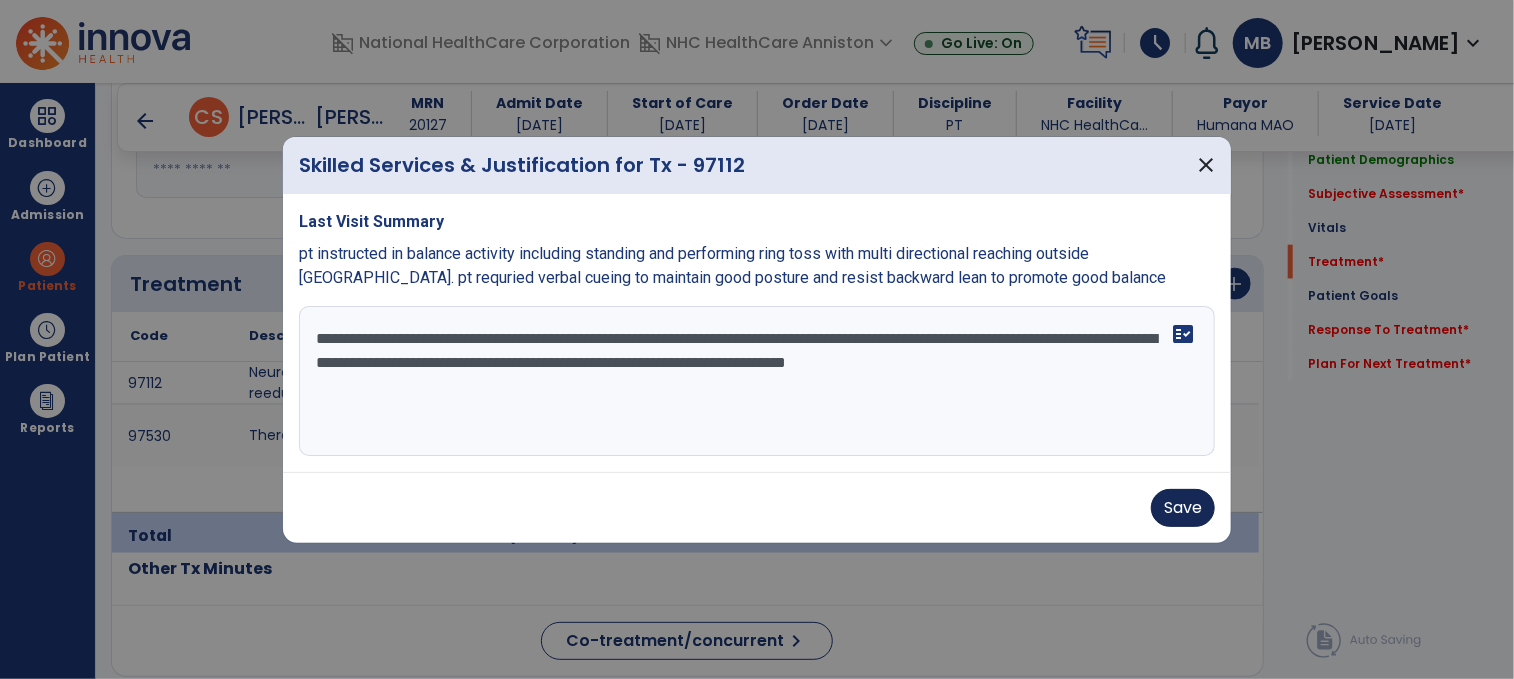 type on "**********" 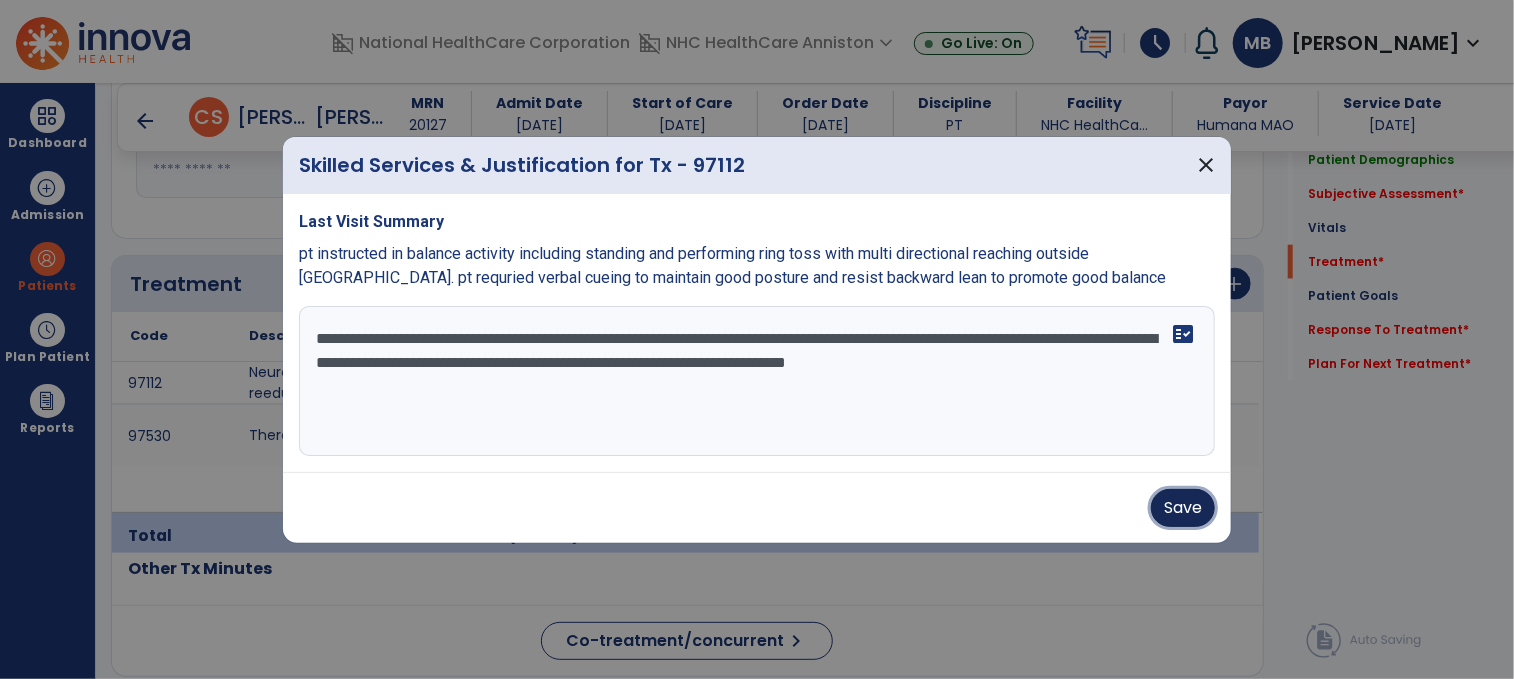 click on "Save" at bounding box center (1183, 508) 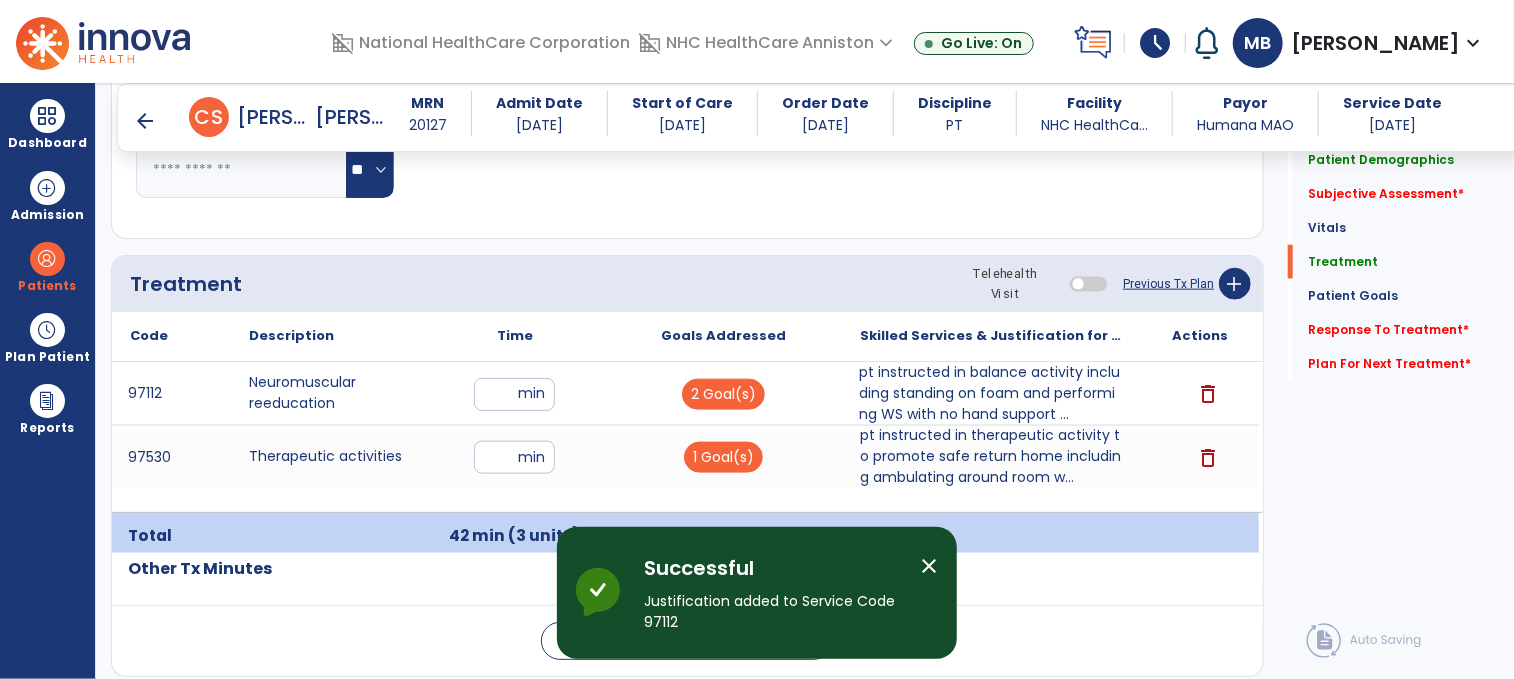 click on "arrow_back" at bounding box center (145, 121) 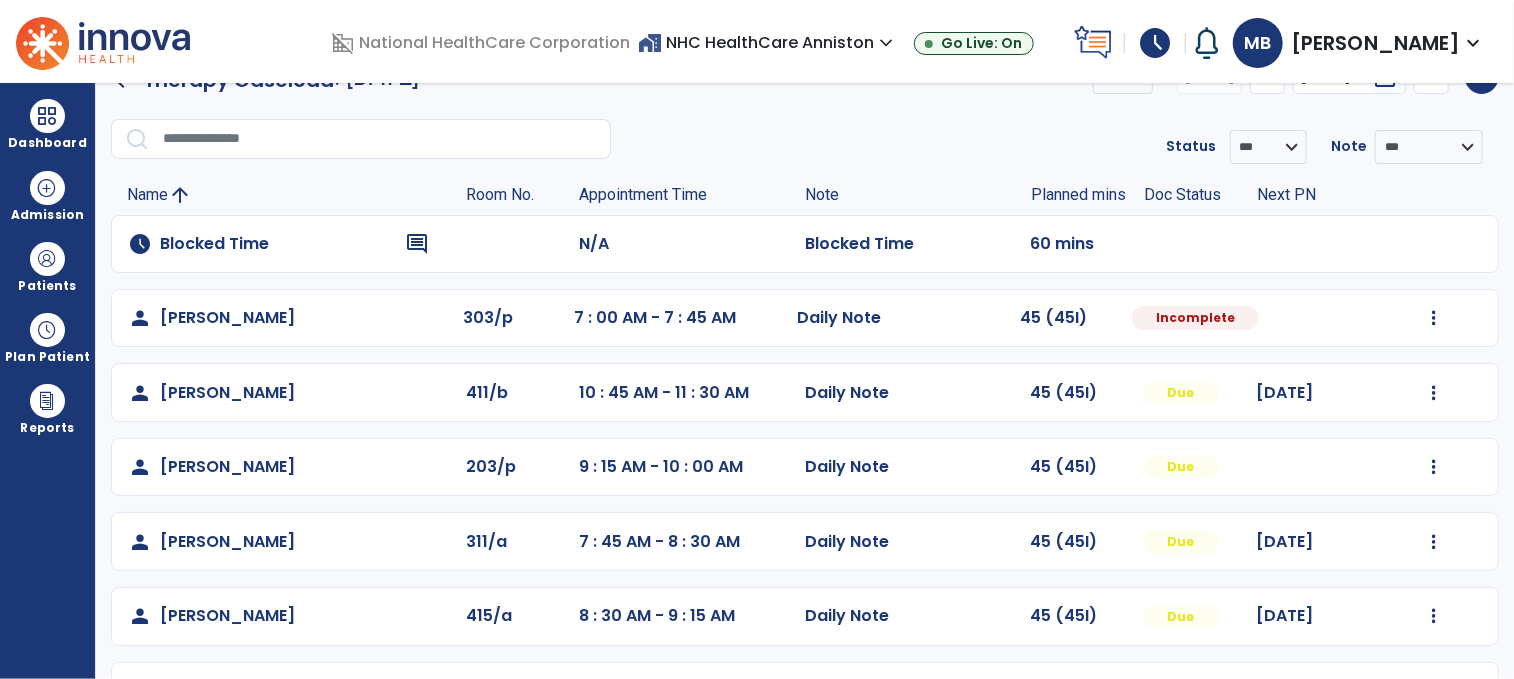 scroll, scrollTop: 70, scrollLeft: 0, axis: vertical 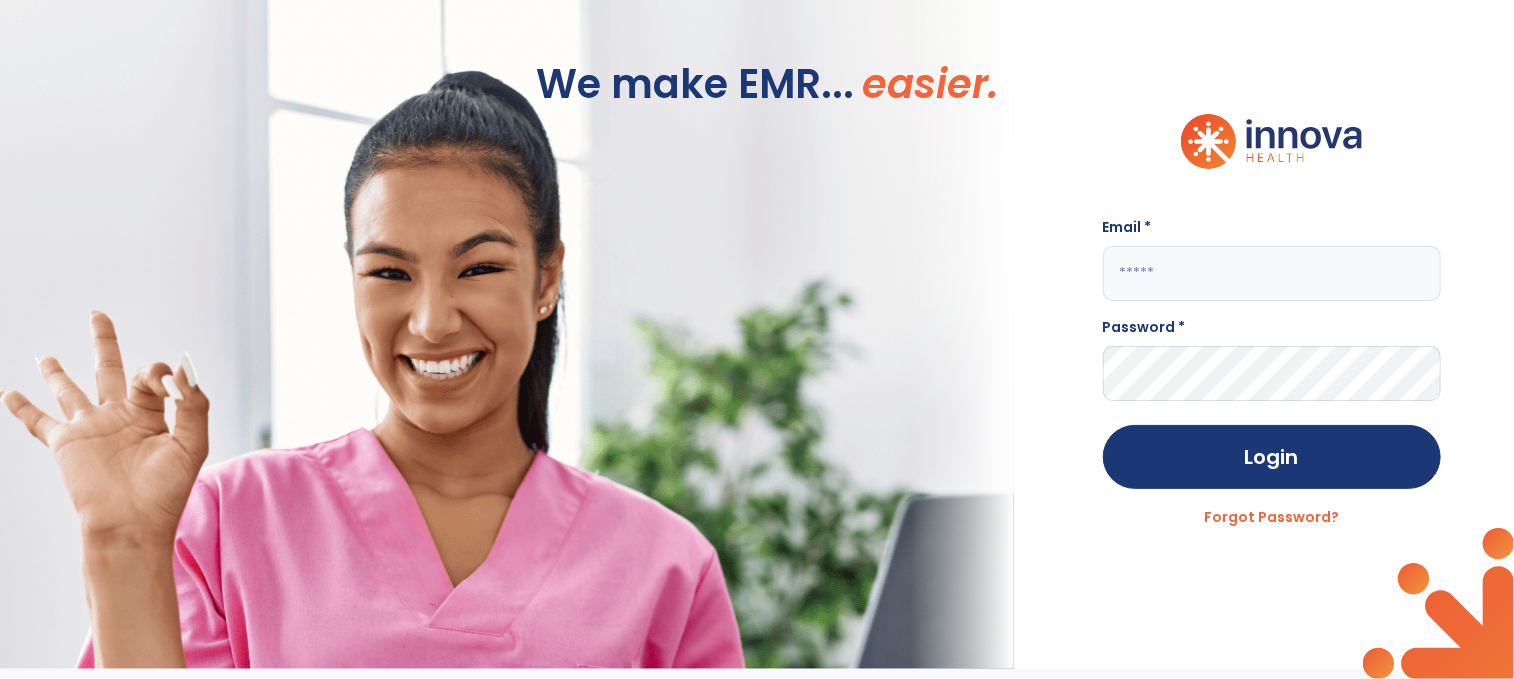 type on "**********" 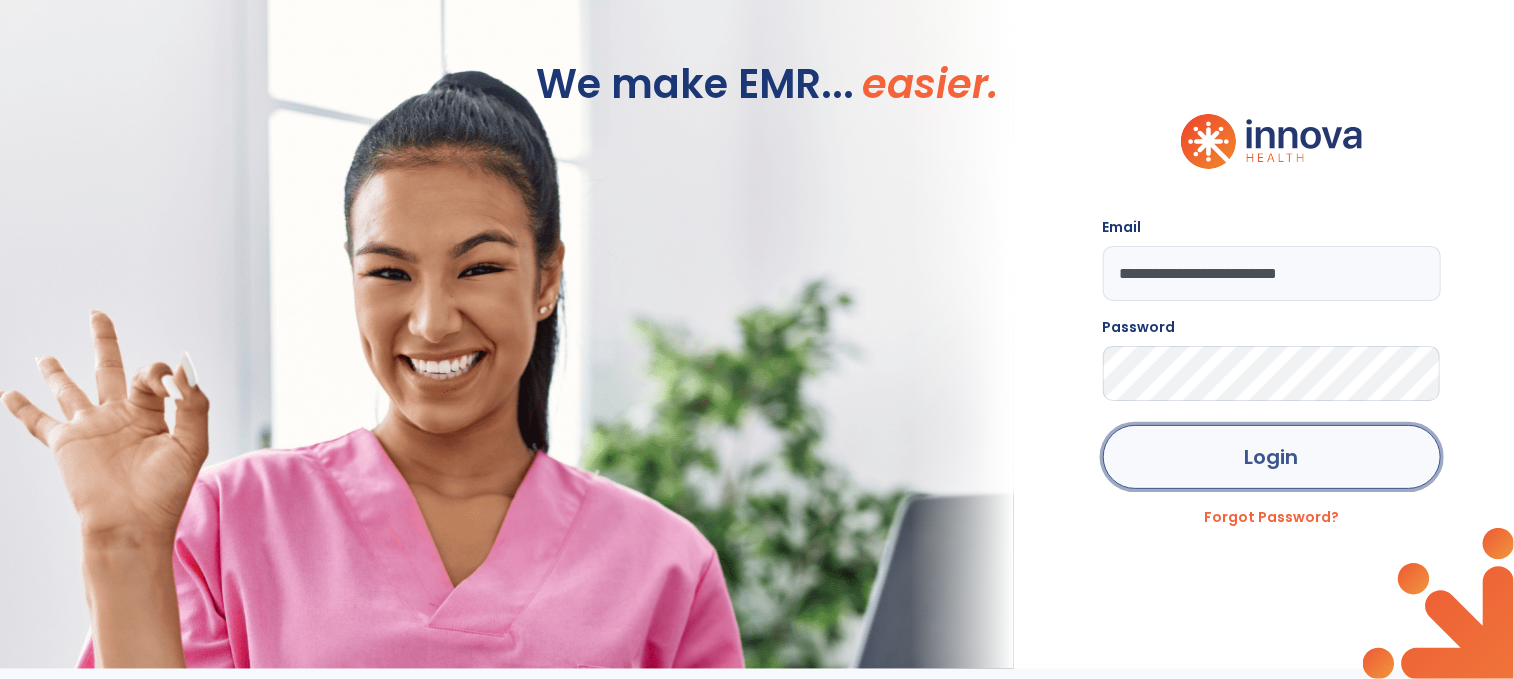 click on "Login" 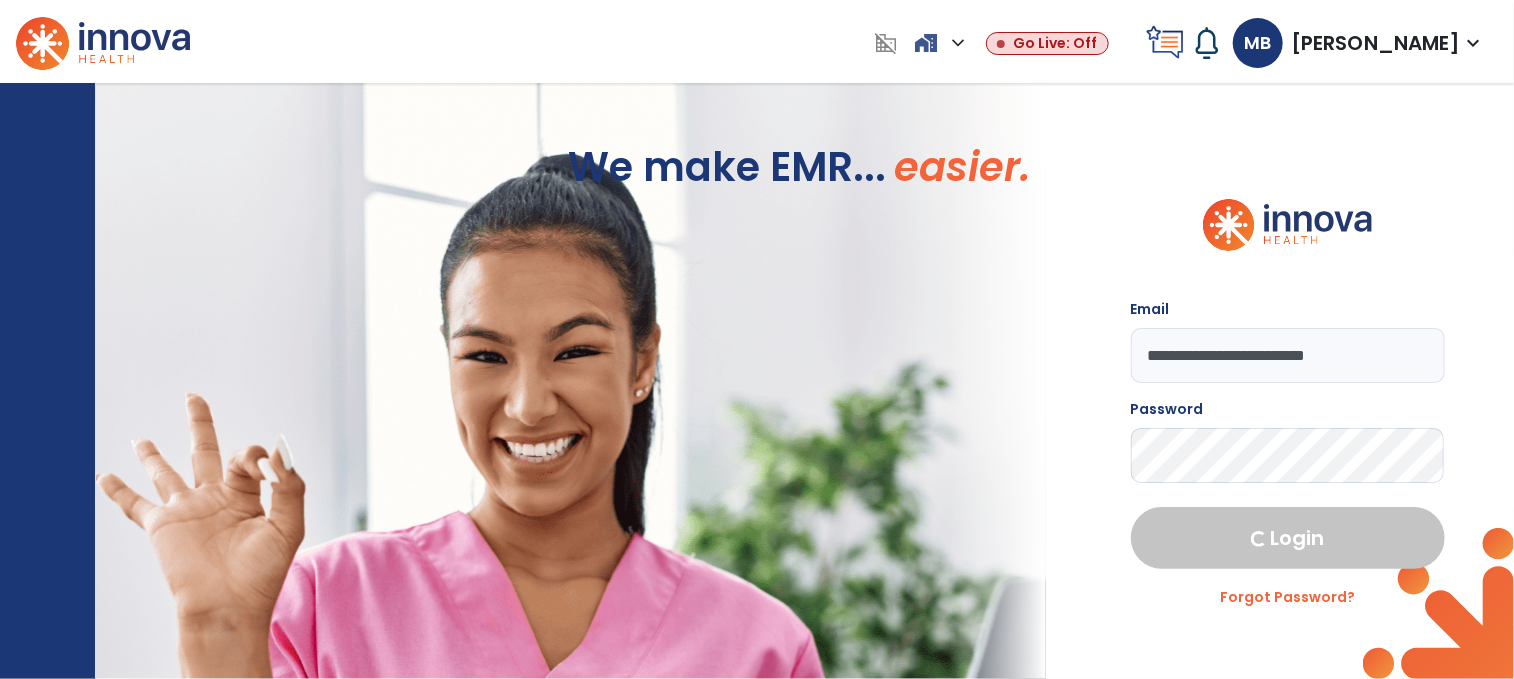 select on "****" 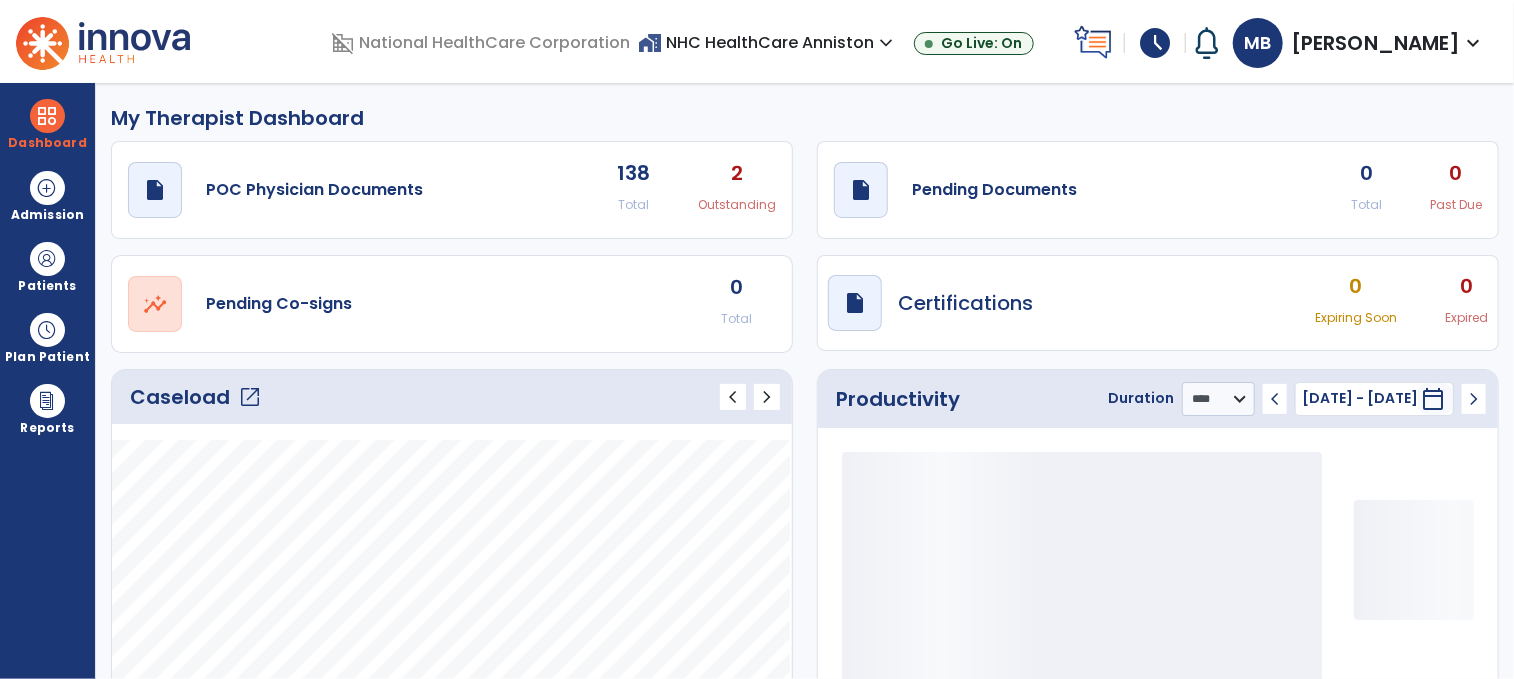 click on "Caseload   open_in_new" 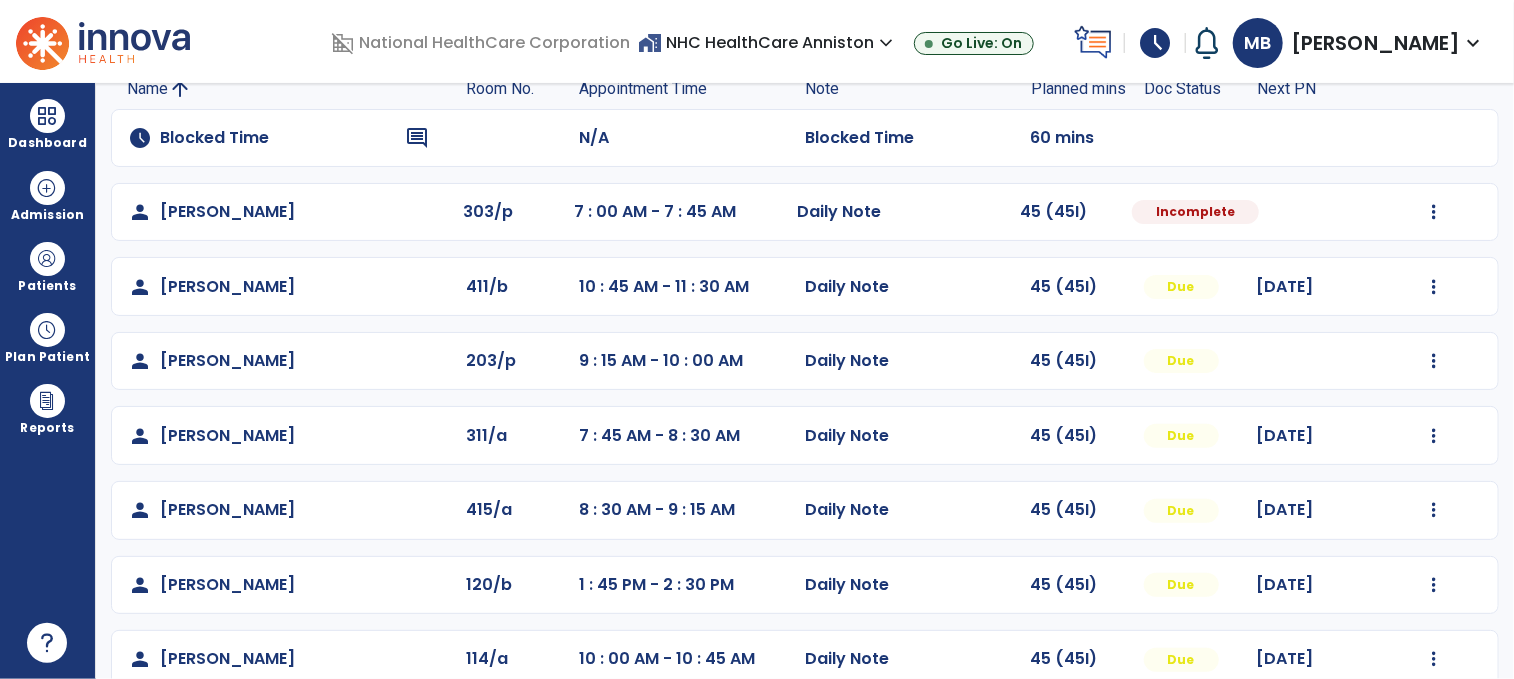 scroll, scrollTop: 151, scrollLeft: 0, axis: vertical 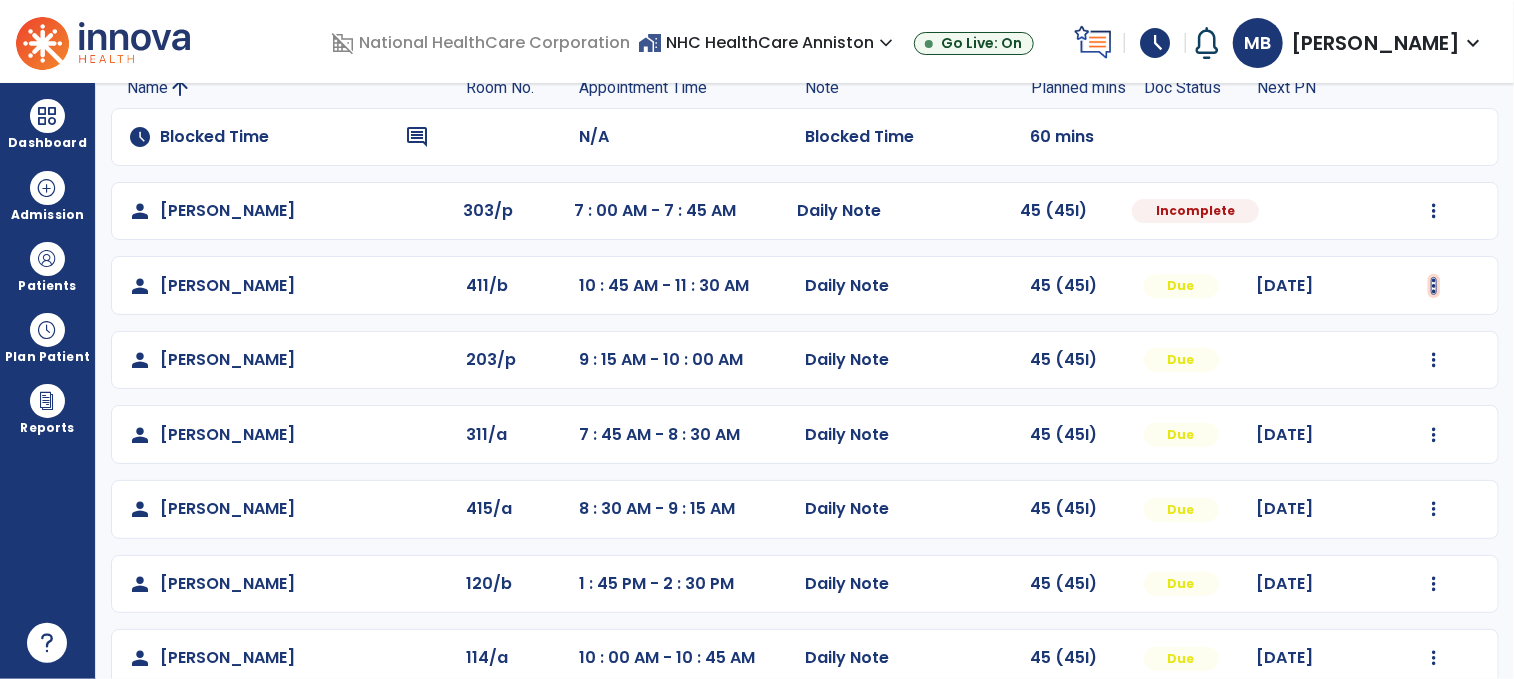 click at bounding box center [1434, 211] 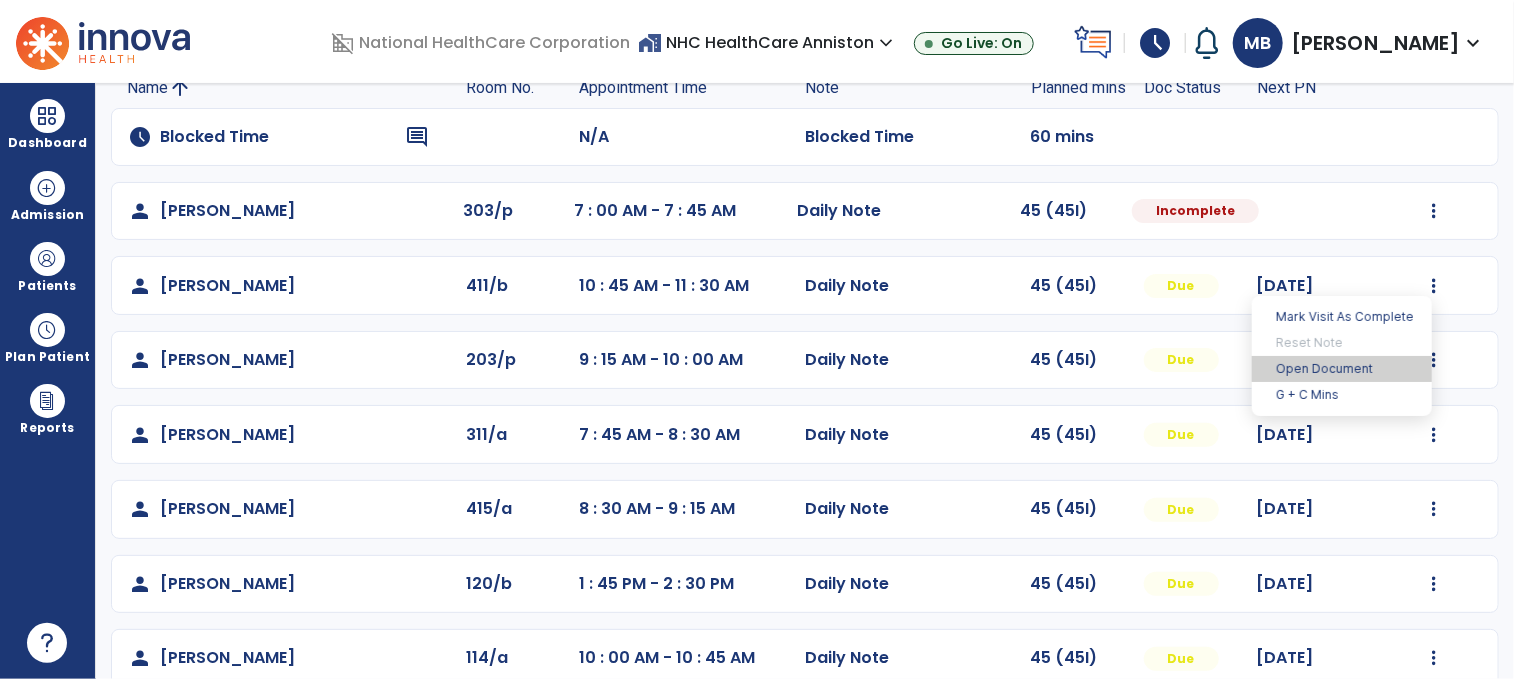 click on "Open Document" at bounding box center (1342, 369) 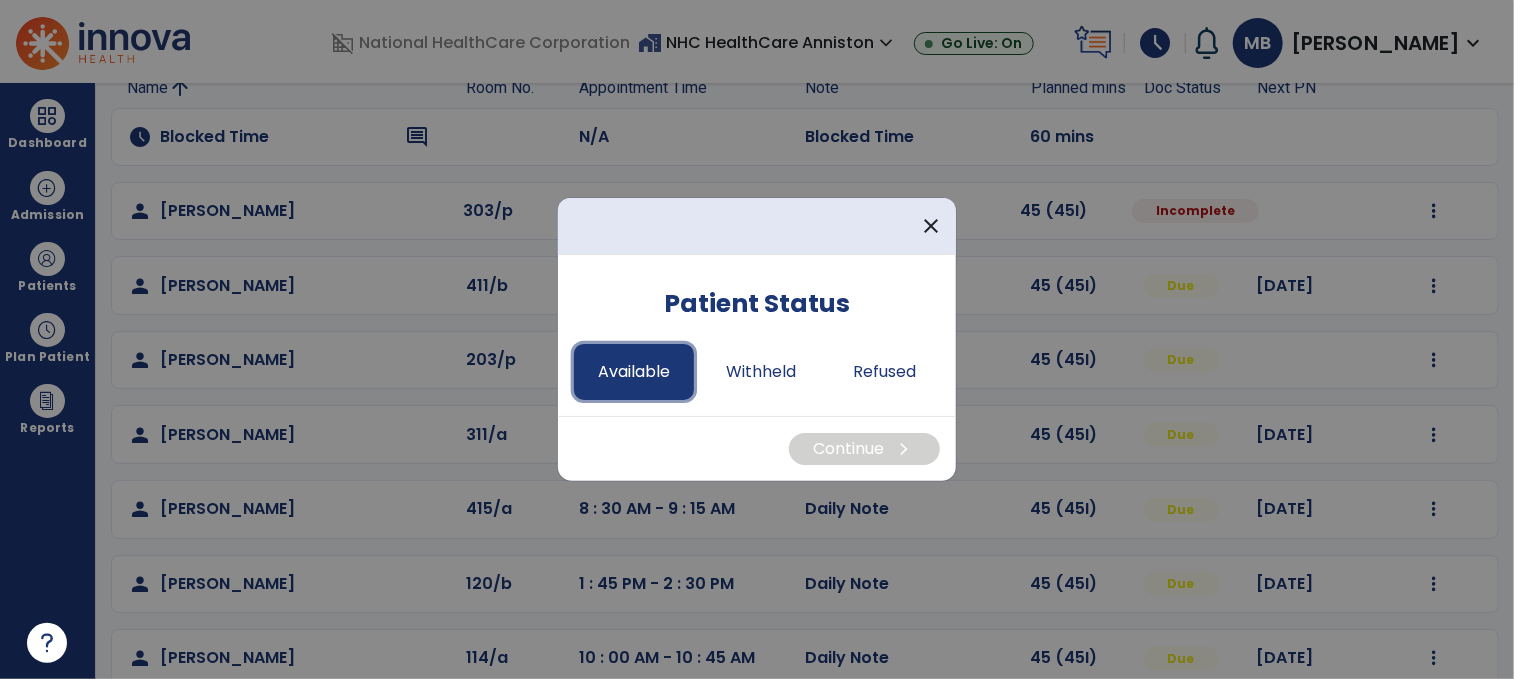 click on "Available" at bounding box center [634, 372] 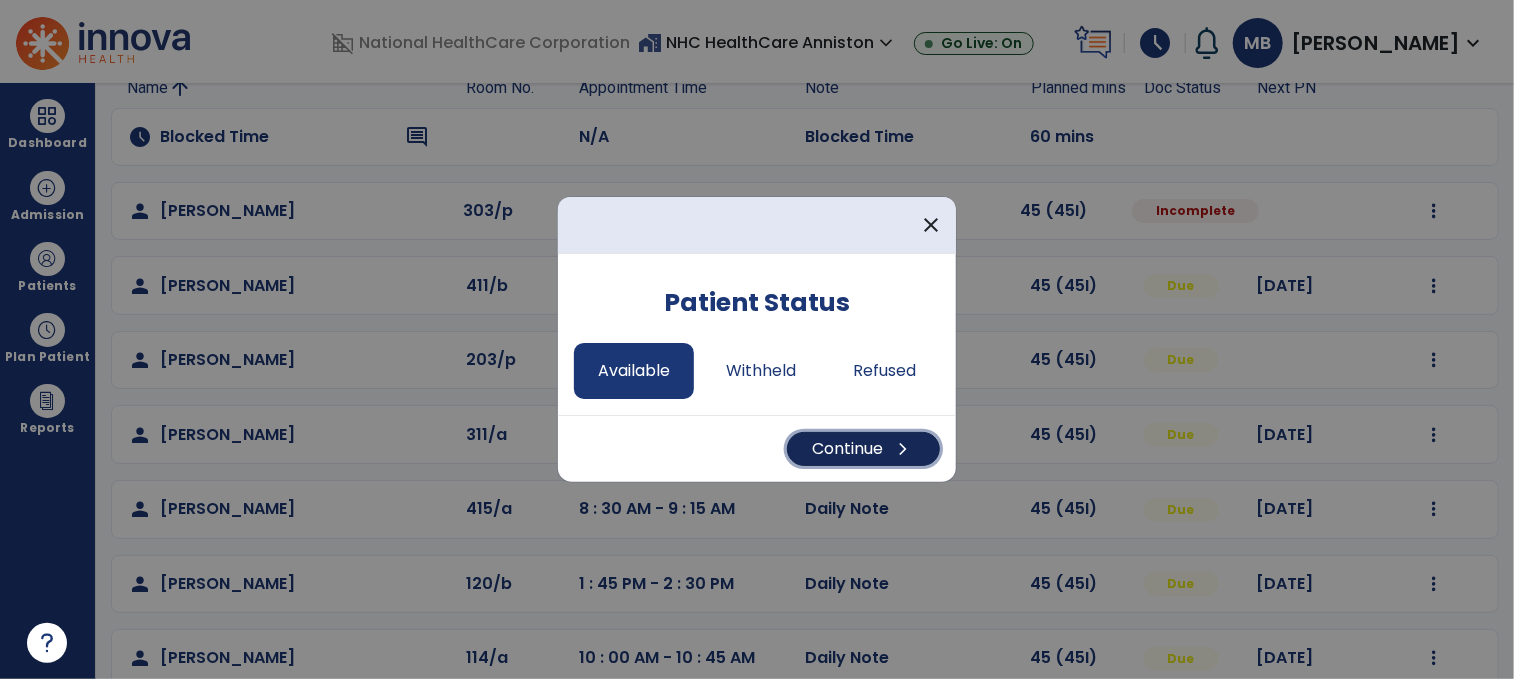 click on "Continue   chevron_right" at bounding box center [863, 449] 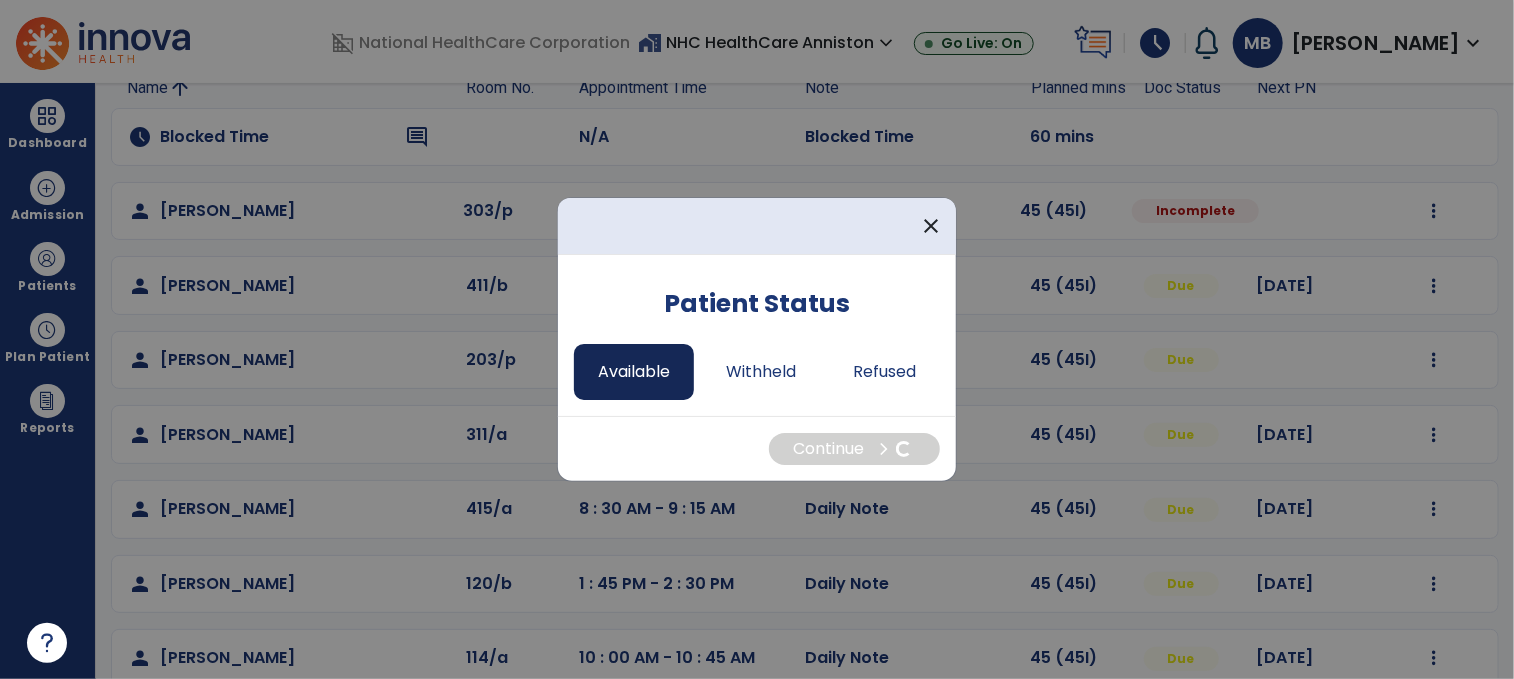 select on "*" 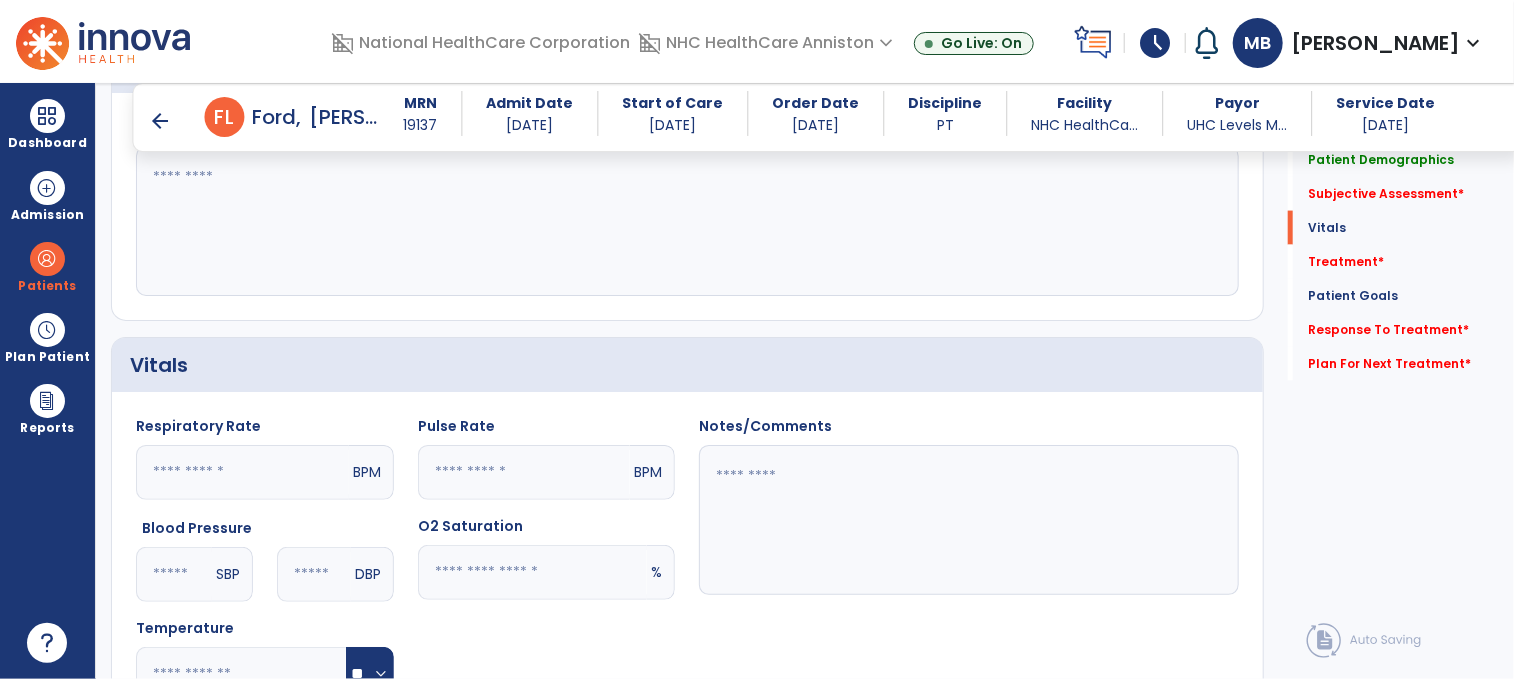 scroll, scrollTop: 1831, scrollLeft: 0, axis: vertical 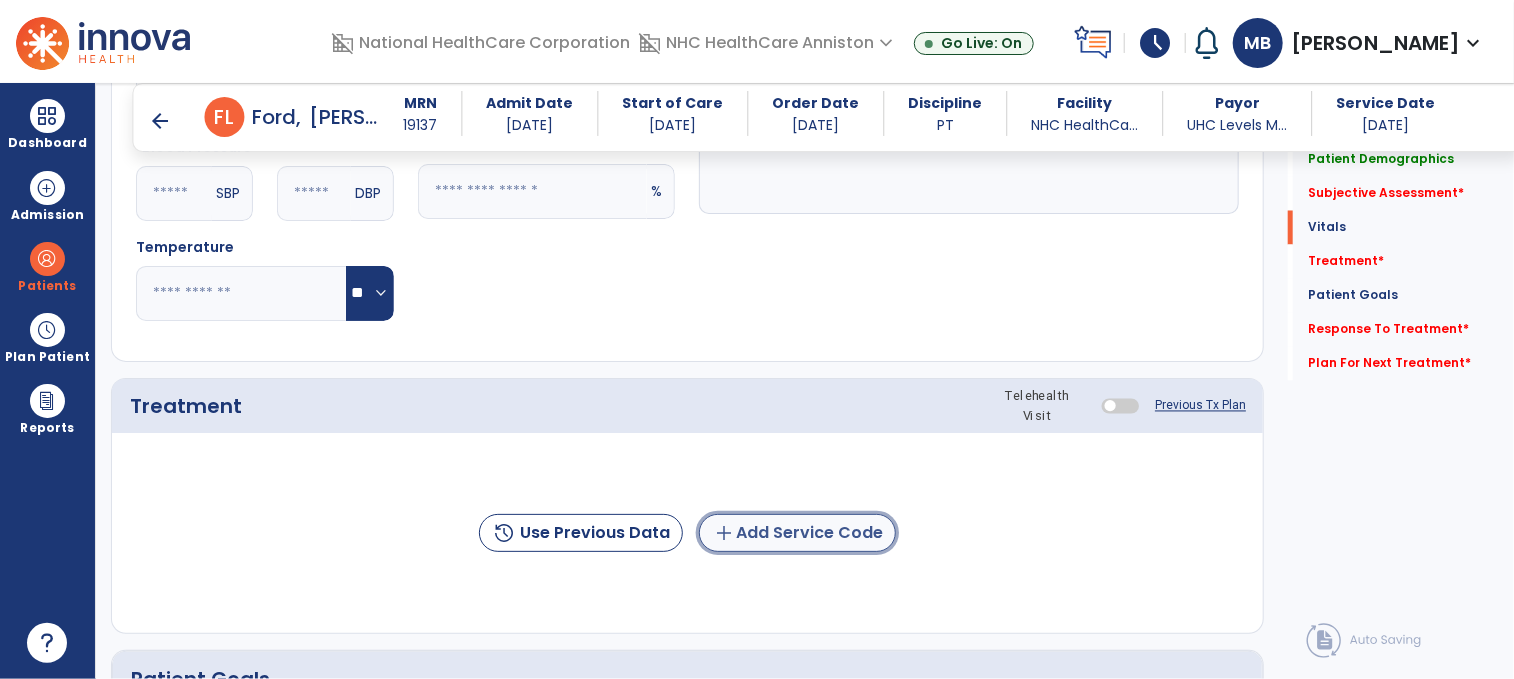 click on "add  Add Service Code" 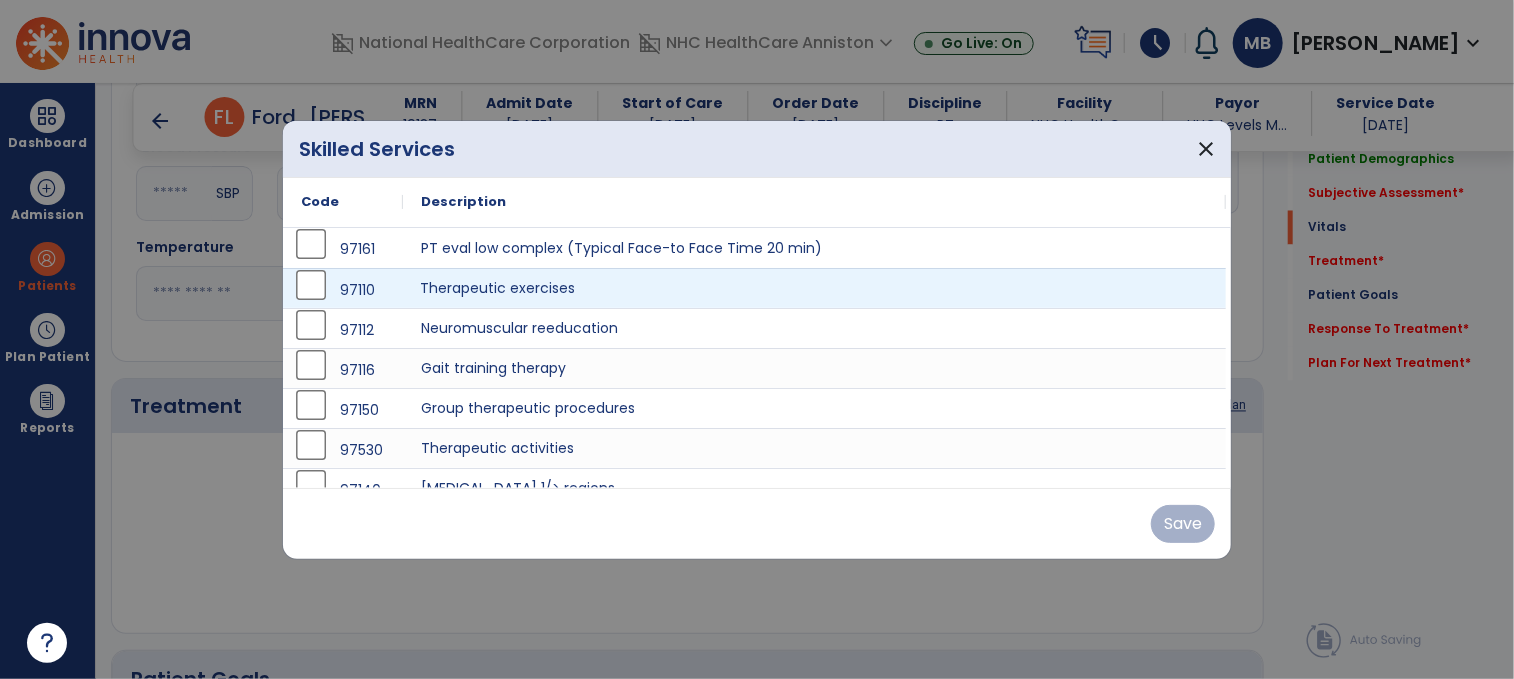 click on "Therapeutic exercises" at bounding box center [814, 288] 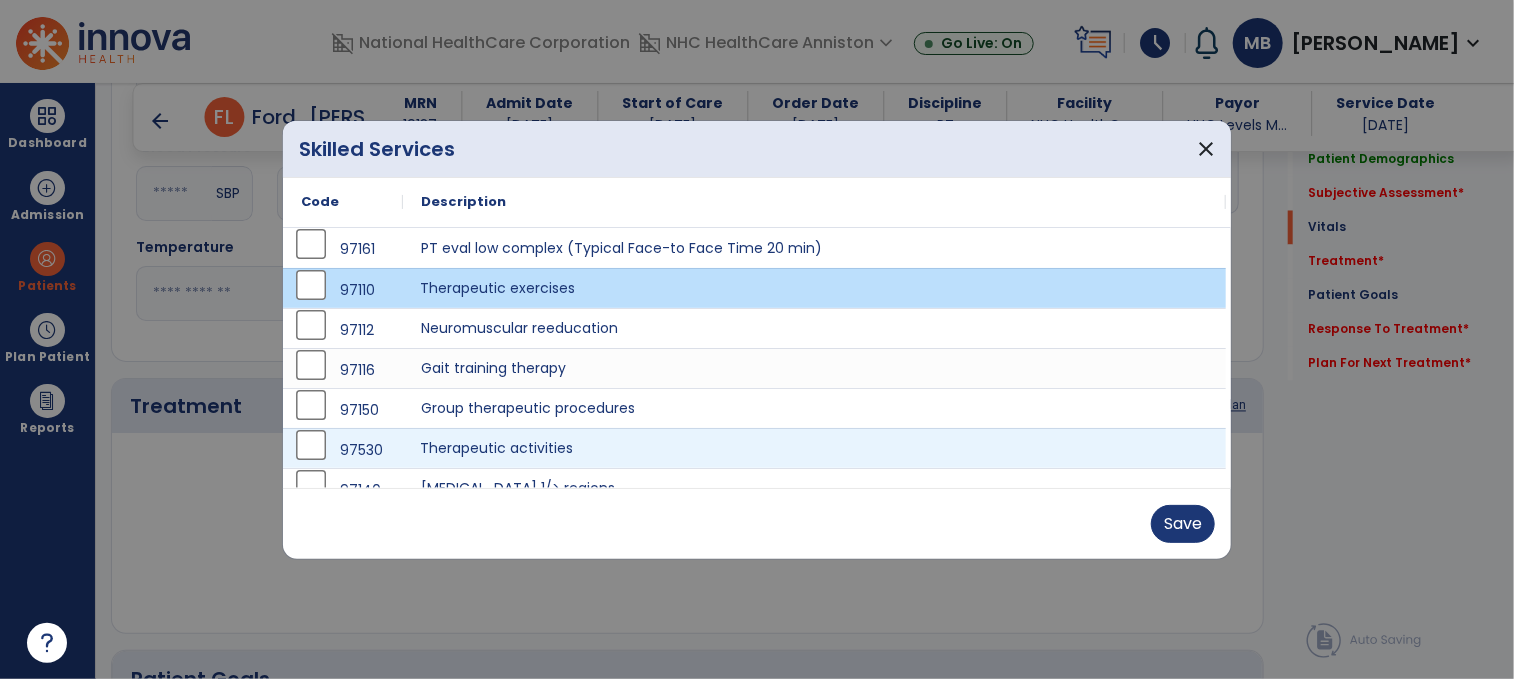 click on "Therapeutic activities" at bounding box center [814, 448] 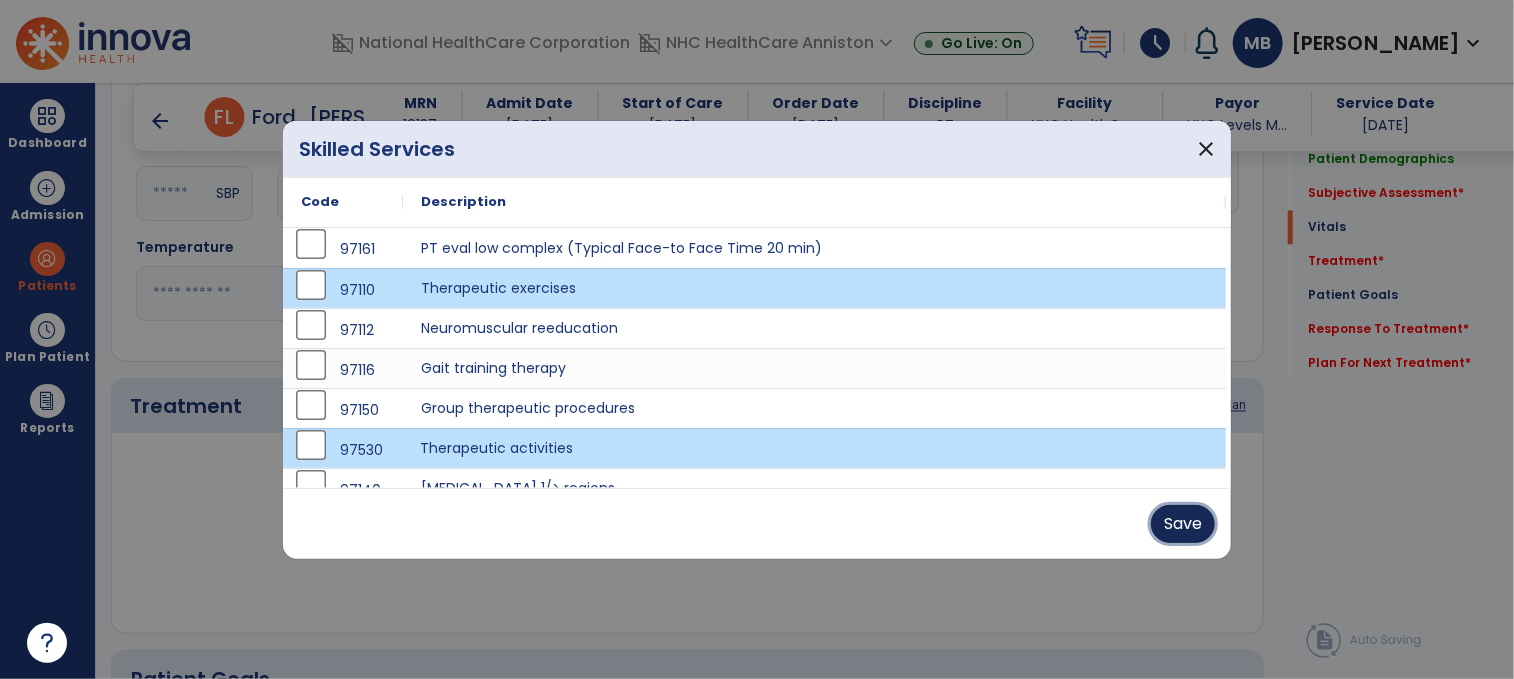click on "Save" at bounding box center [1183, 524] 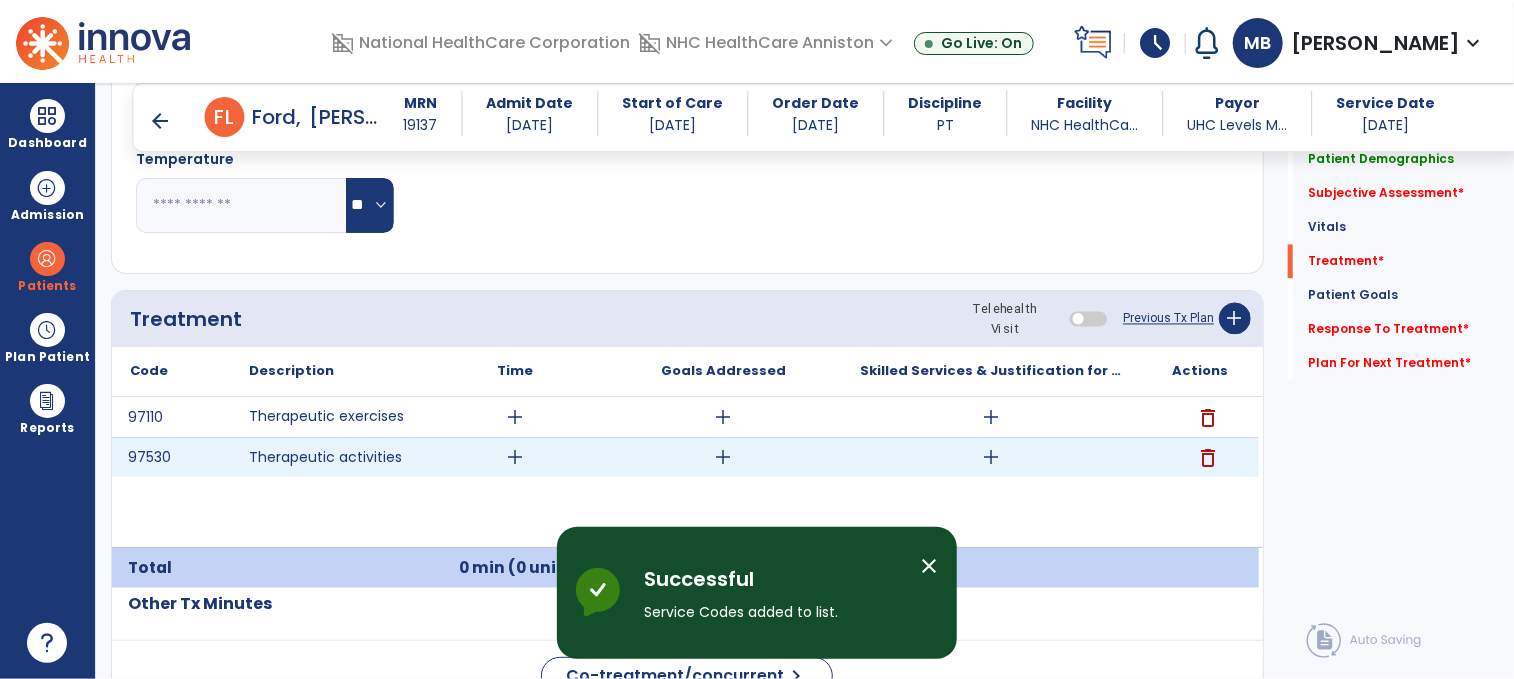 click on "add" at bounding box center (514, 457) 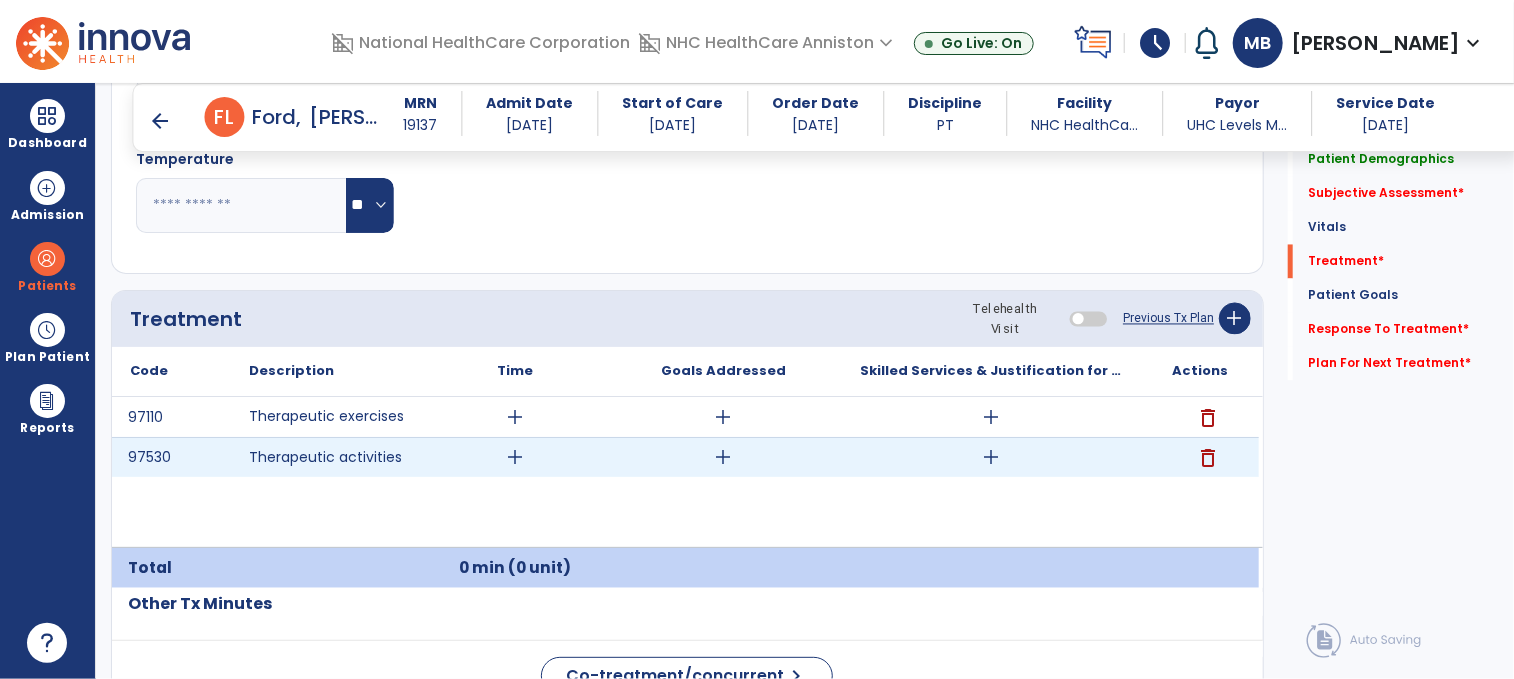 click on "add" at bounding box center (515, 457) 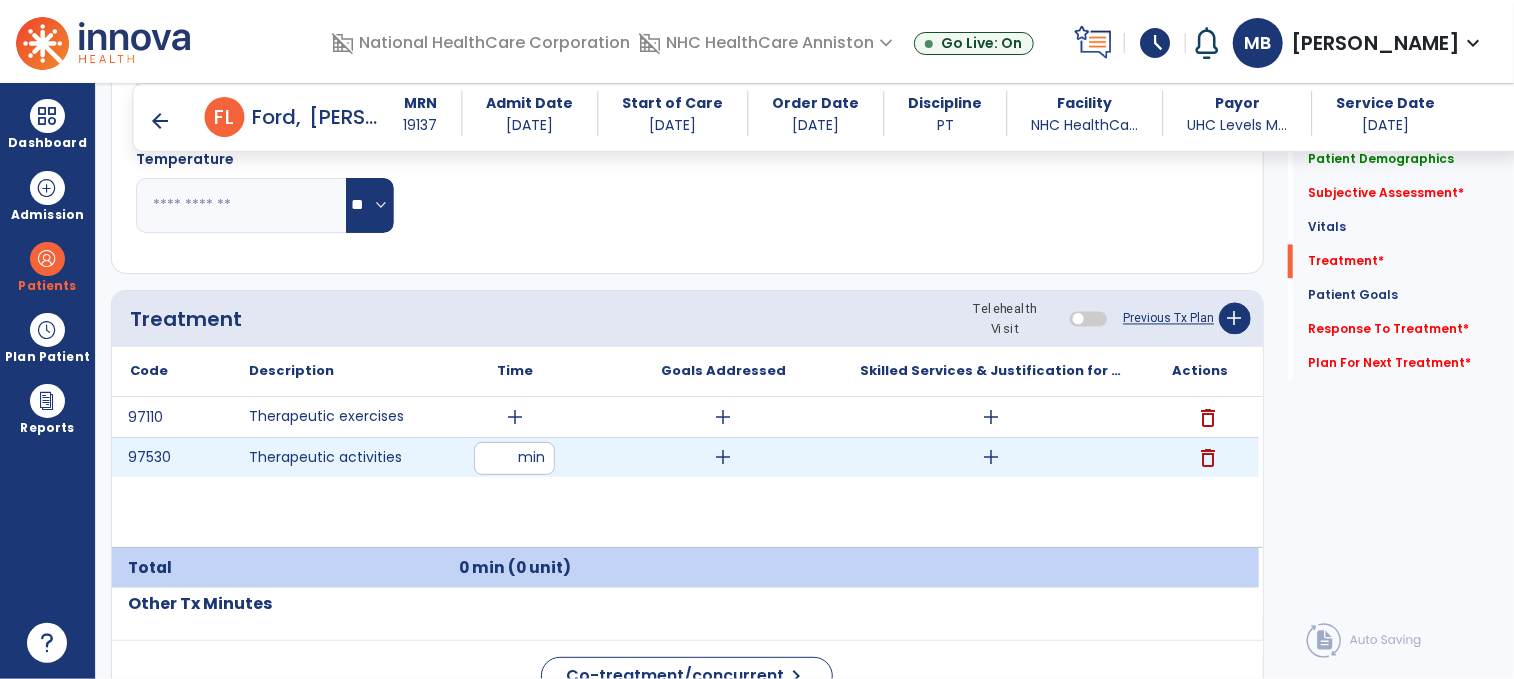 type on "**" 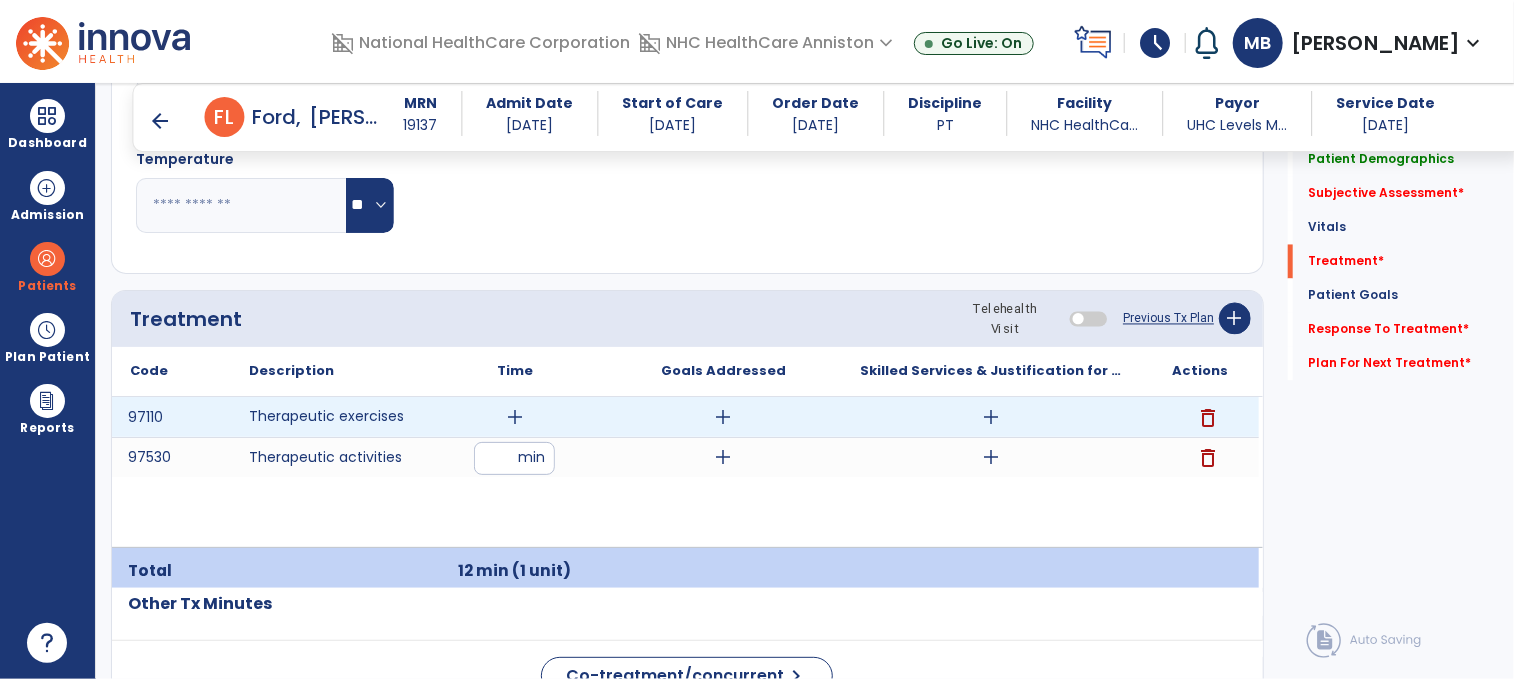 click on "add" at bounding box center [515, 417] 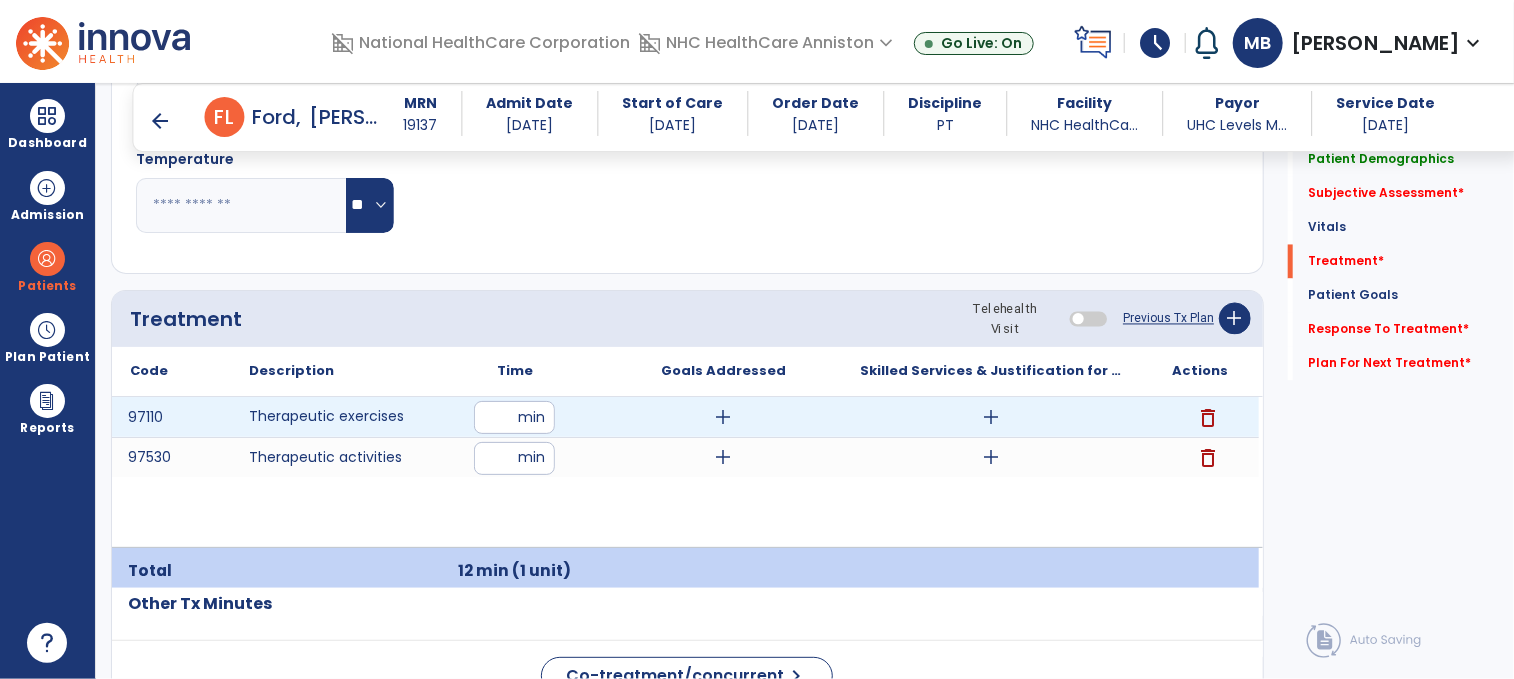 type on "**" 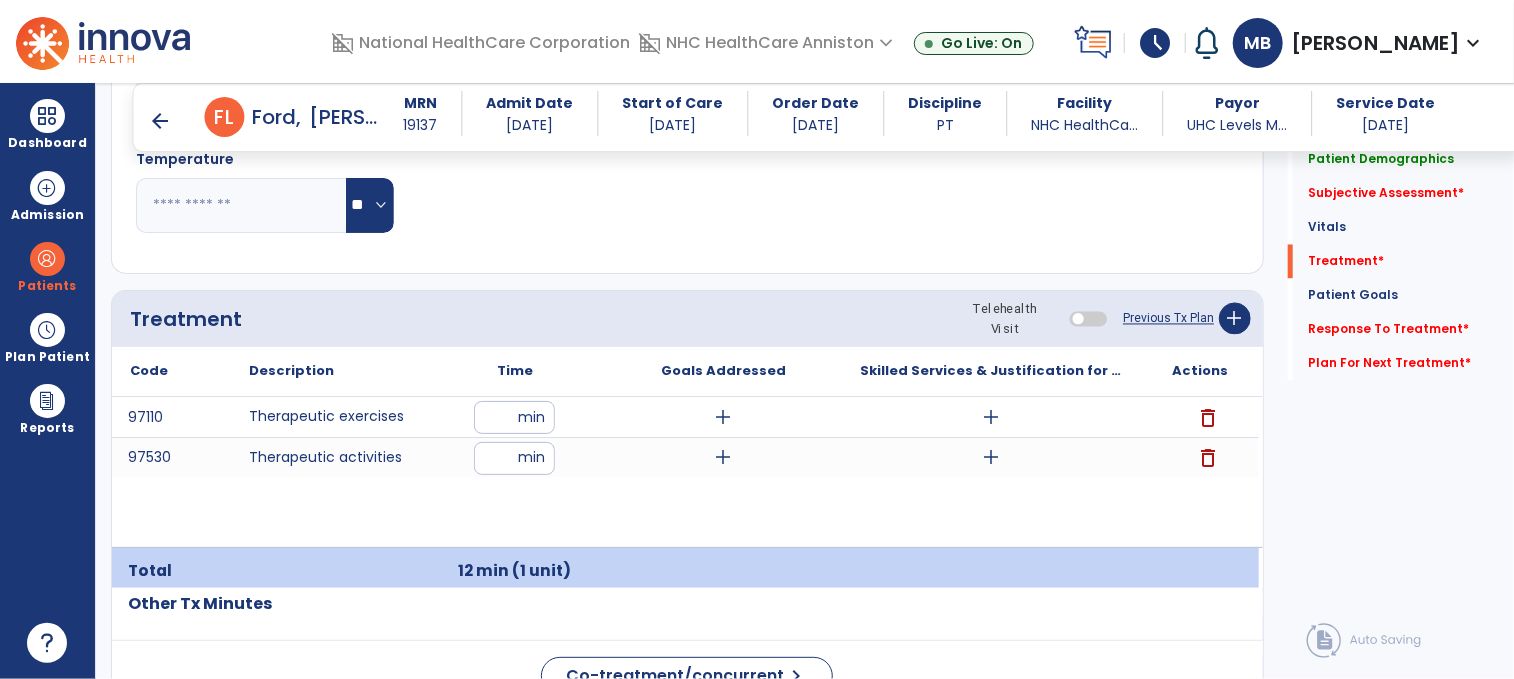 click on "Treatment Telehealth Visit  Previous Tx Plan   add" 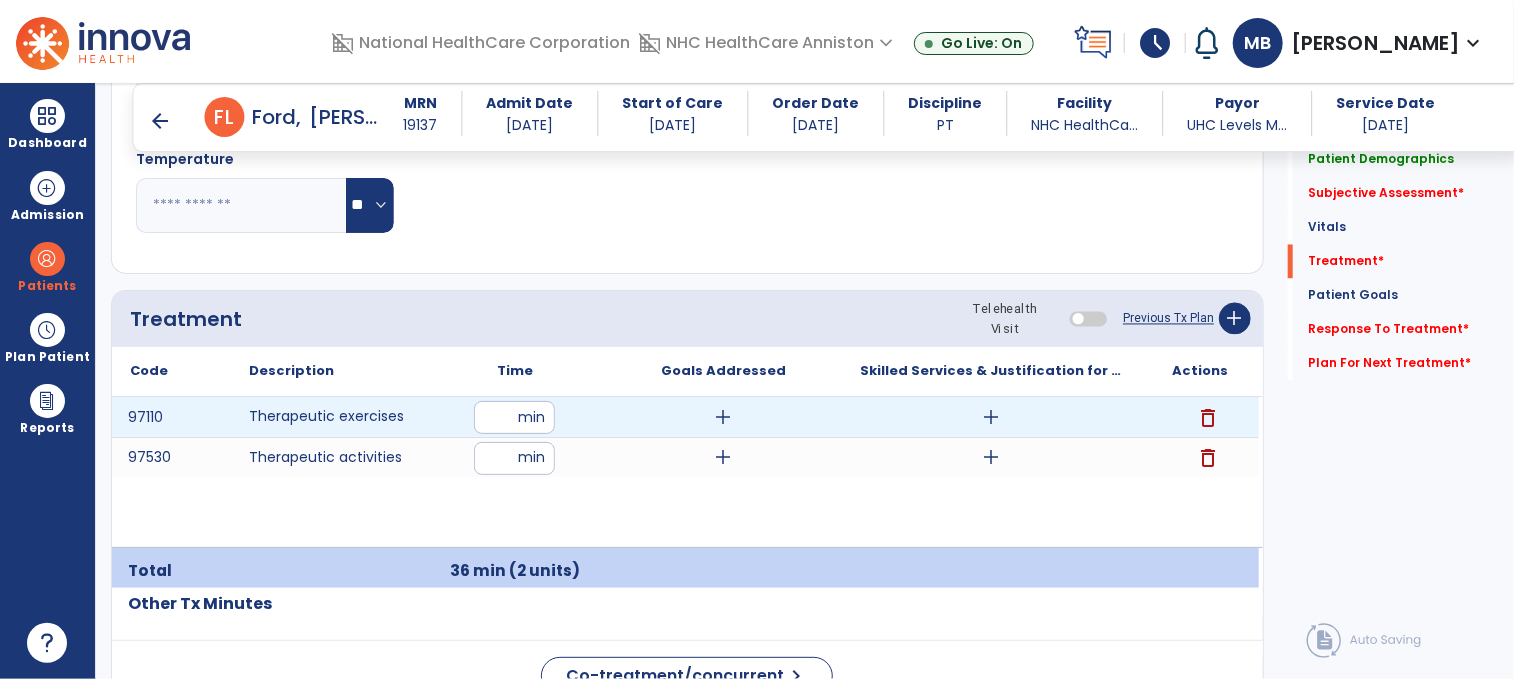 click on "**" at bounding box center (514, 417) 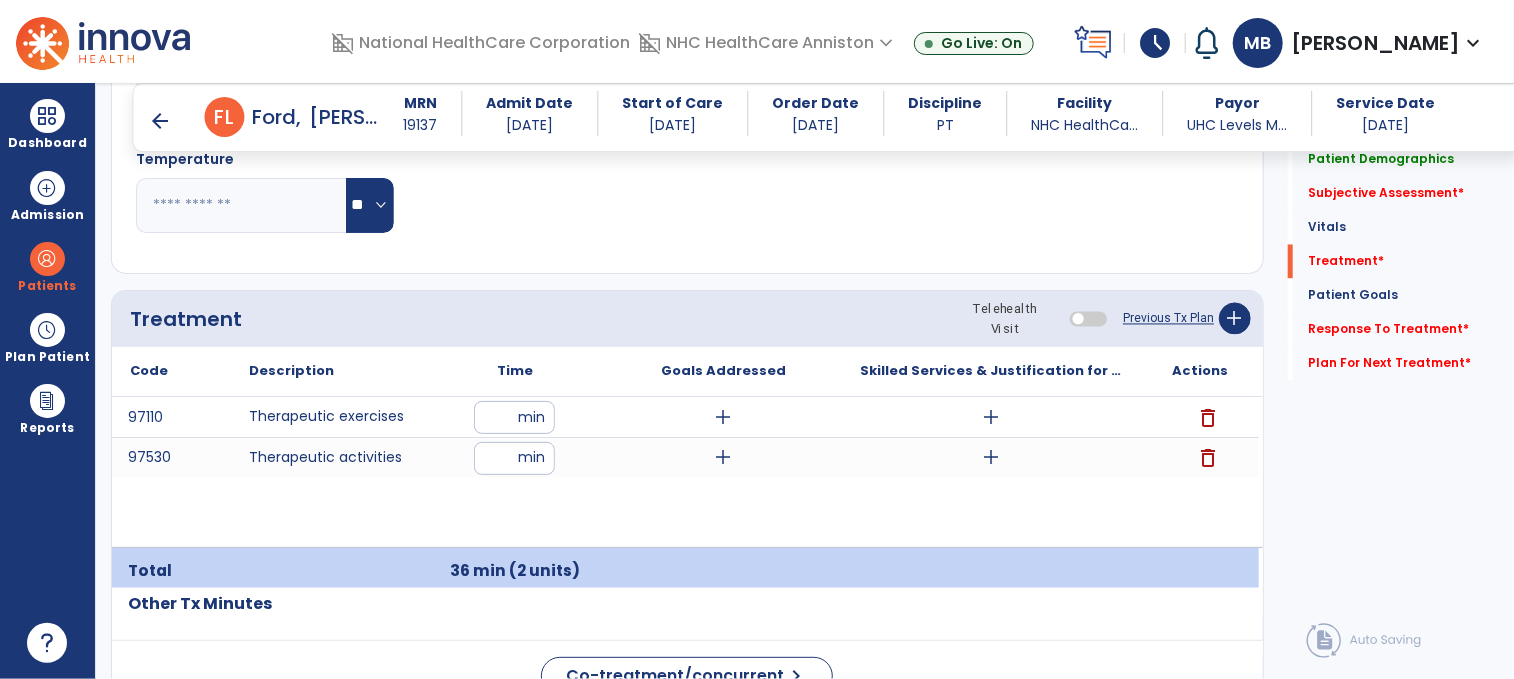click on "Treatment Telehealth Visit  Previous Tx Plan   add" 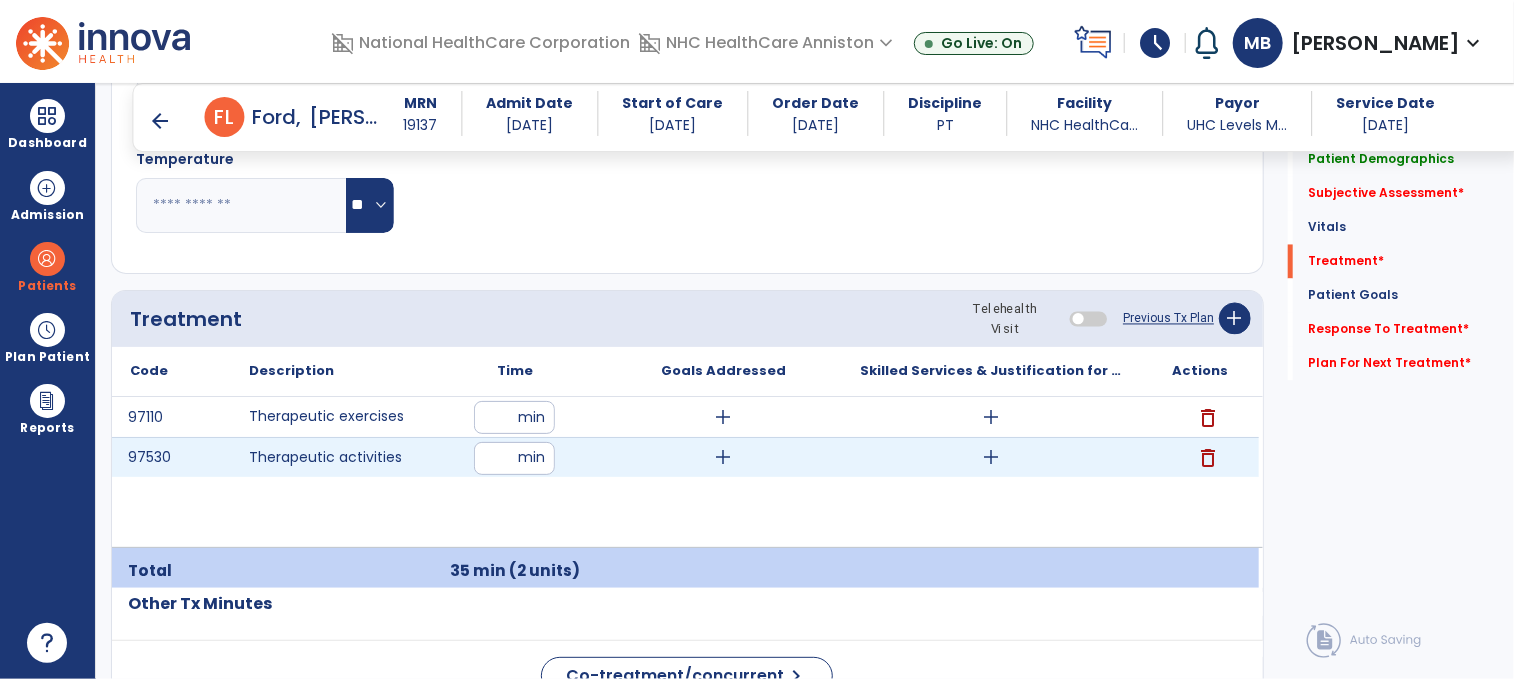 click on "add" at bounding box center (991, 457) 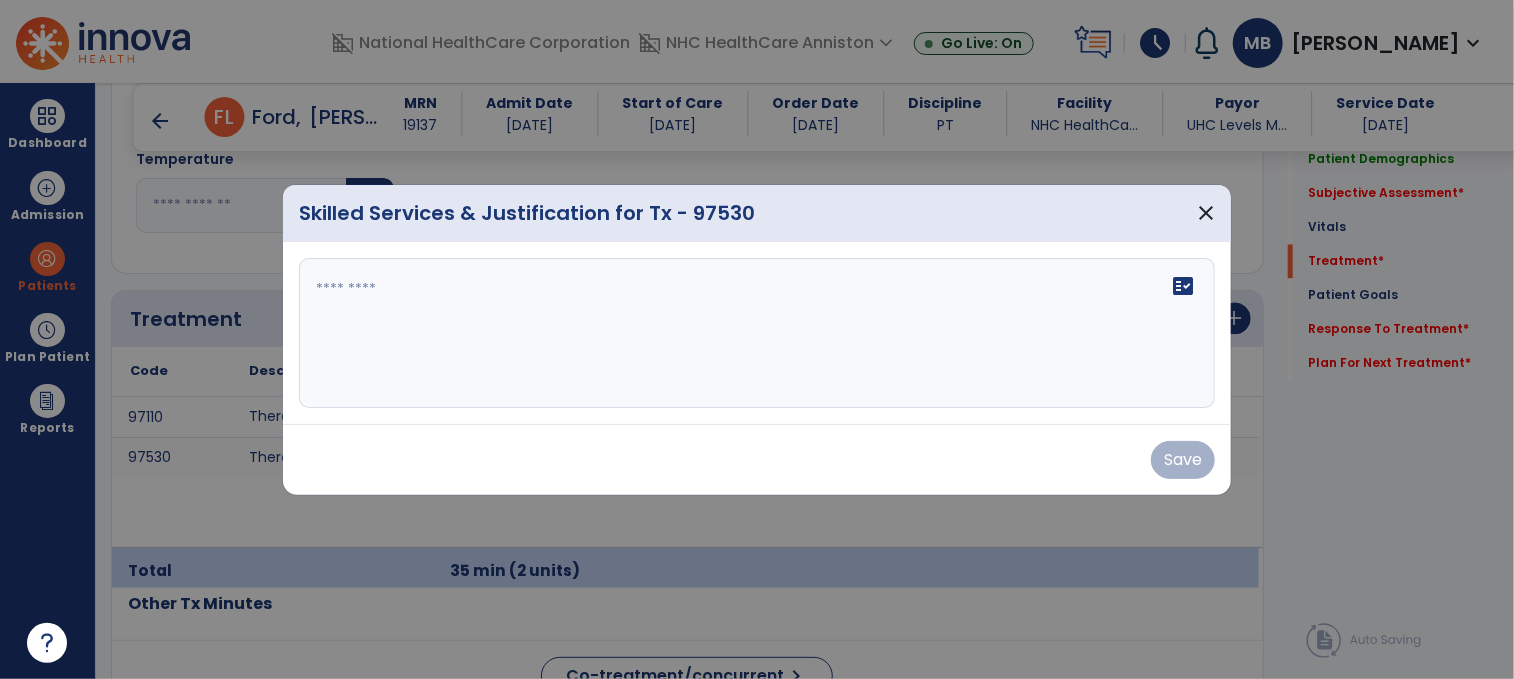 click on "fact_check" at bounding box center (757, 333) 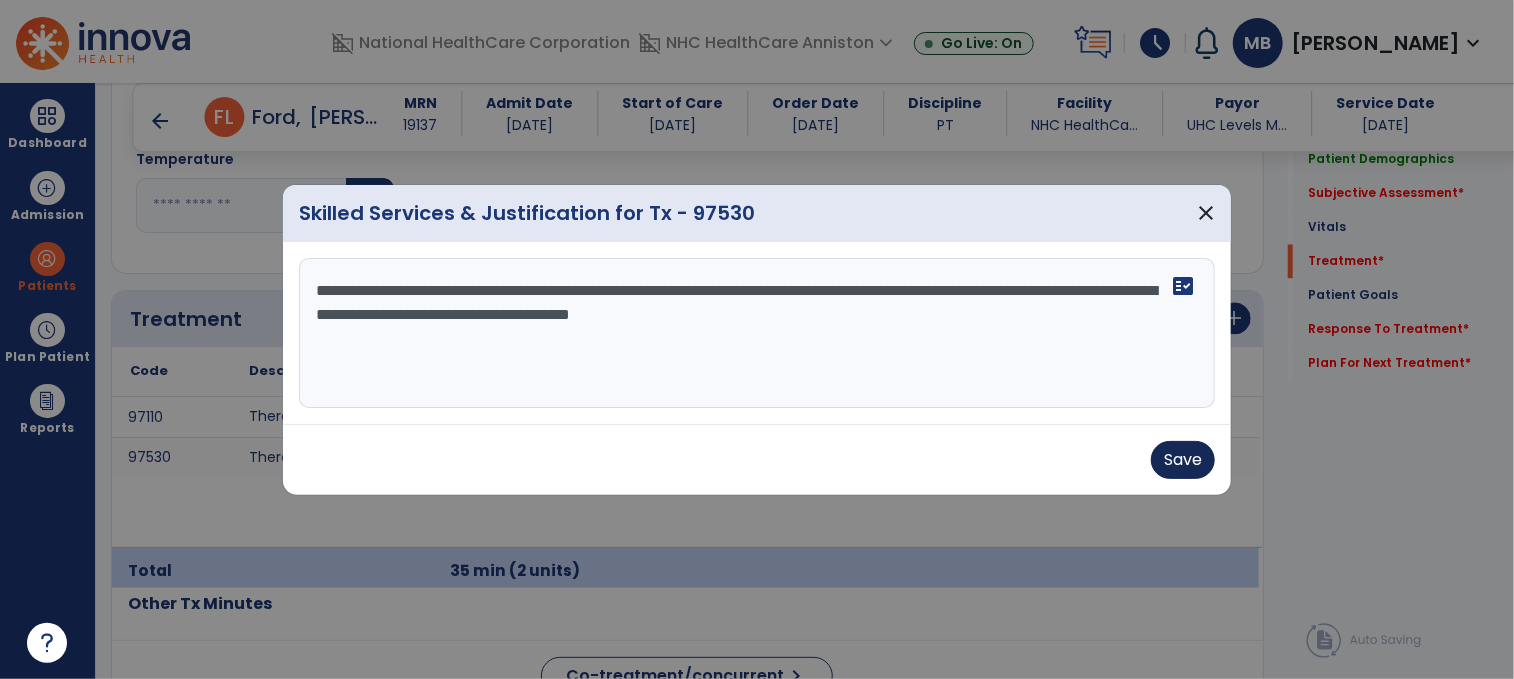 type on "**********" 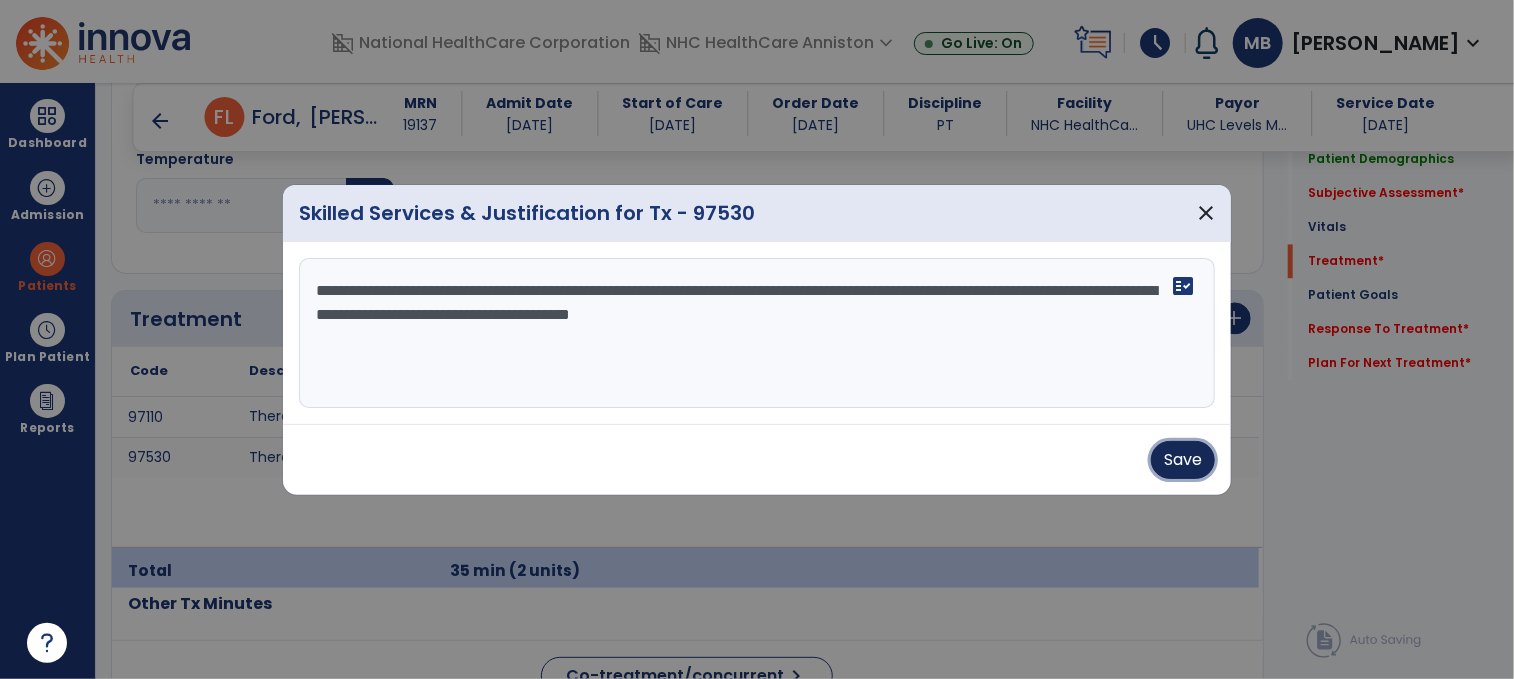 click on "Save" at bounding box center (1183, 460) 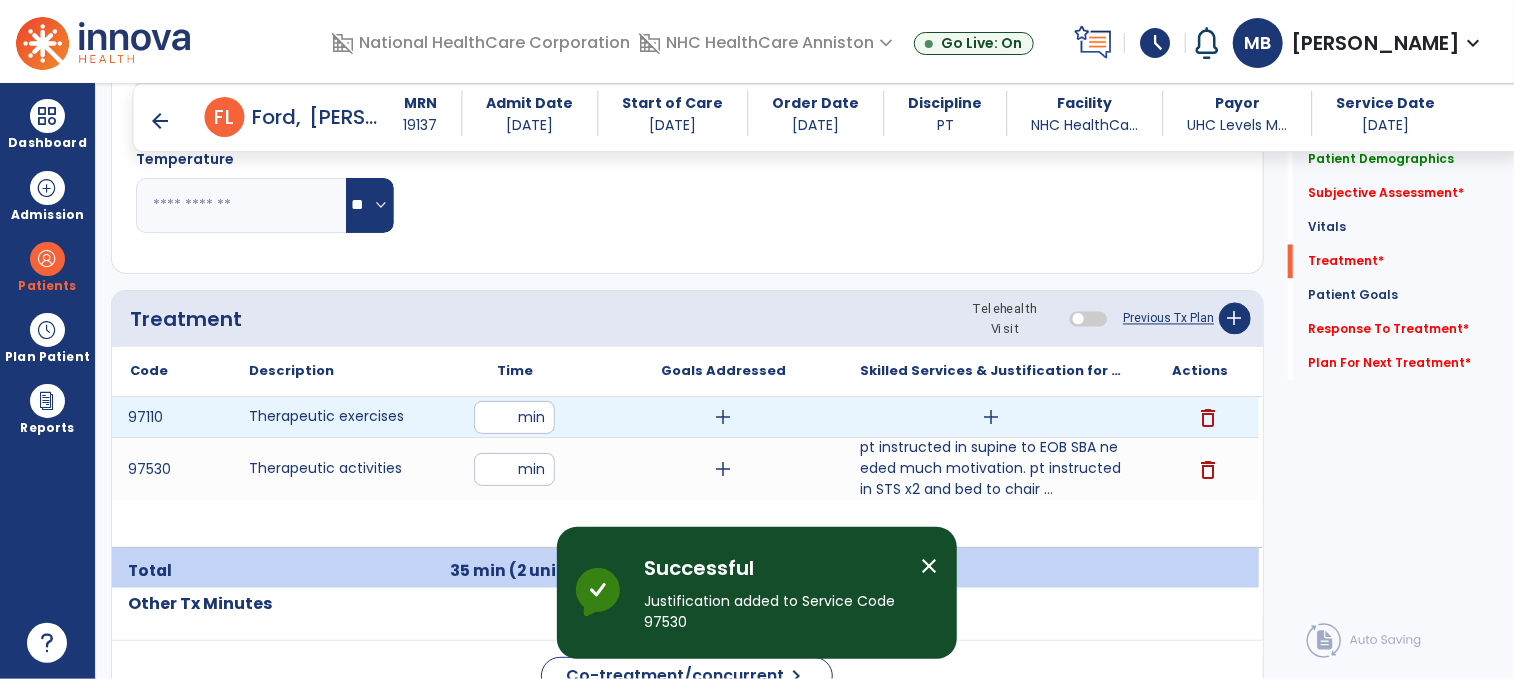 click on "add" at bounding box center [991, 417] 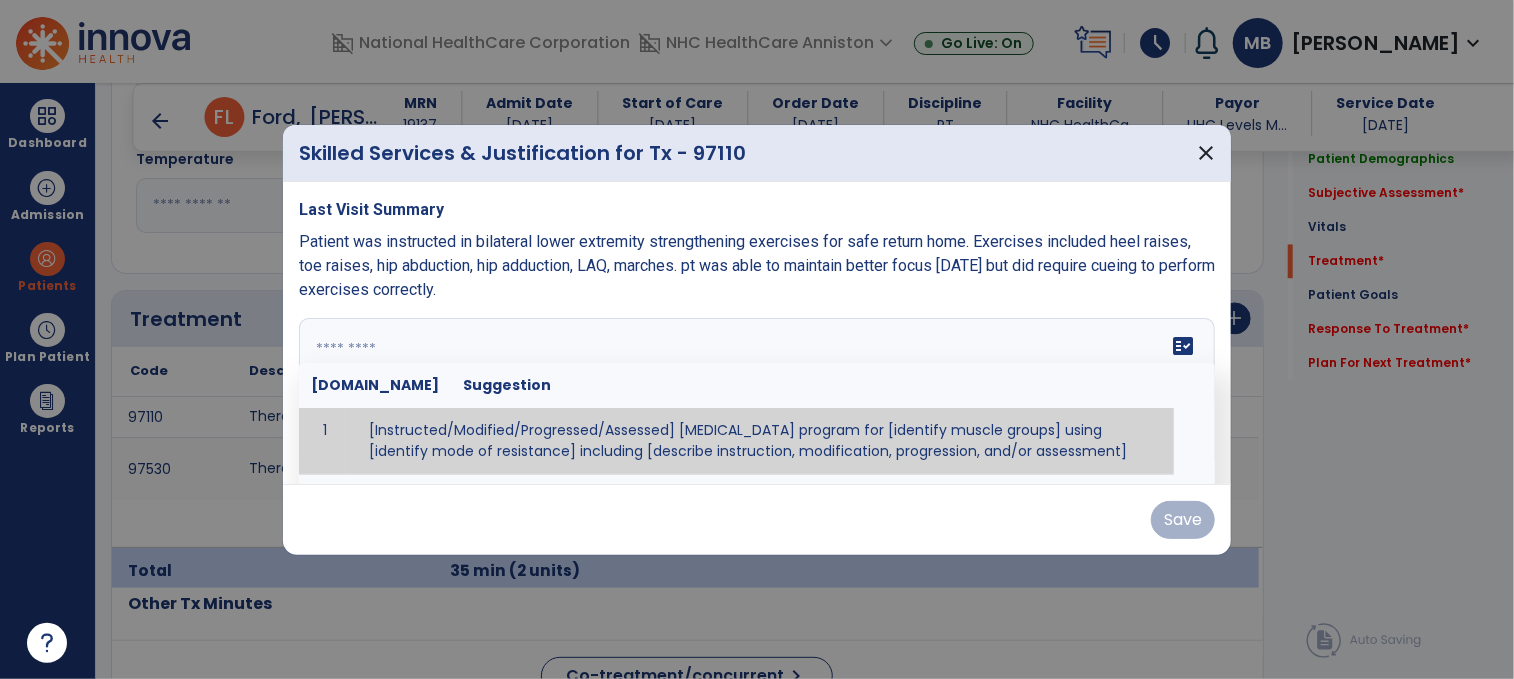 click at bounding box center [755, 393] 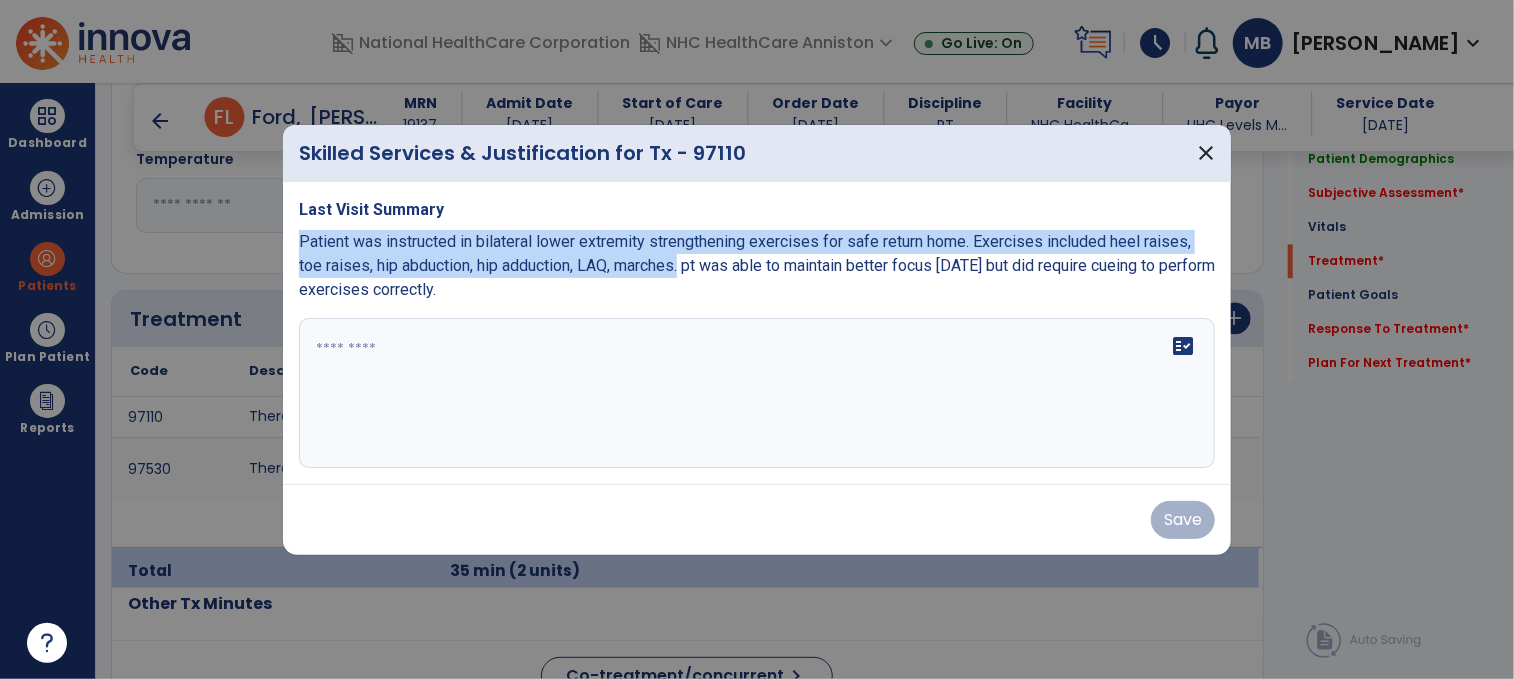 drag, startPoint x: 660, startPoint y: 270, endPoint x: 289, endPoint y: 239, distance: 372.2929 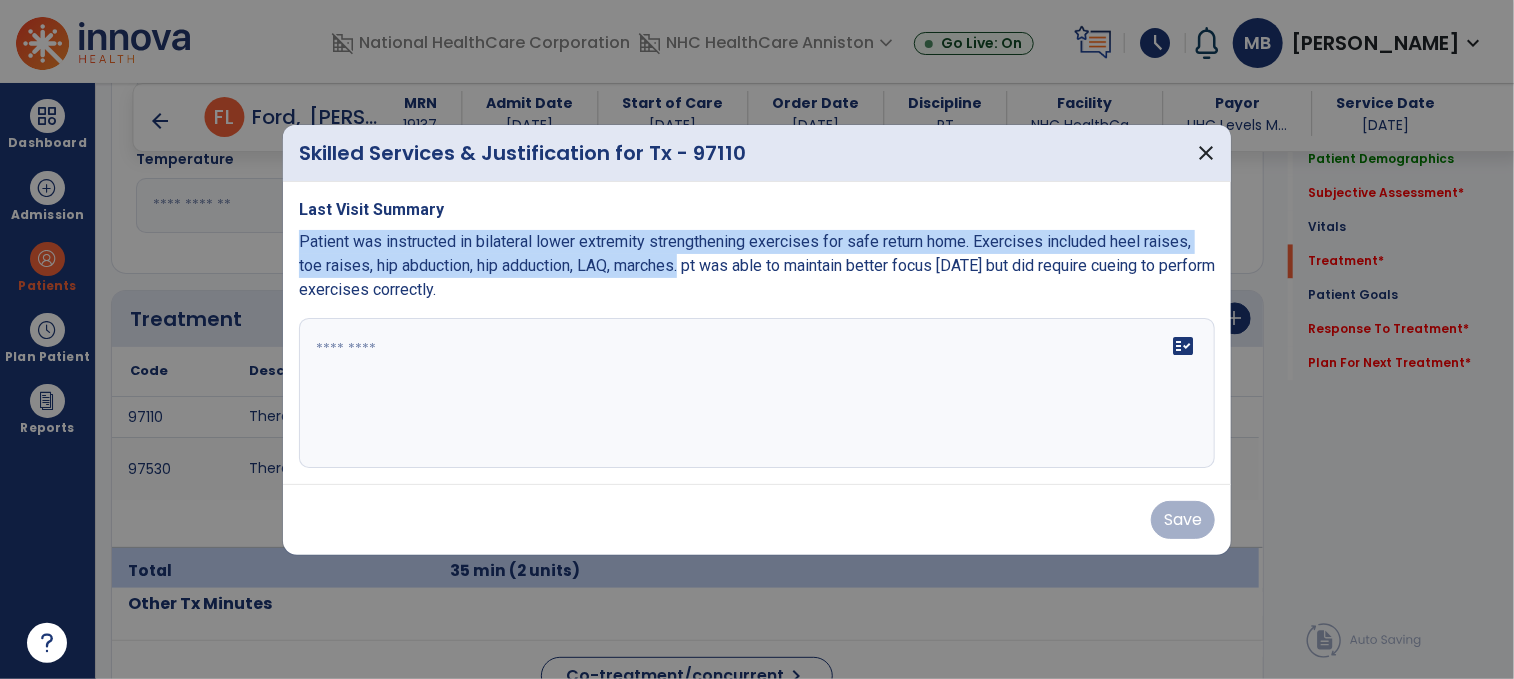 click on "Last Visit Summary Patient was instructed in bilateral lower extremity strengthening exercises for safe return home. Exercises included heel raises, toe raises, hip abduction, hip adduction, LAQ, marches. pt was able to maintain better focus [DATE] but did require cueing to perform exercises correctly.     fact_check" at bounding box center (757, 333) 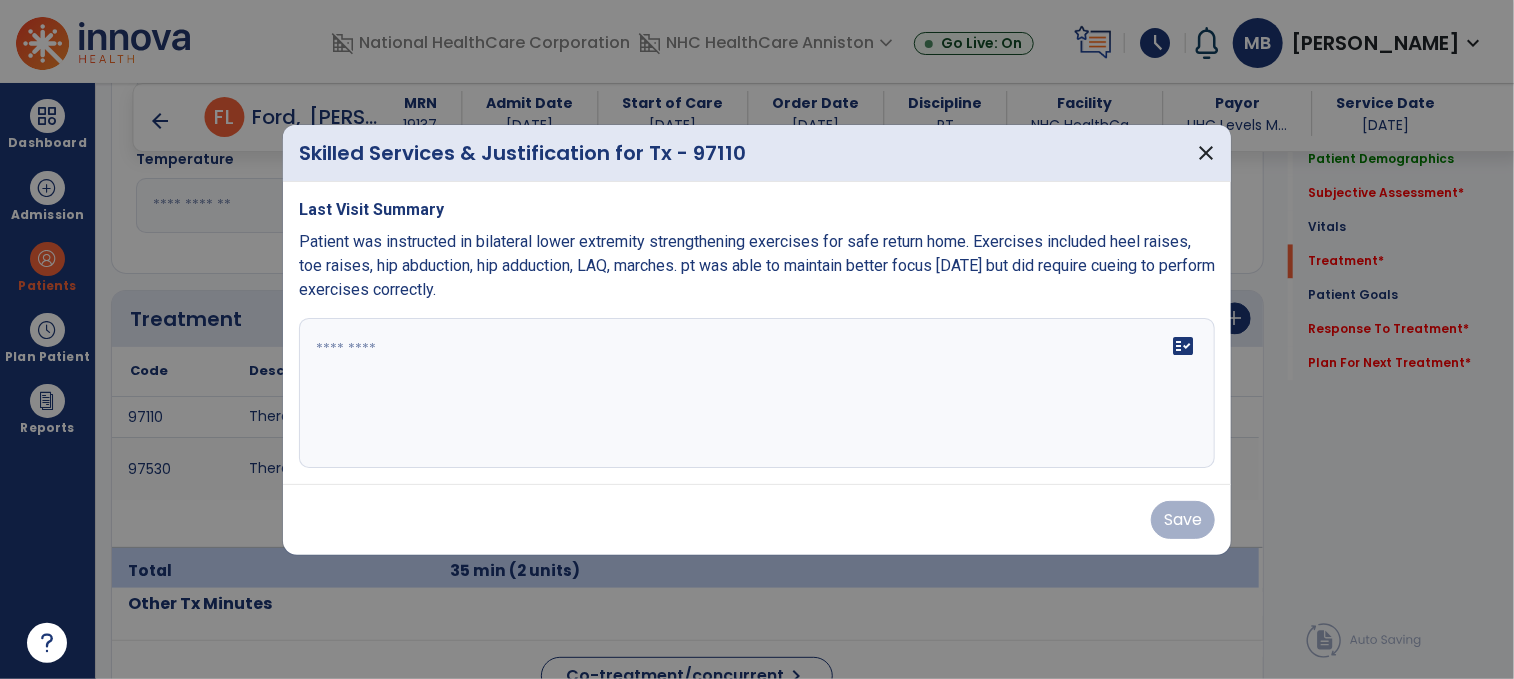 click on "fact_check" at bounding box center [757, 393] 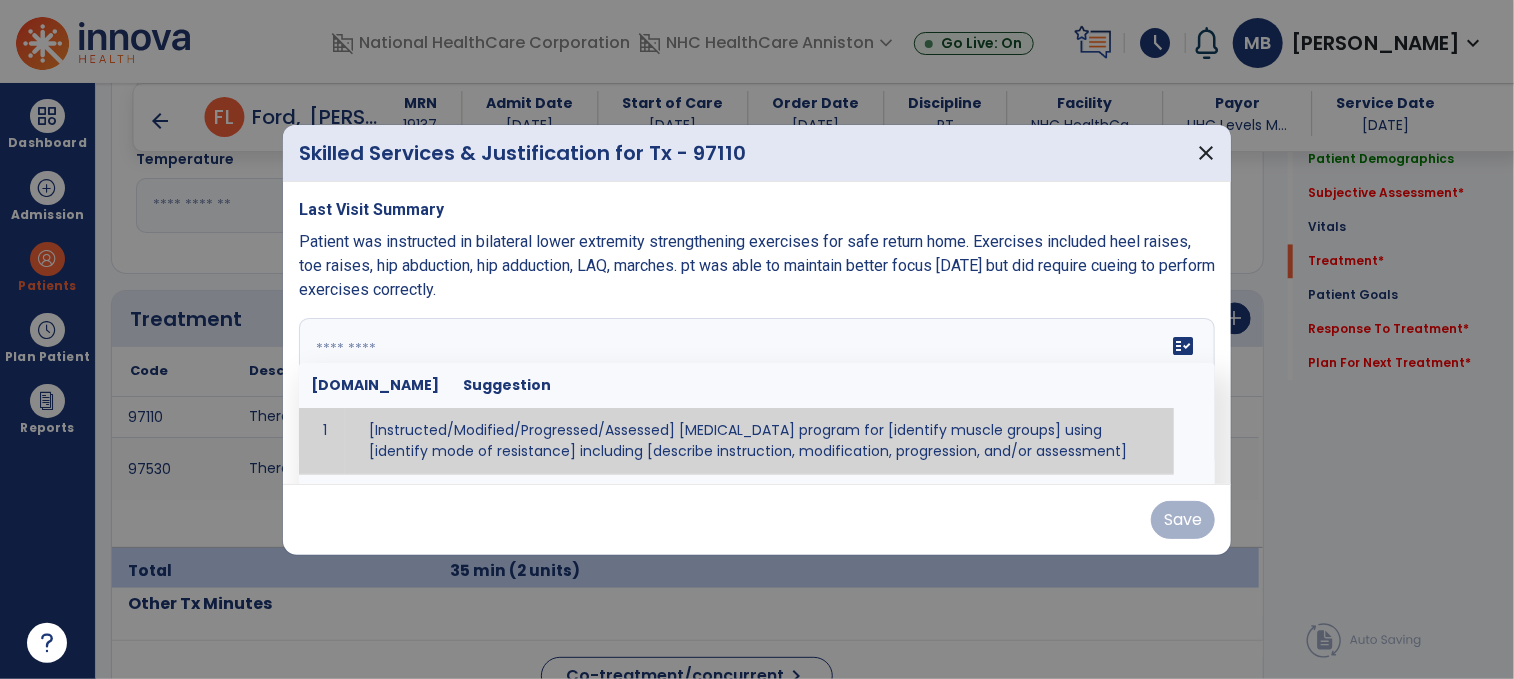 paste on "**********" 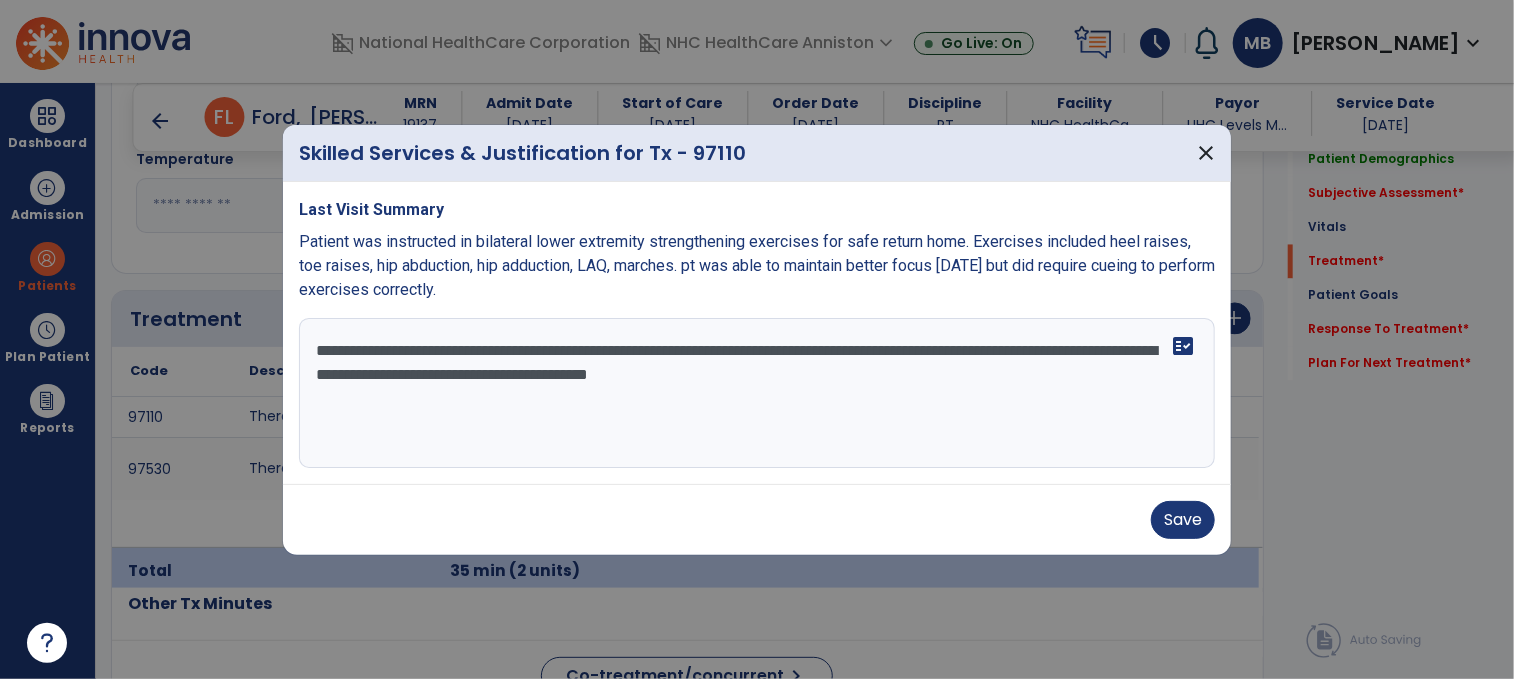 click on "**********" at bounding box center [757, 393] 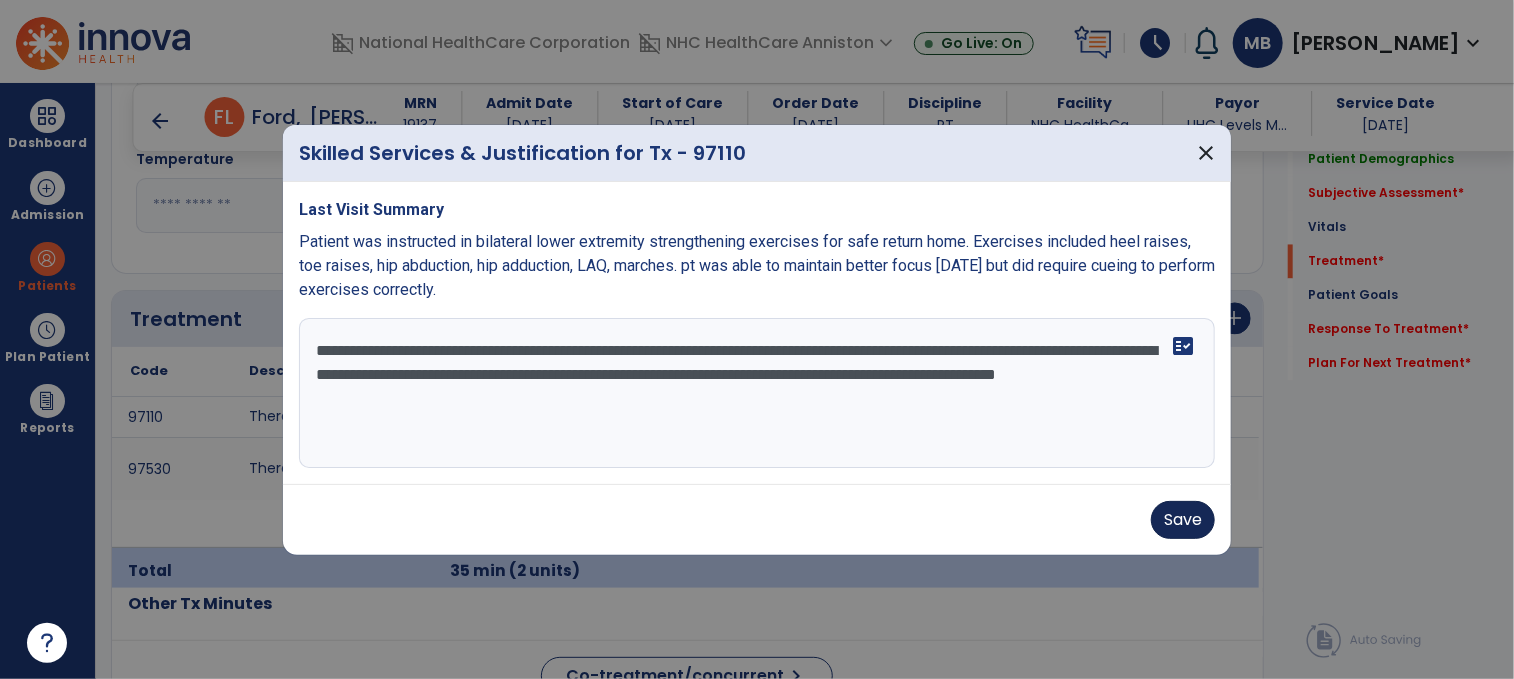 type on "**********" 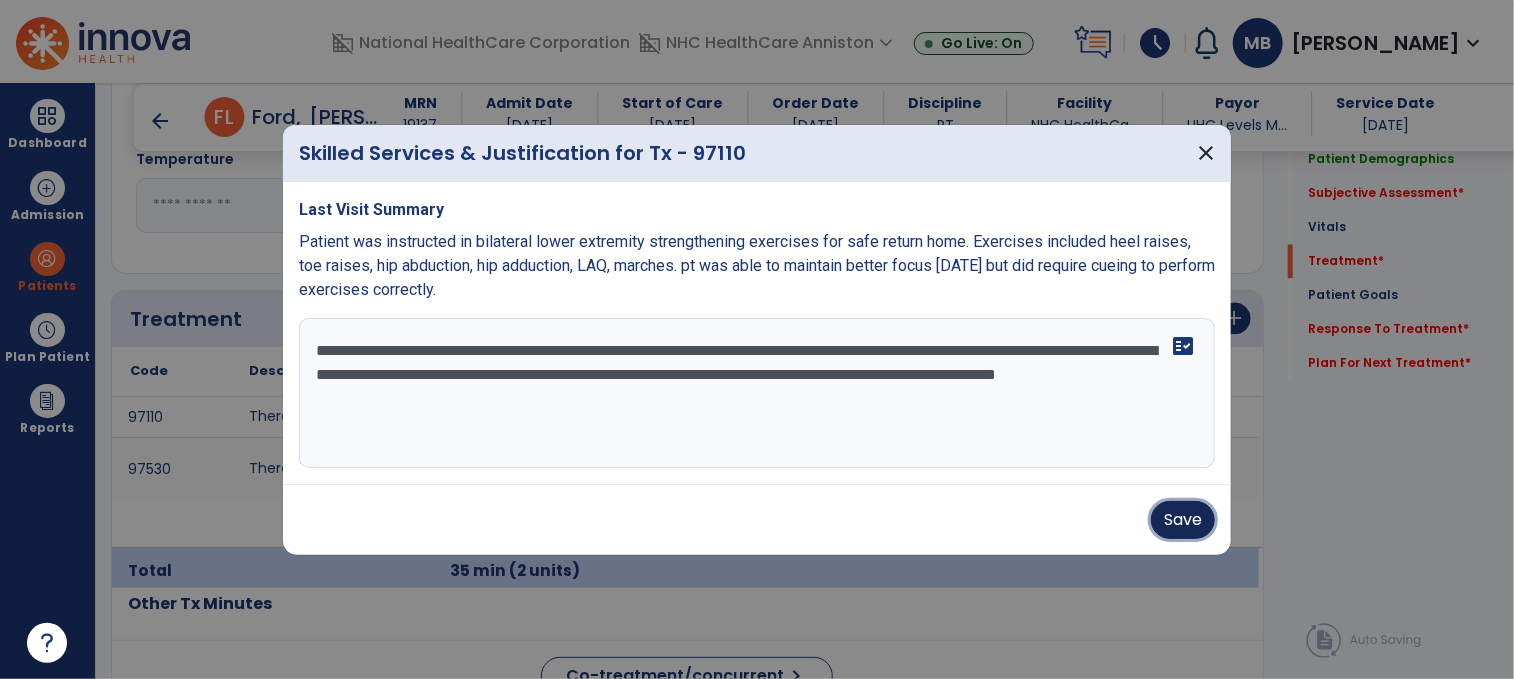 click on "Save" at bounding box center [1183, 520] 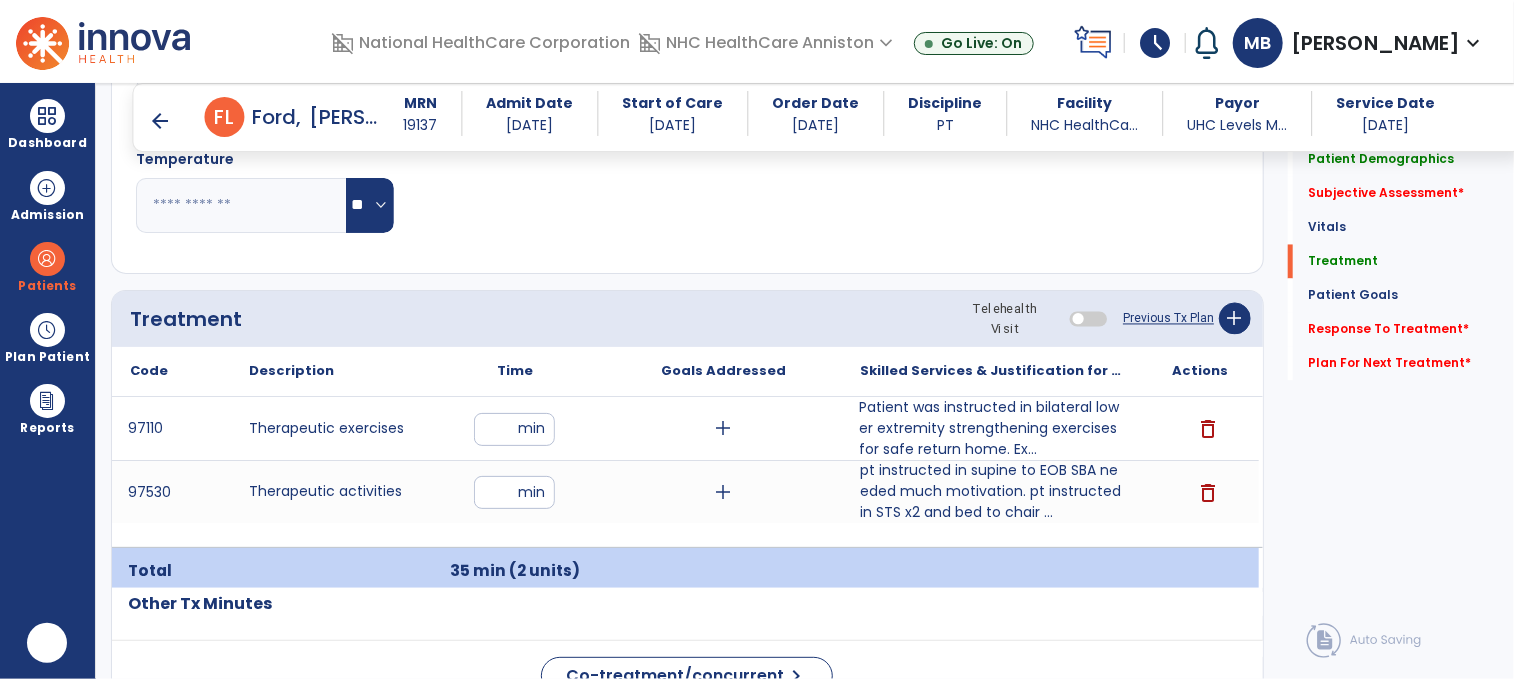 scroll, scrollTop: 0, scrollLeft: 0, axis: both 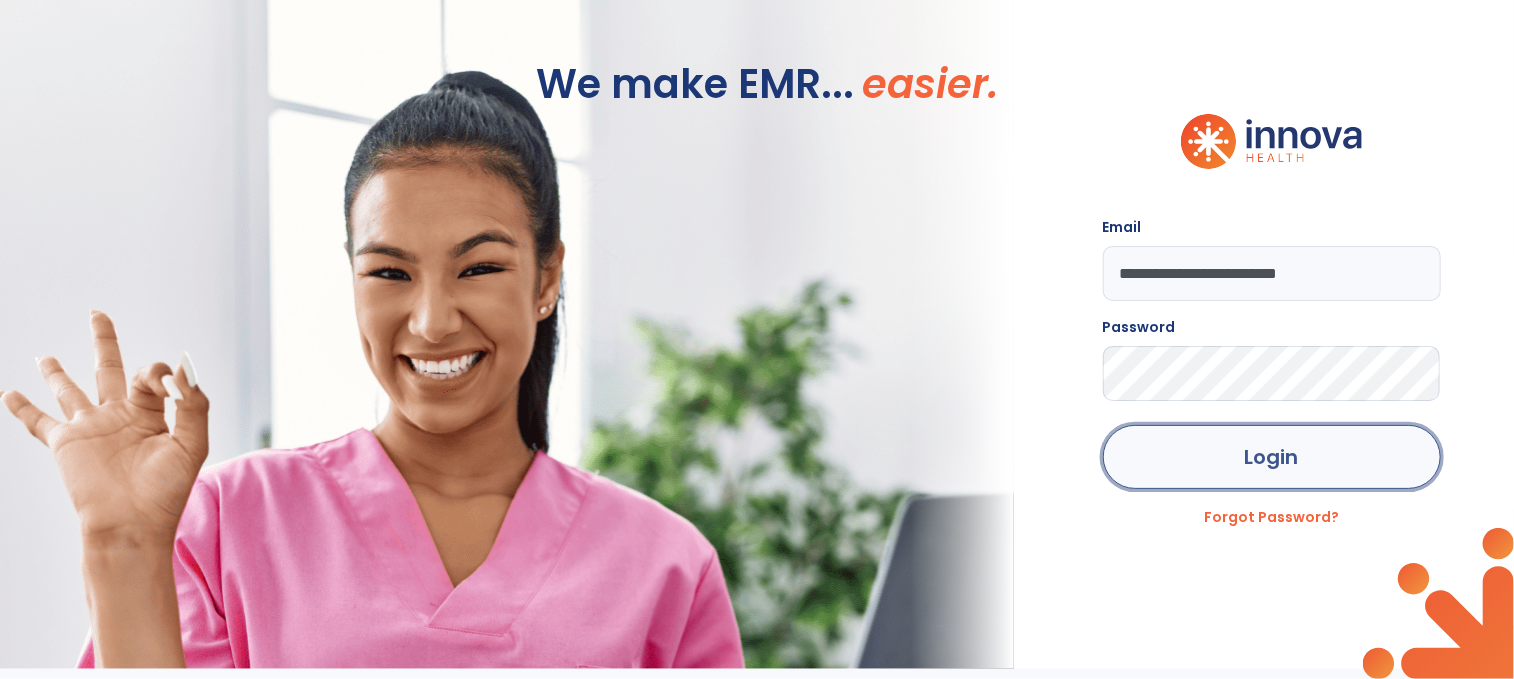 click on "Login" 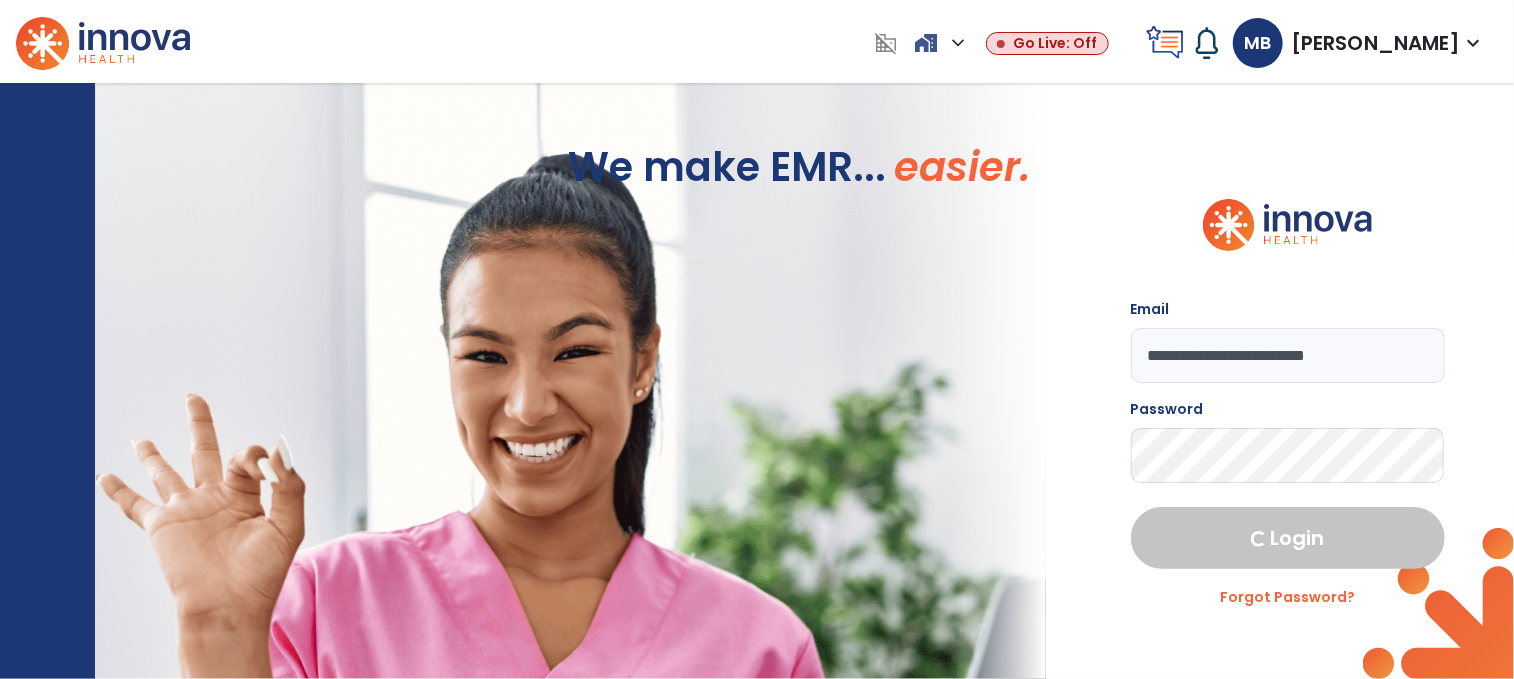 select on "****" 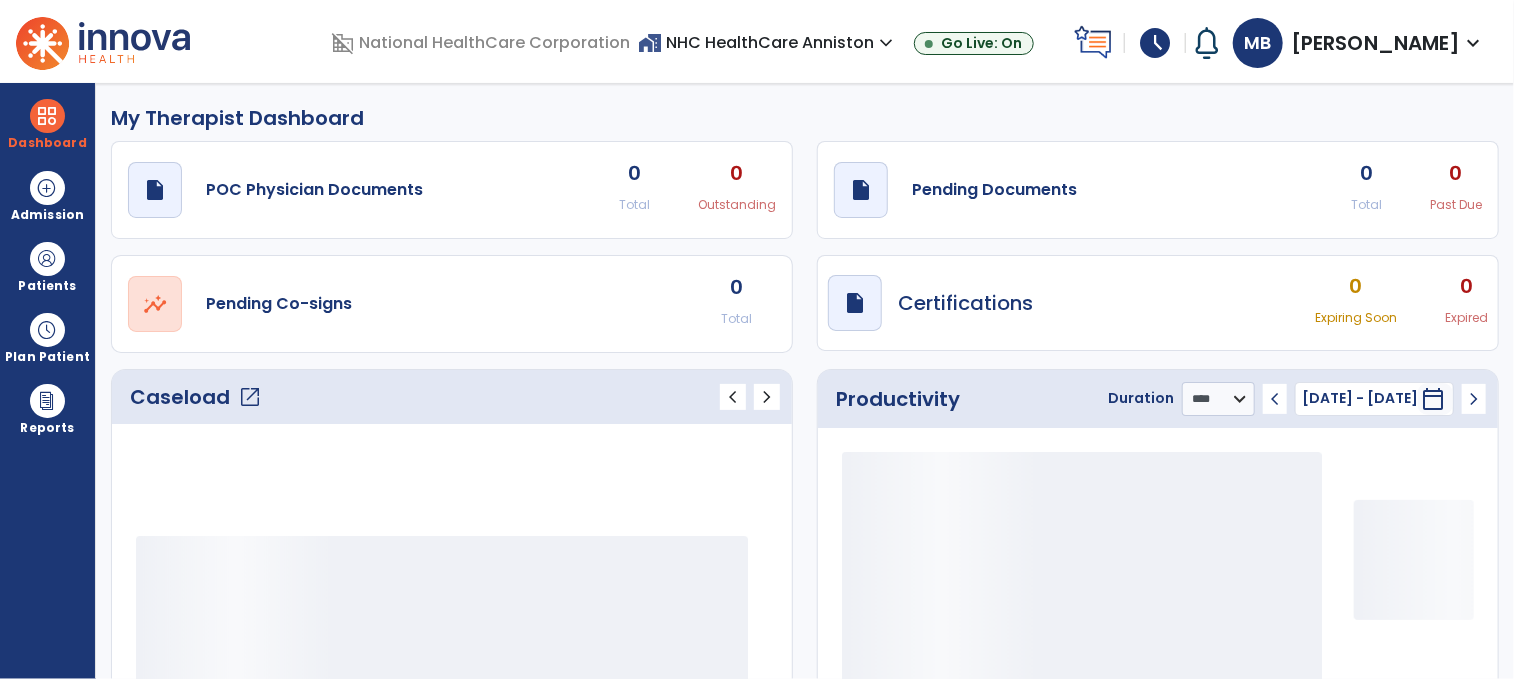 click on "open_in_new" 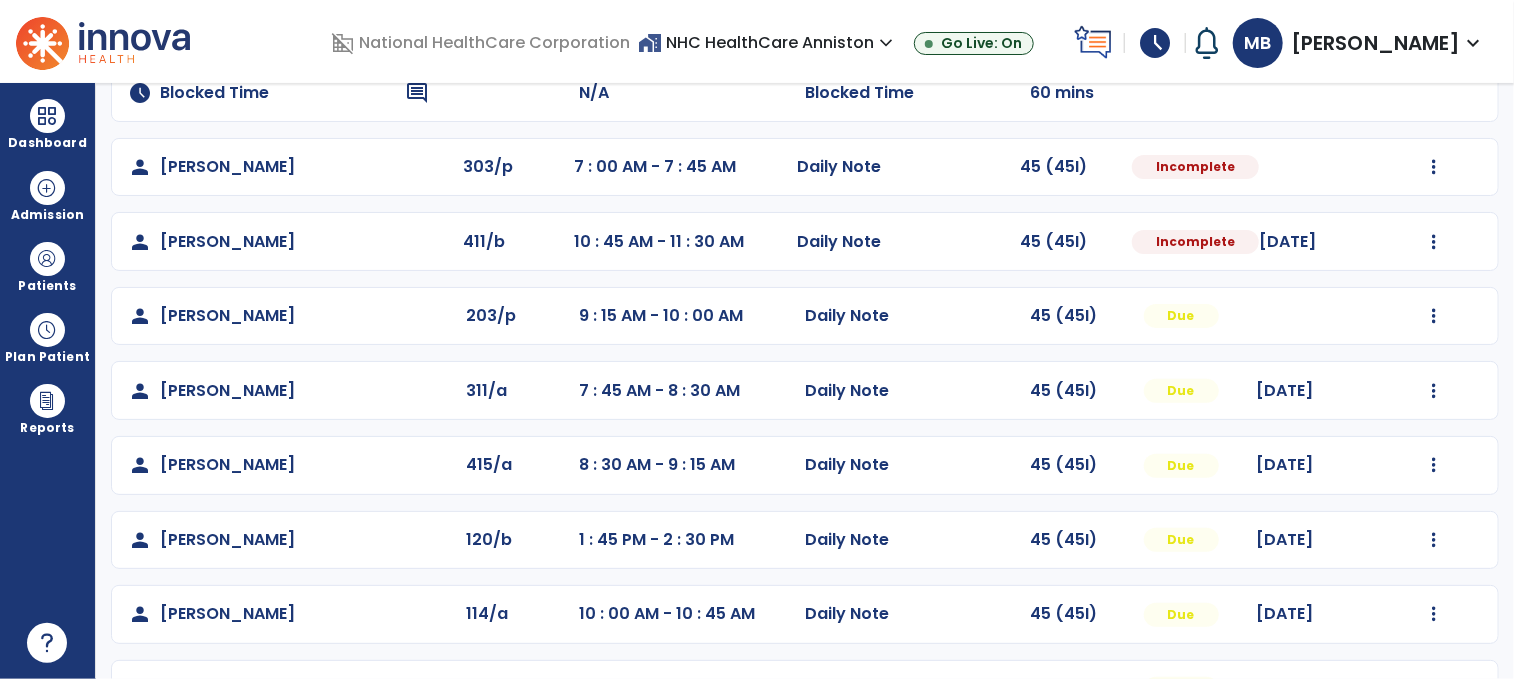 scroll, scrollTop: 333, scrollLeft: 0, axis: vertical 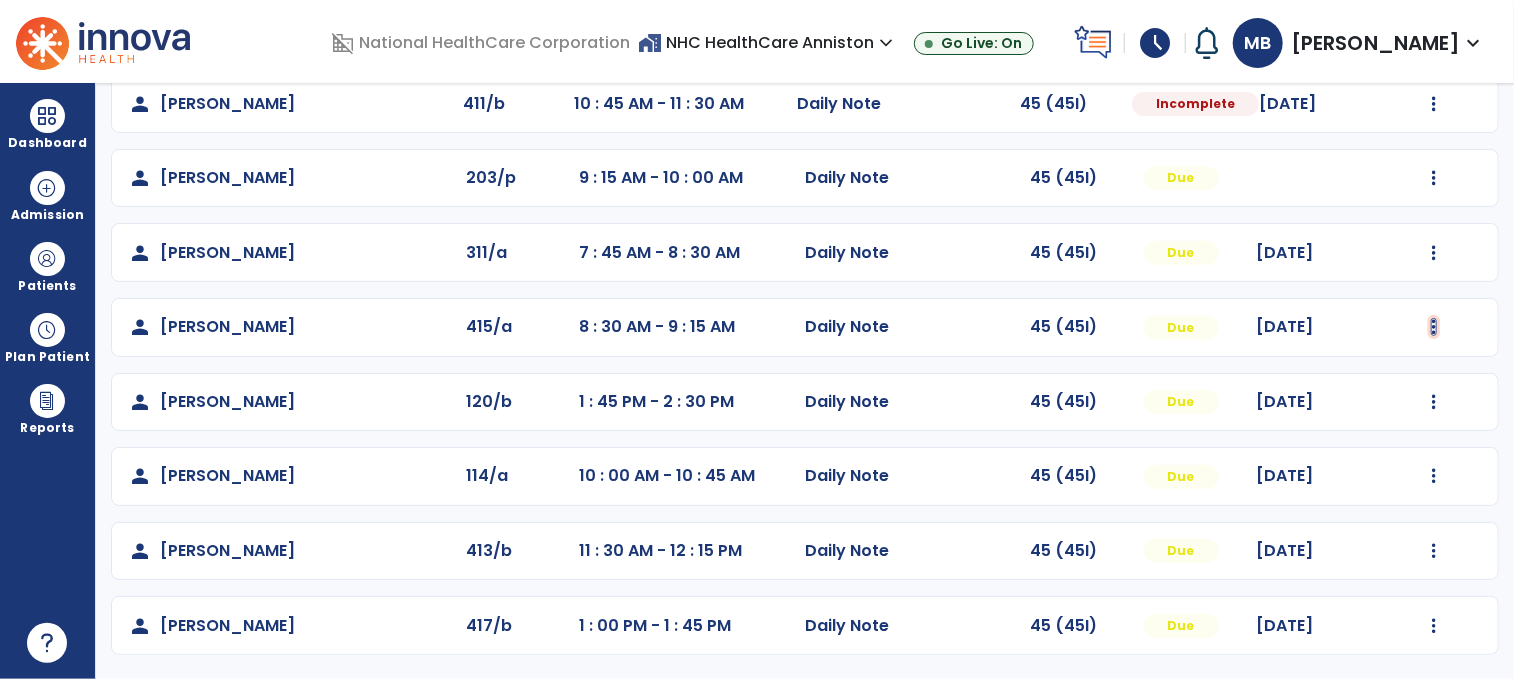 click at bounding box center (1434, 29) 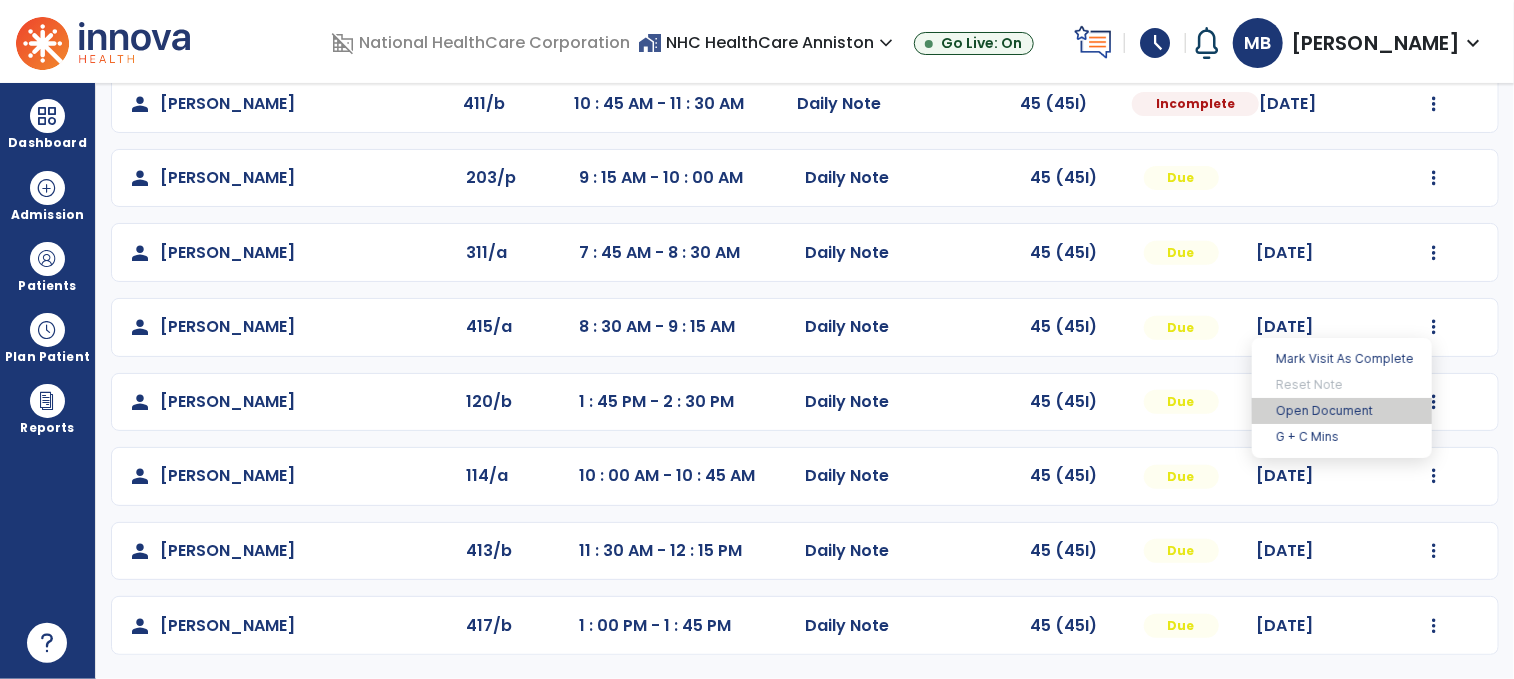 click on "Open Document" at bounding box center [1342, 411] 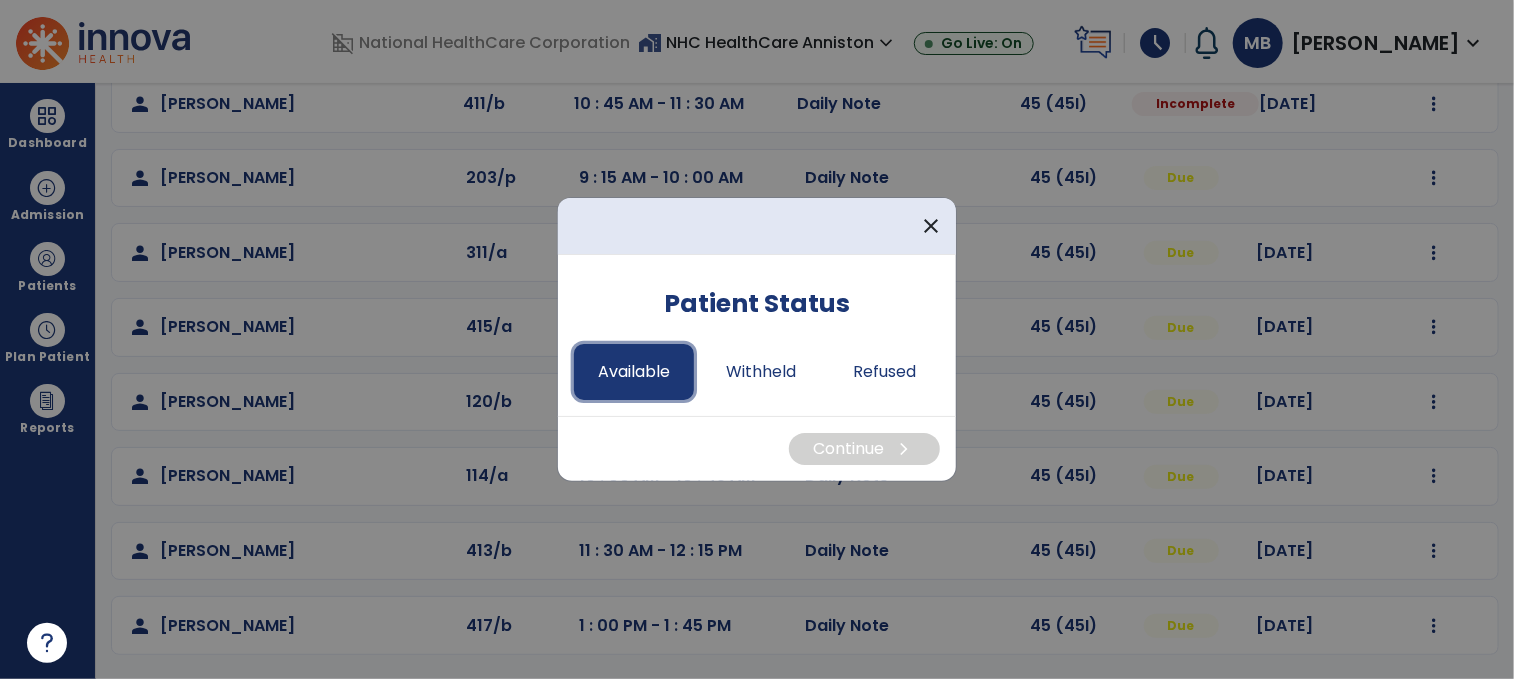 click on "Available" at bounding box center (634, 372) 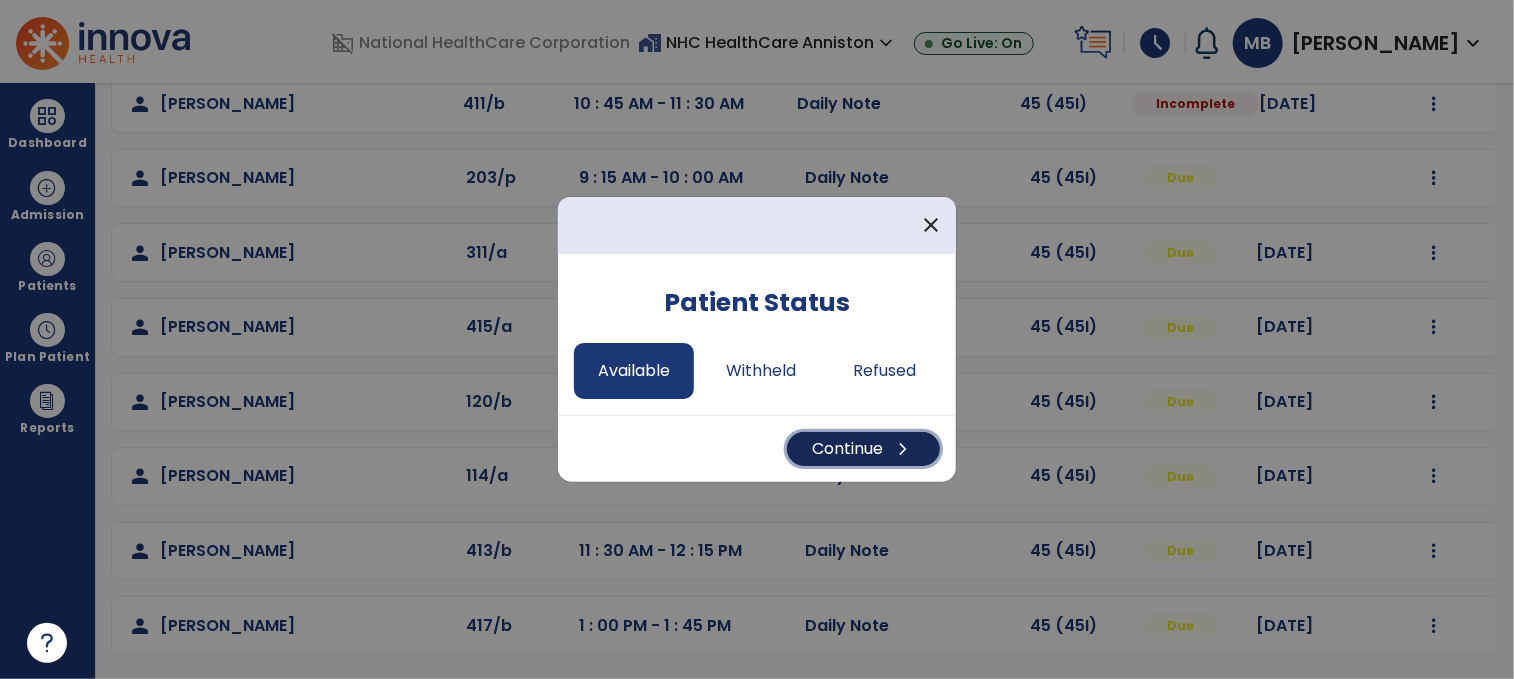 click on "Continue   chevron_right" at bounding box center [863, 449] 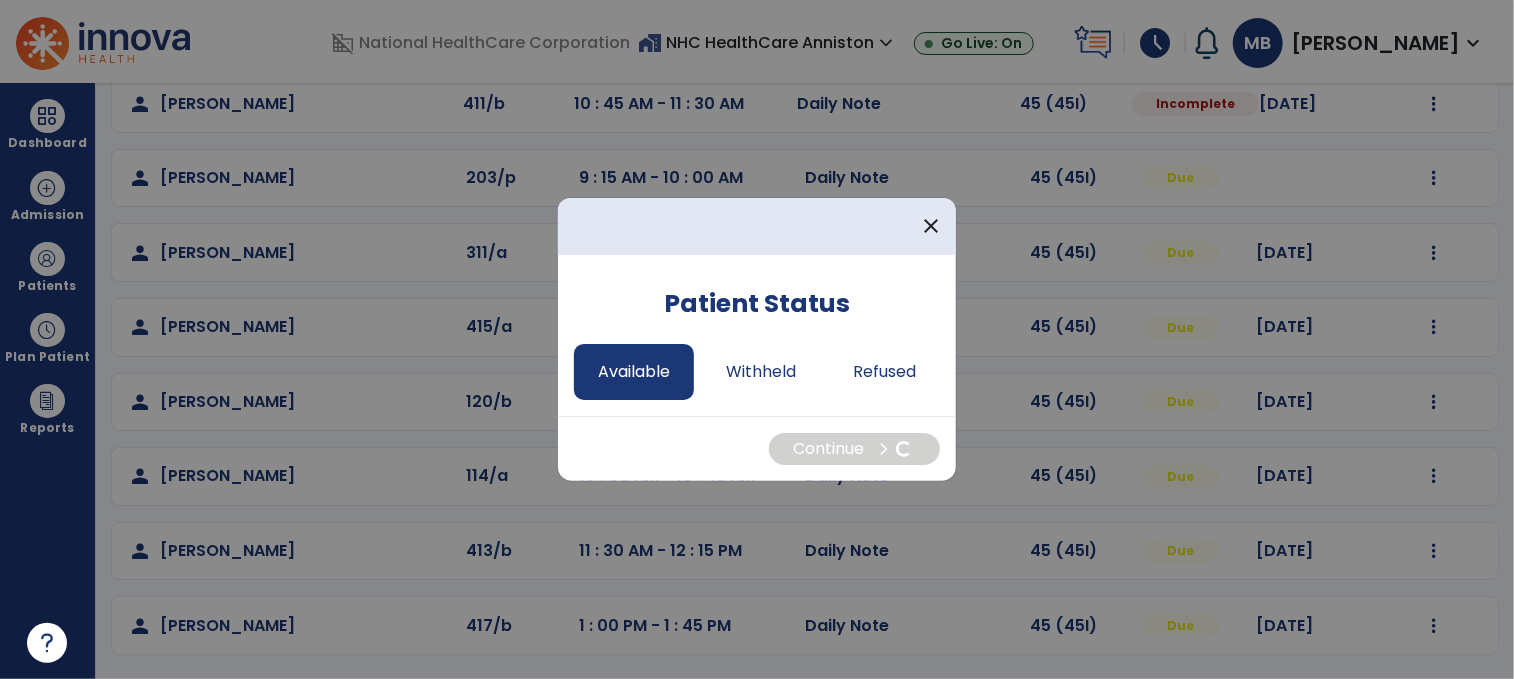 select on "*" 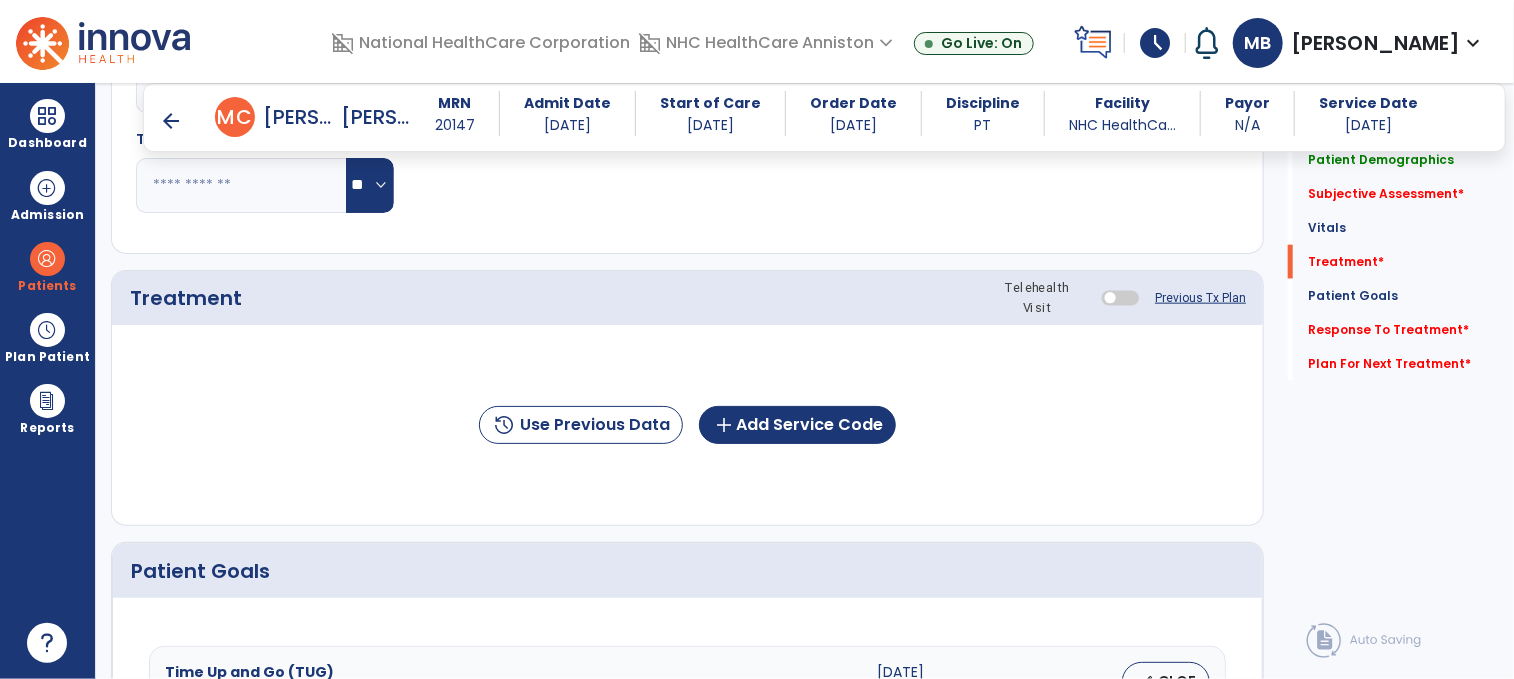 scroll, scrollTop: 1089, scrollLeft: 0, axis: vertical 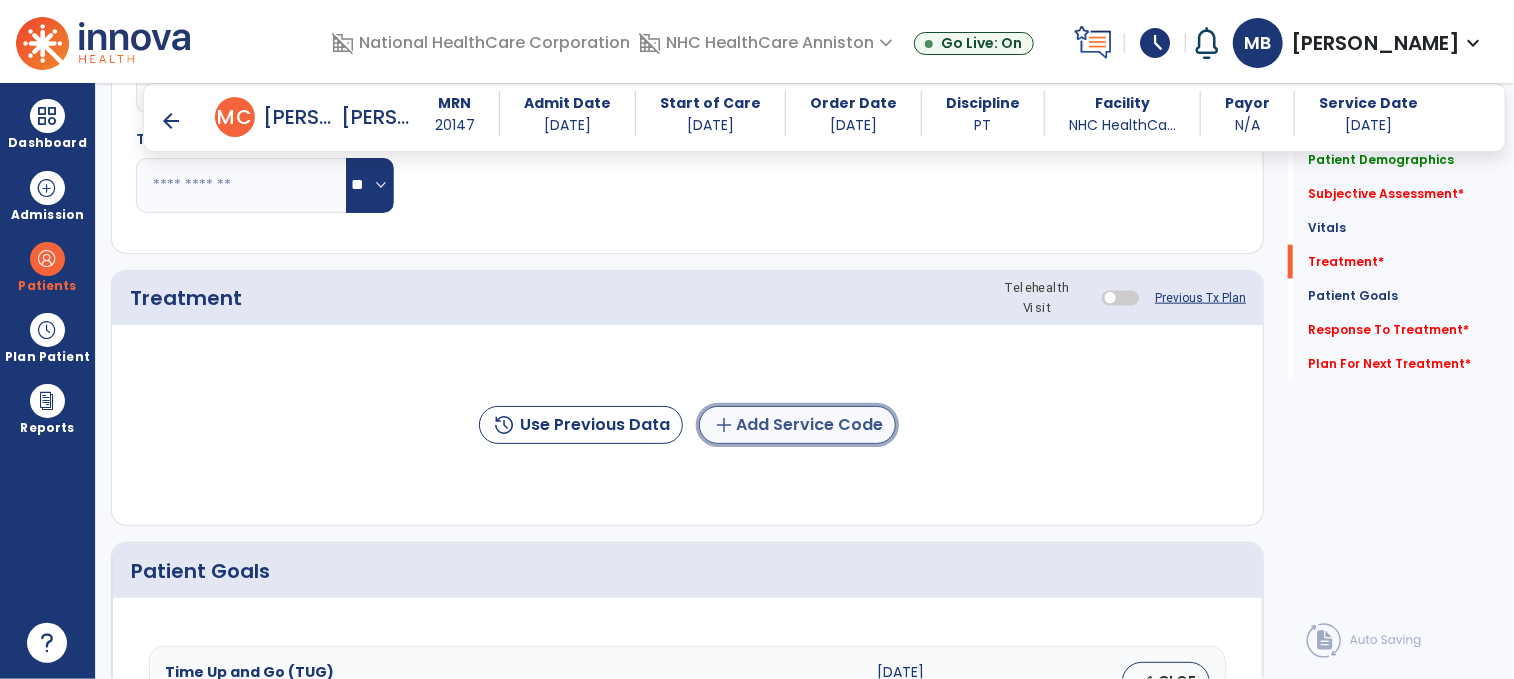 click on "add  Add Service Code" 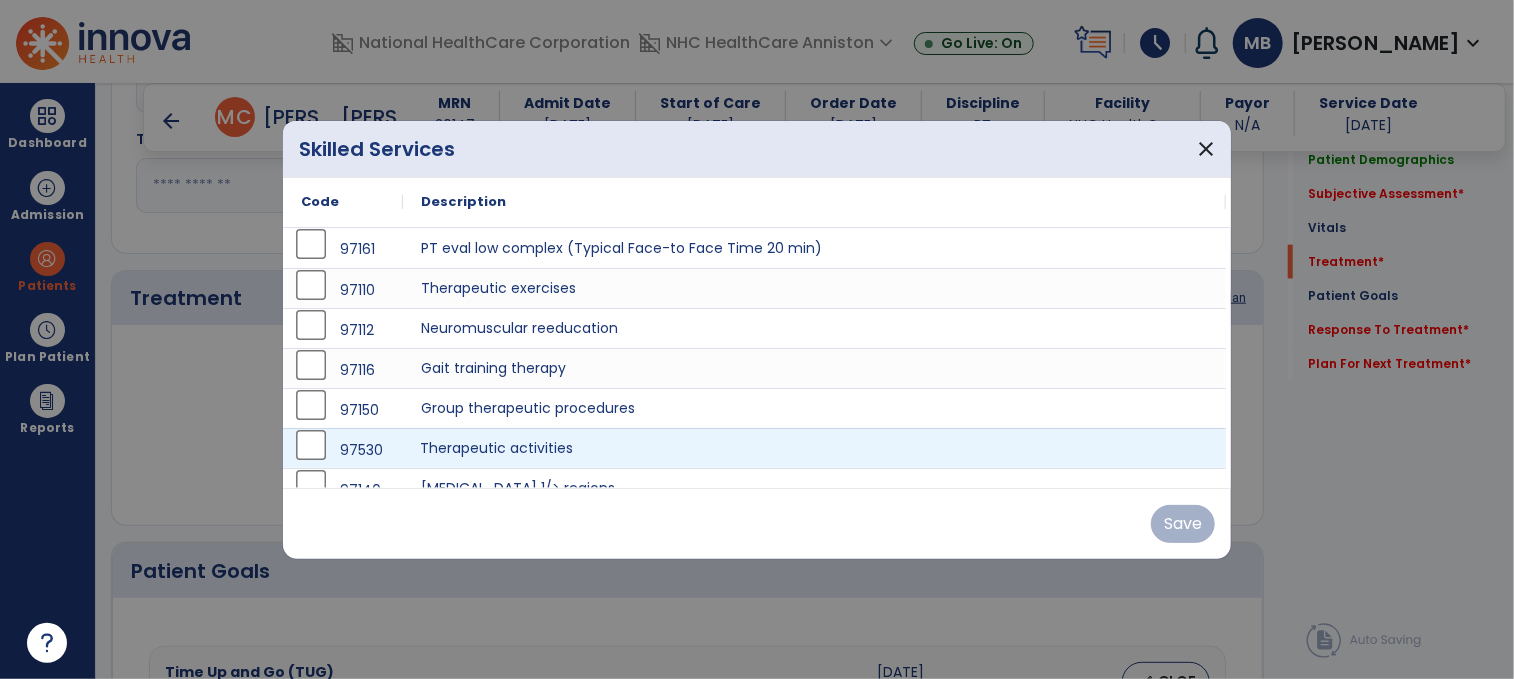 click on "Therapeutic activities" at bounding box center [814, 448] 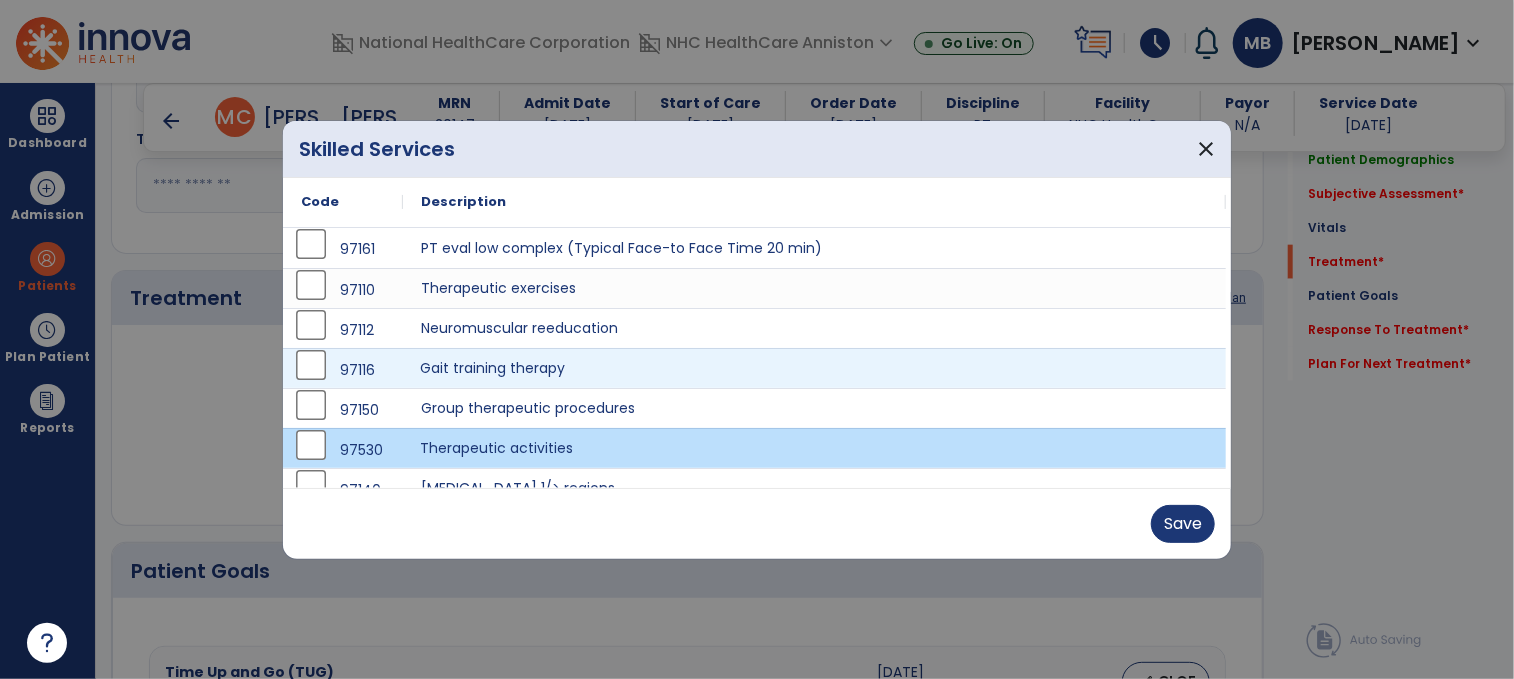click on "Gait training therapy" at bounding box center (814, 368) 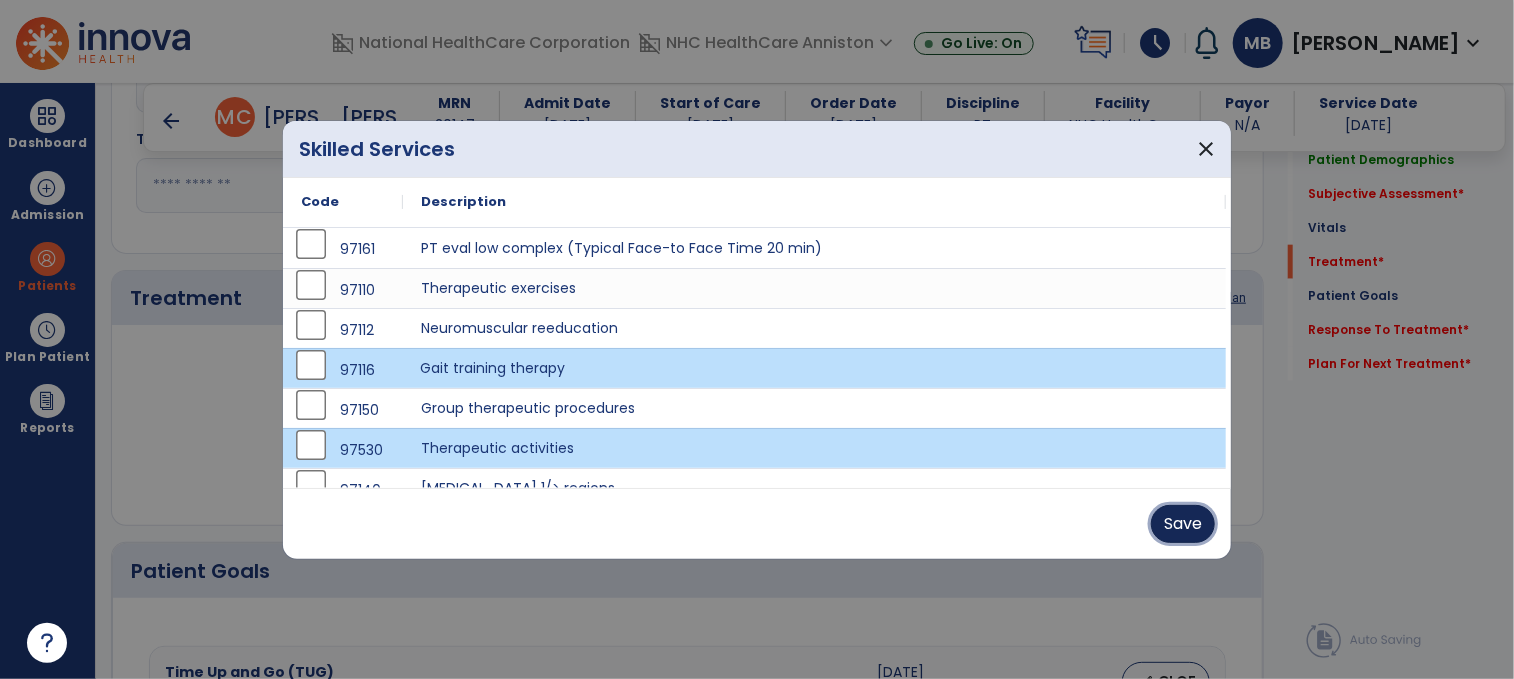 click on "Save" at bounding box center [1183, 524] 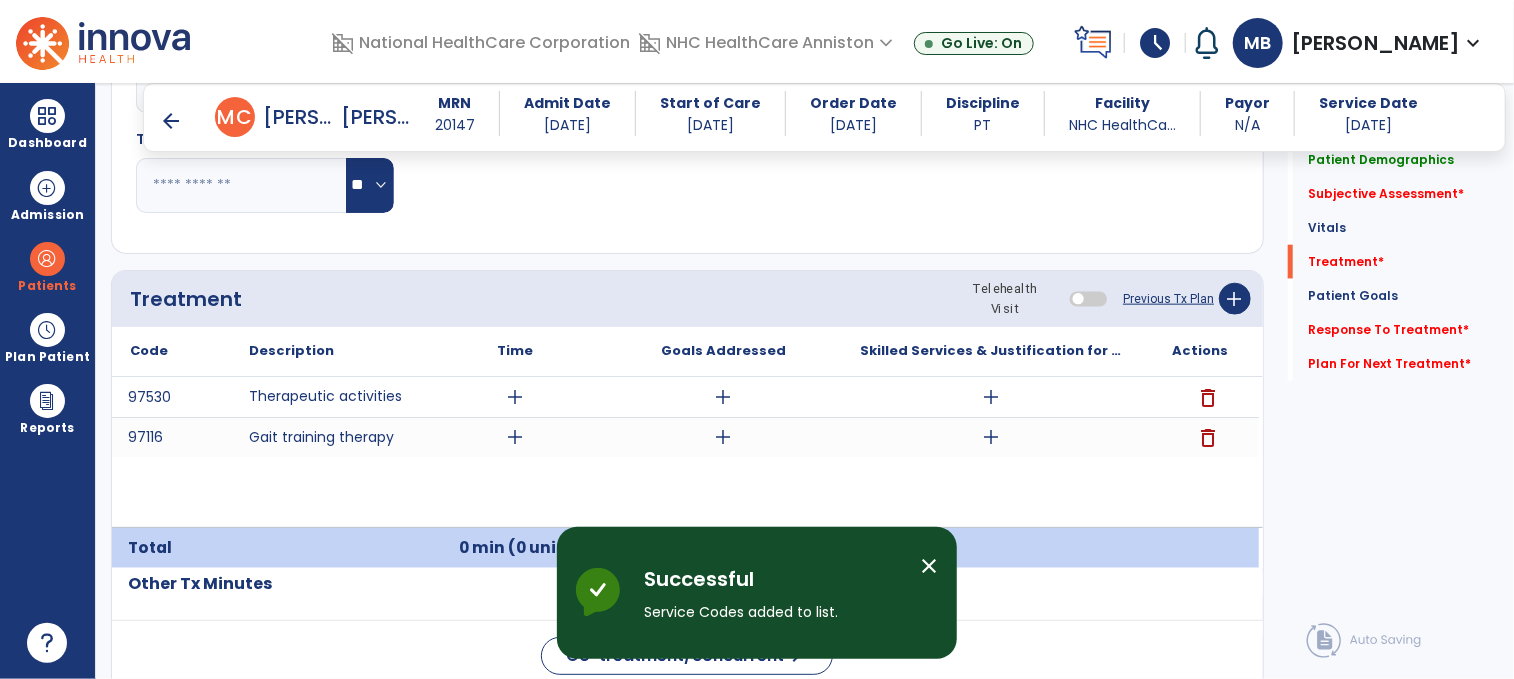 click on "arrow_back" at bounding box center [171, 121] 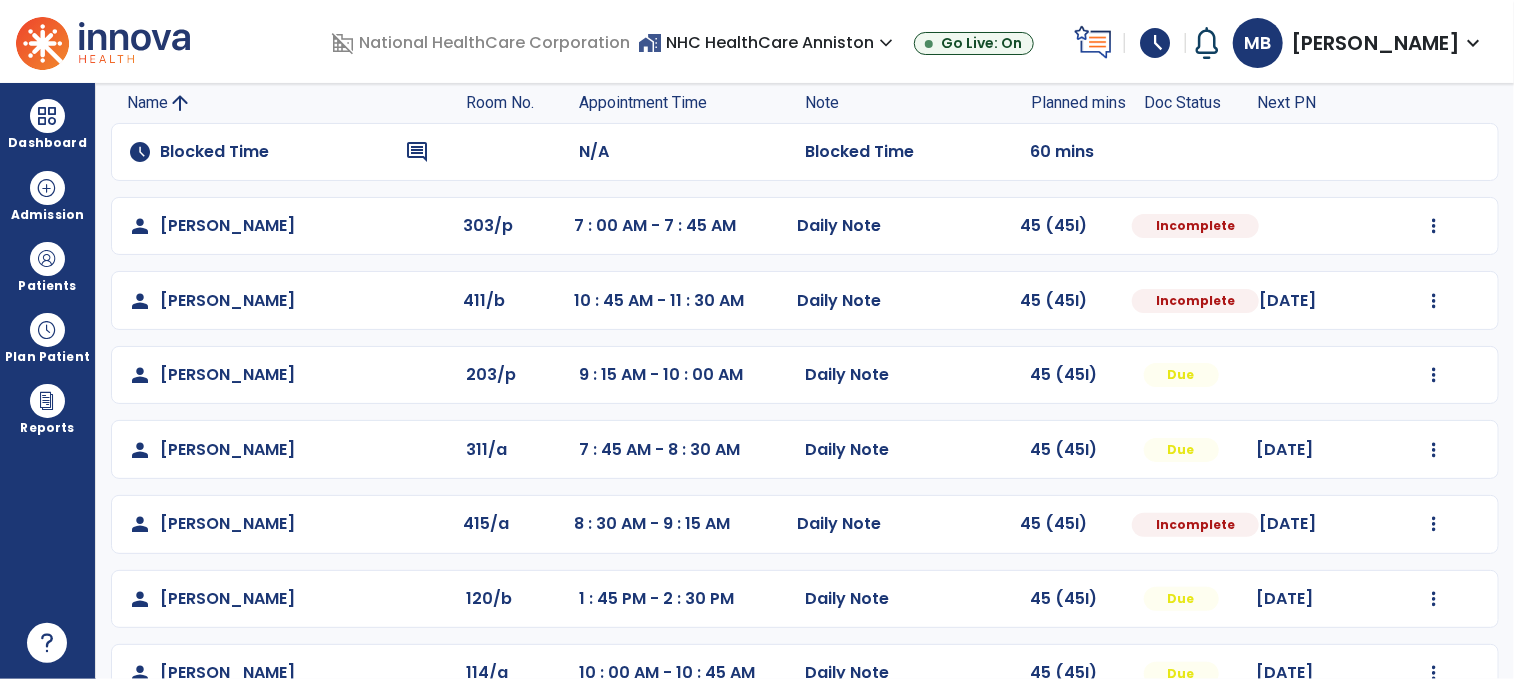 scroll, scrollTop: 138, scrollLeft: 0, axis: vertical 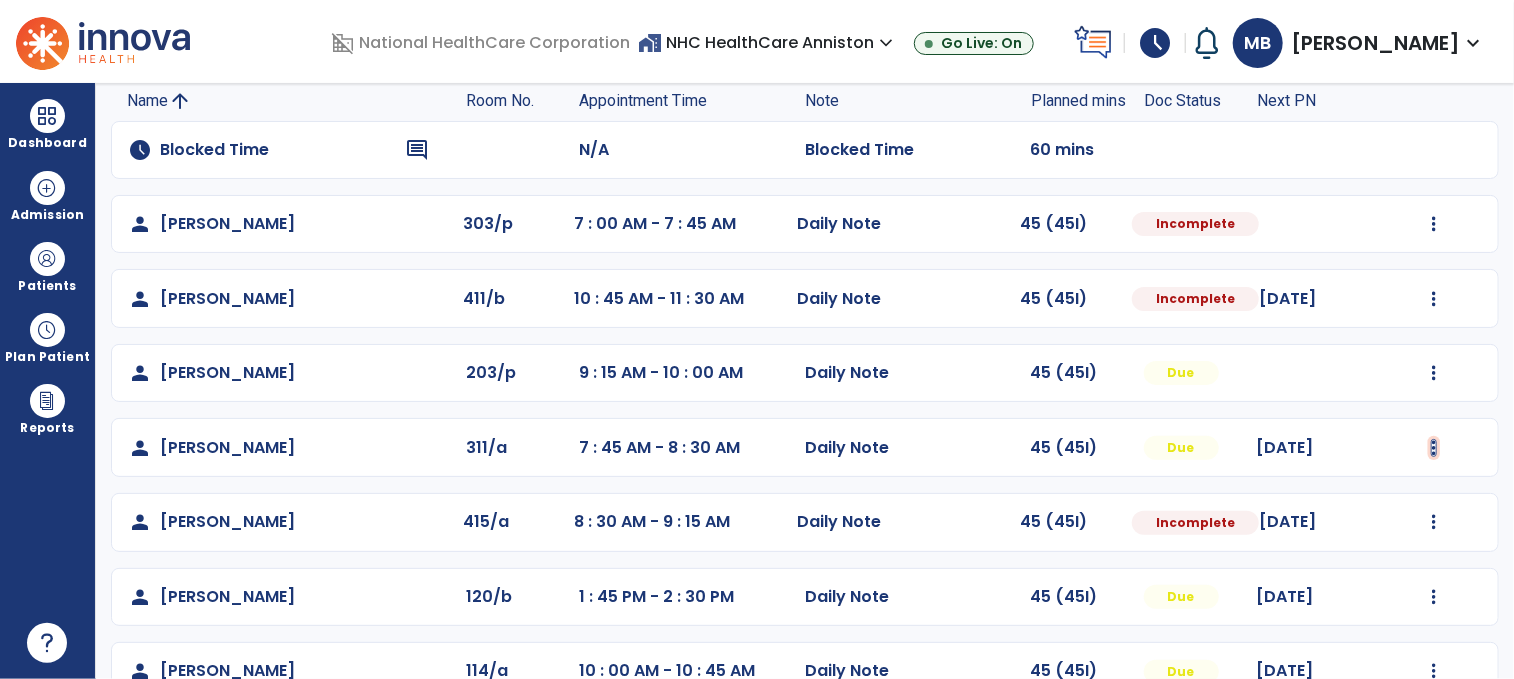 click at bounding box center (1434, 224) 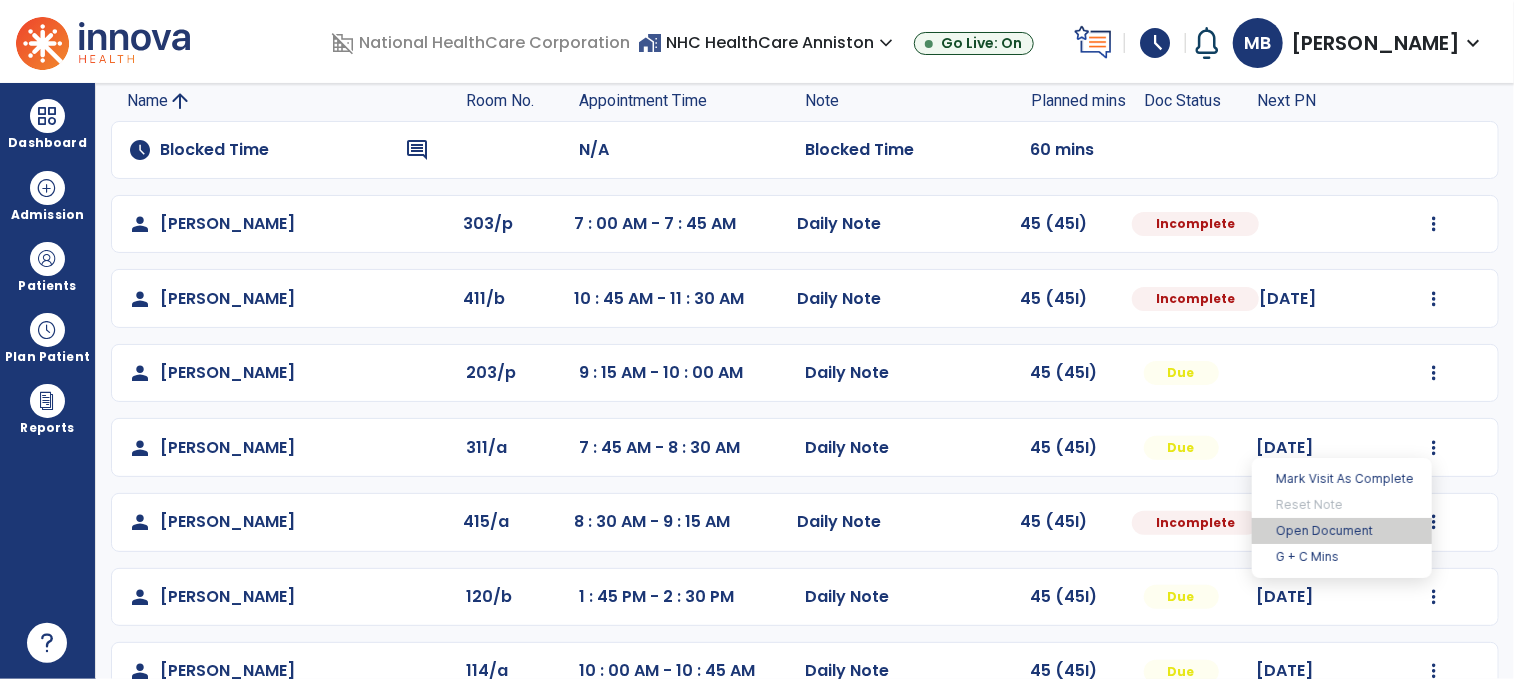 click on "Open Document" at bounding box center (1342, 531) 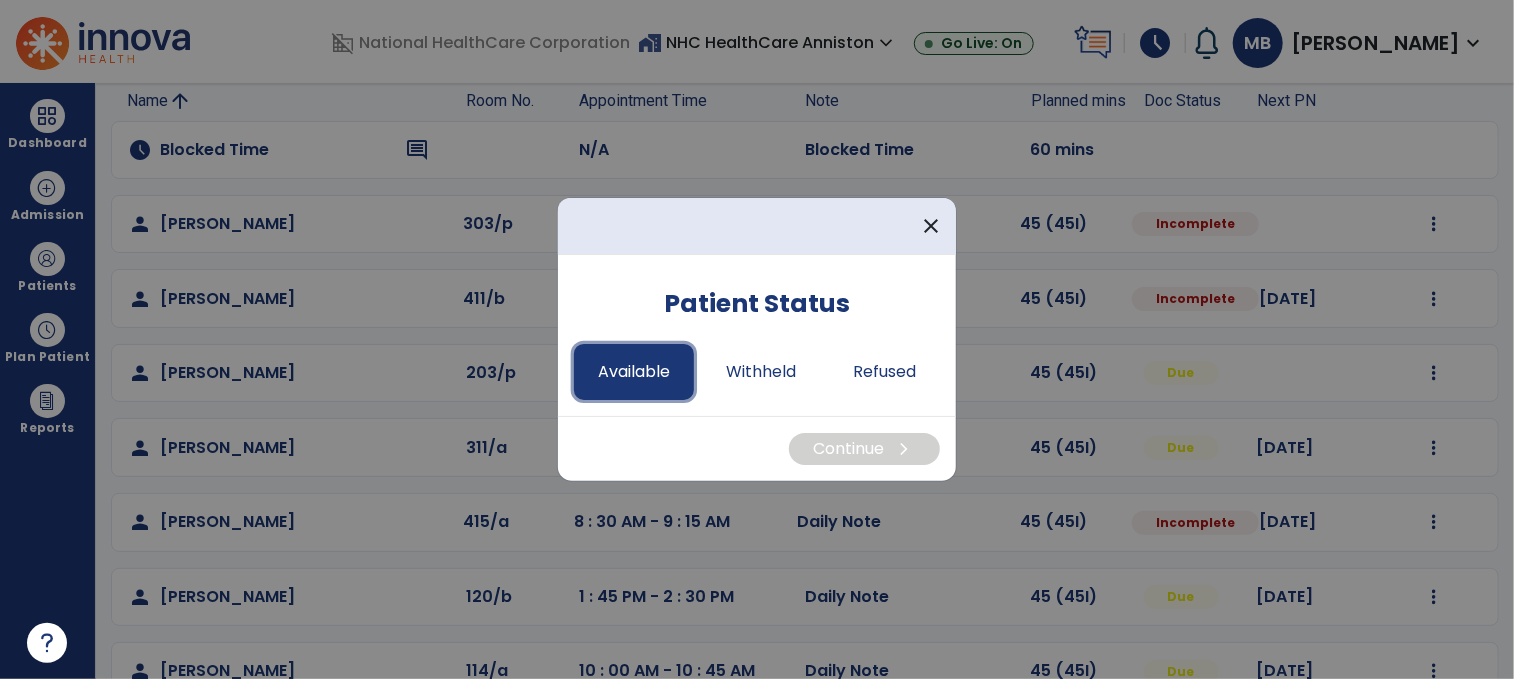click on "Available" at bounding box center (634, 372) 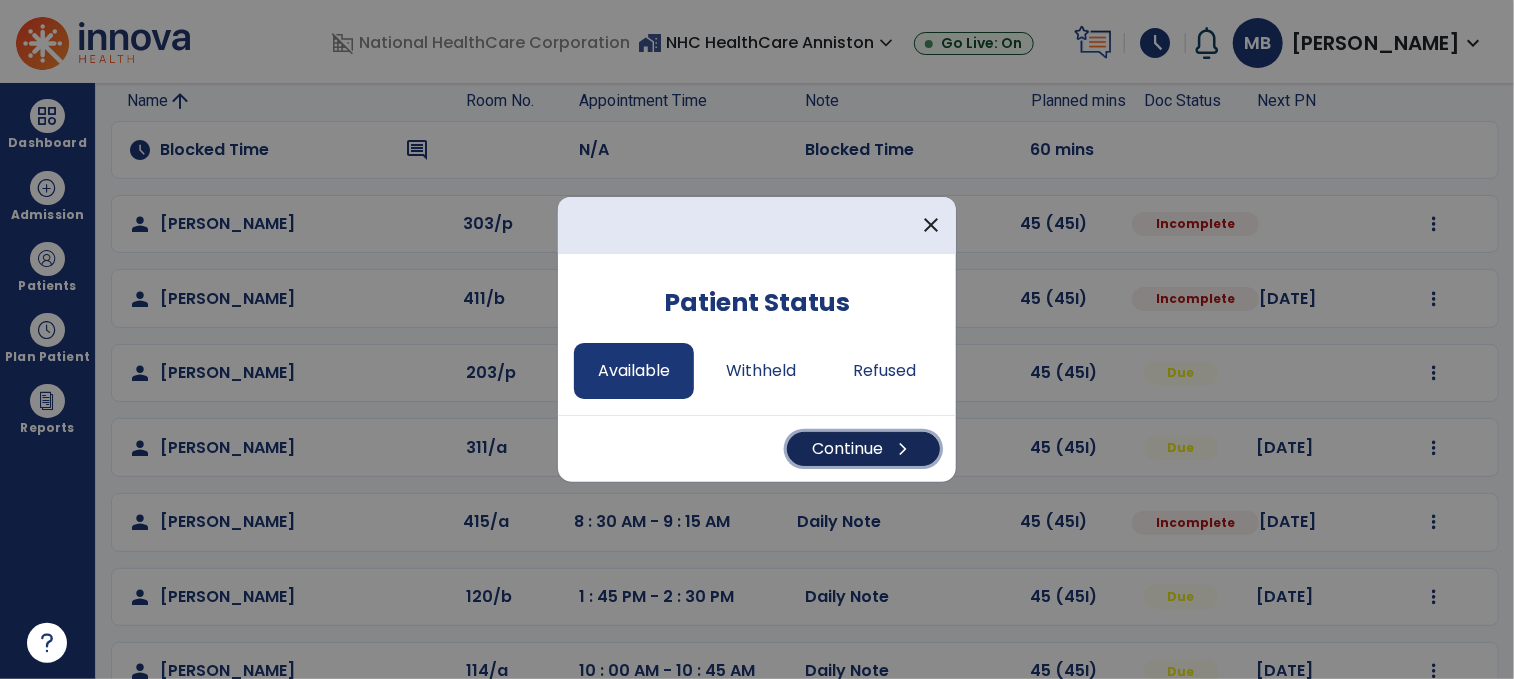 click on "Continue   chevron_right" at bounding box center [863, 449] 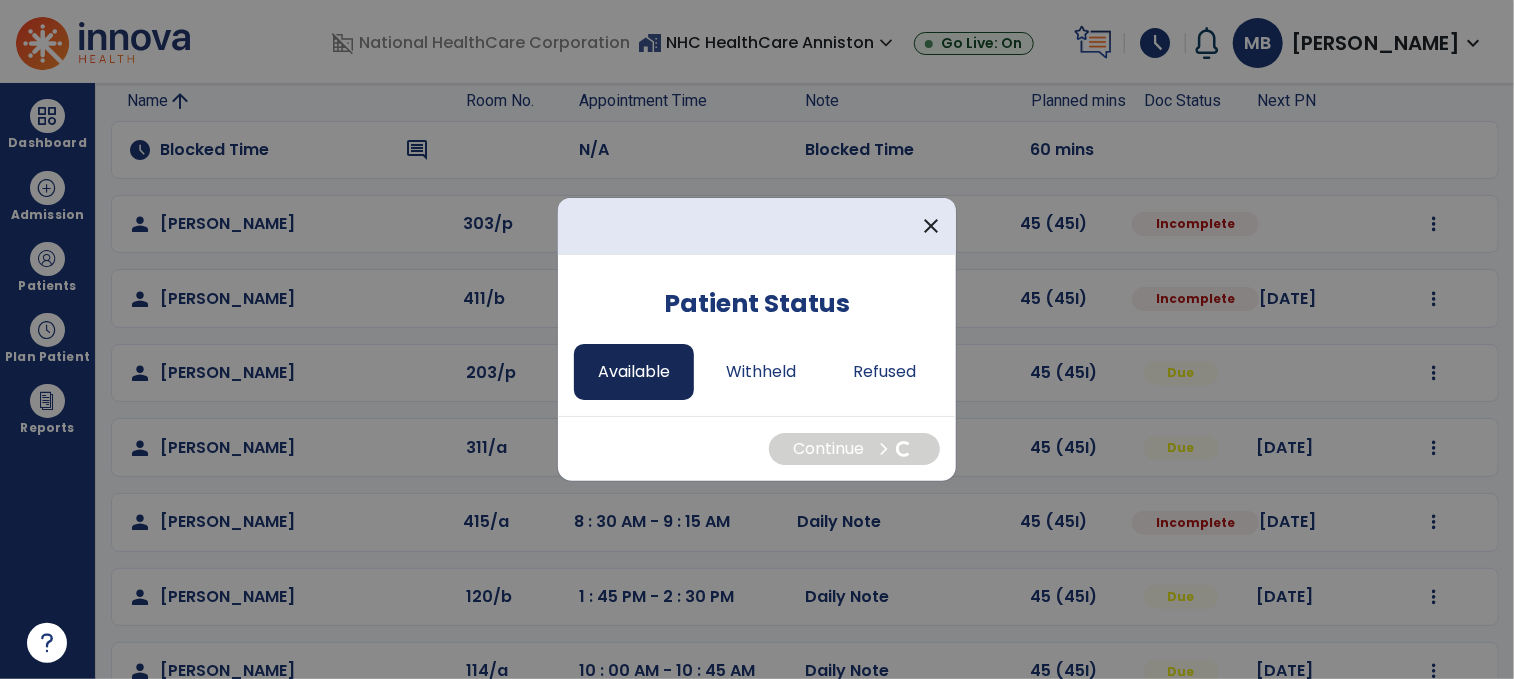 select on "*" 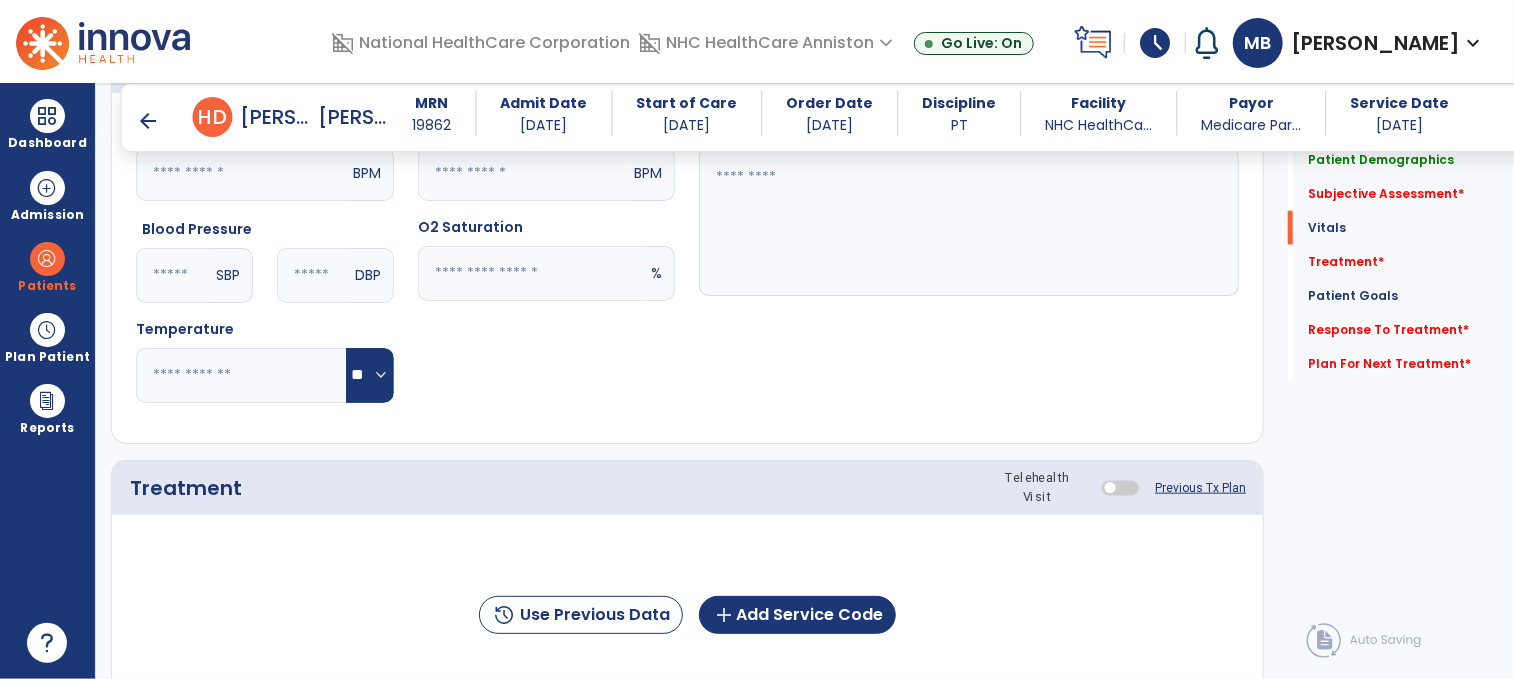 scroll, scrollTop: 1076, scrollLeft: 0, axis: vertical 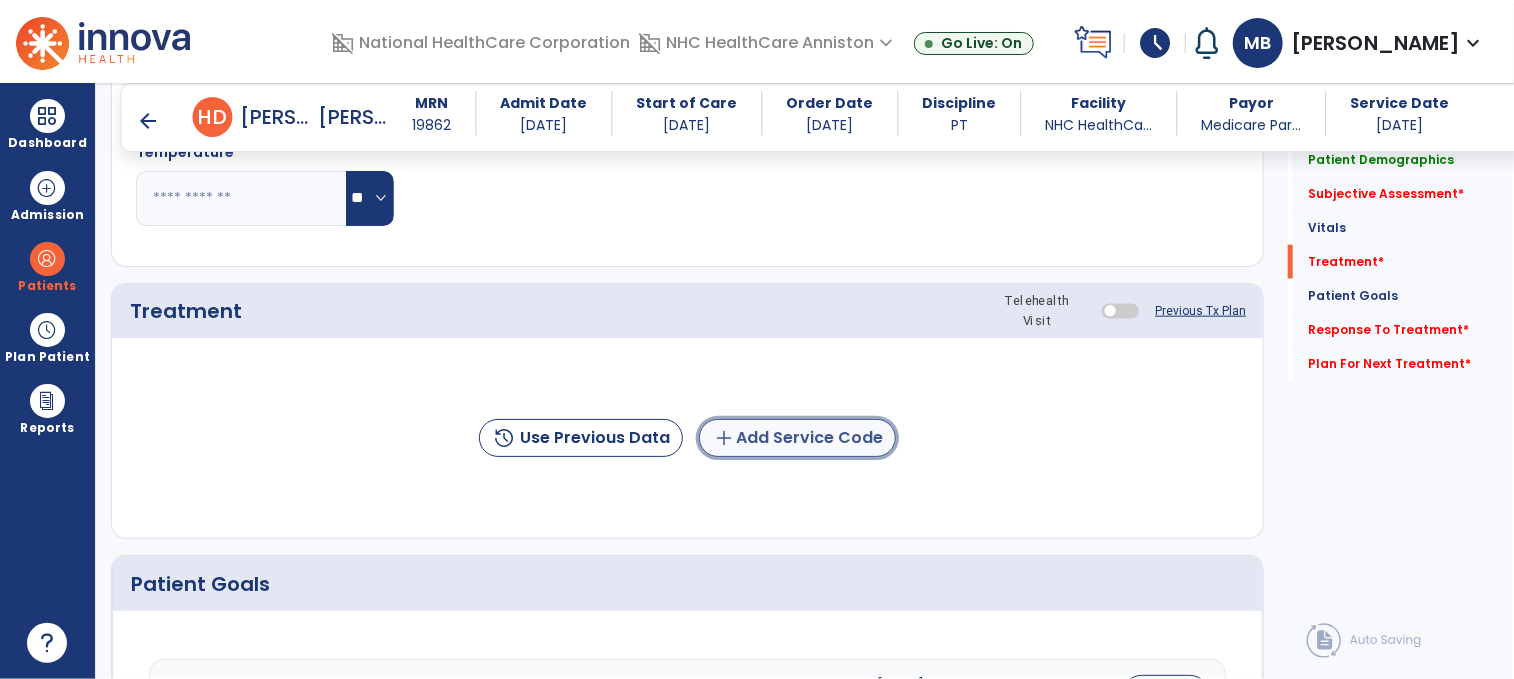 click on "add  Add Service Code" 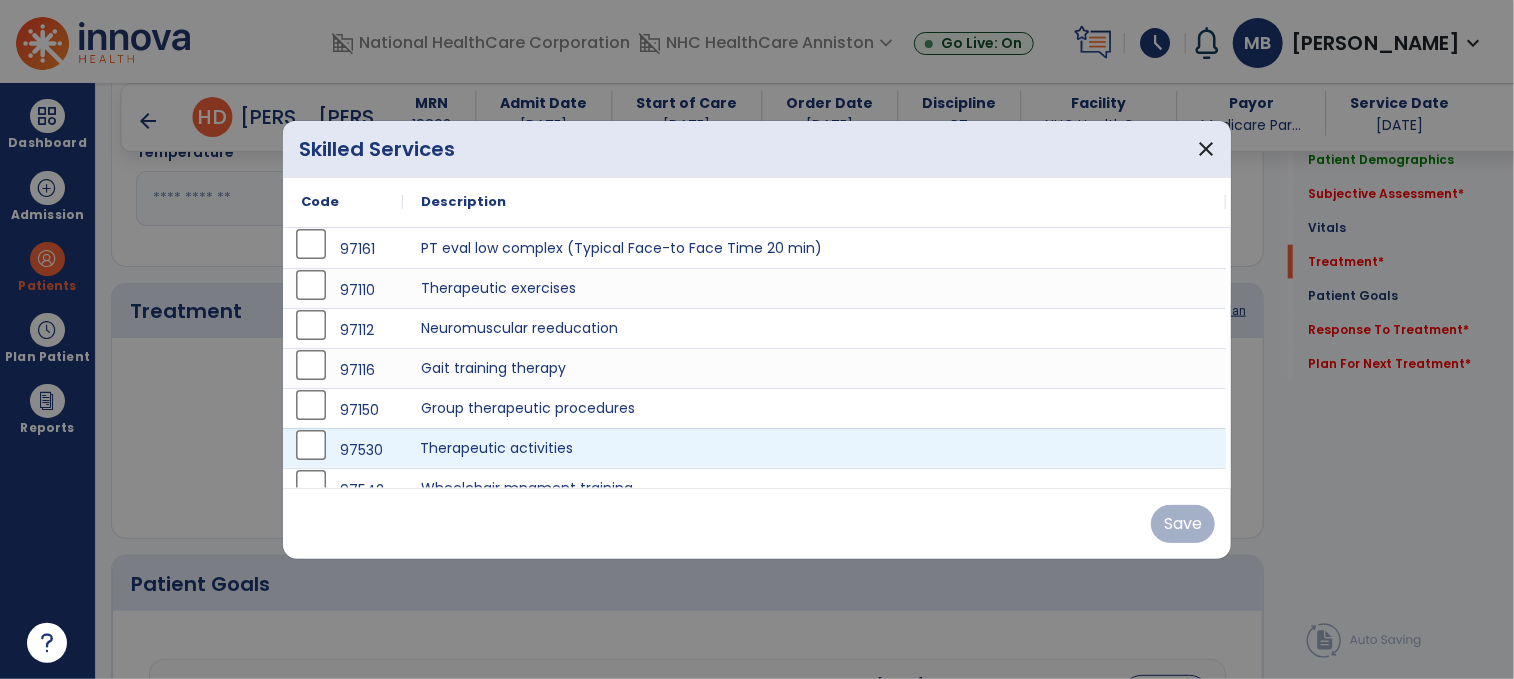 click on "Therapeutic activities" at bounding box center [814, 448] 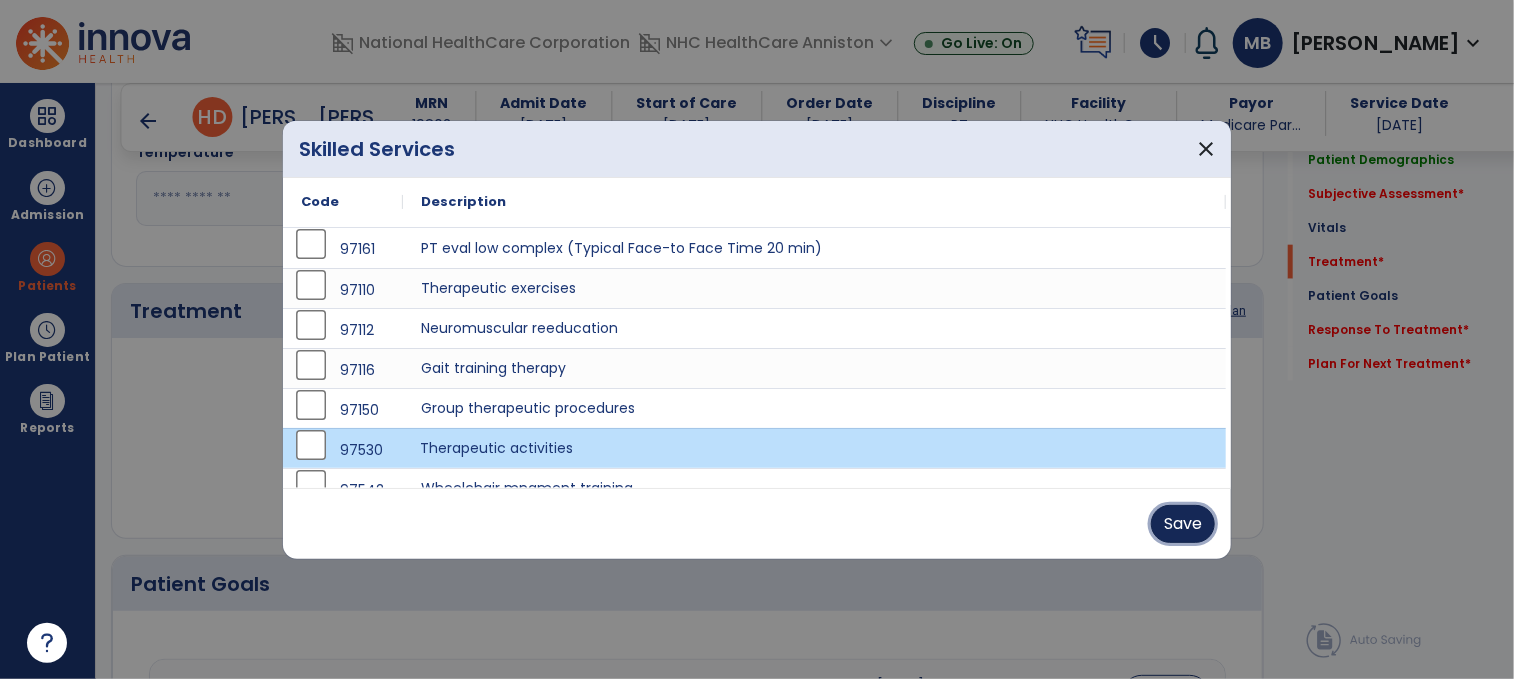 click on "Save" at bounding box center [1183, 524] 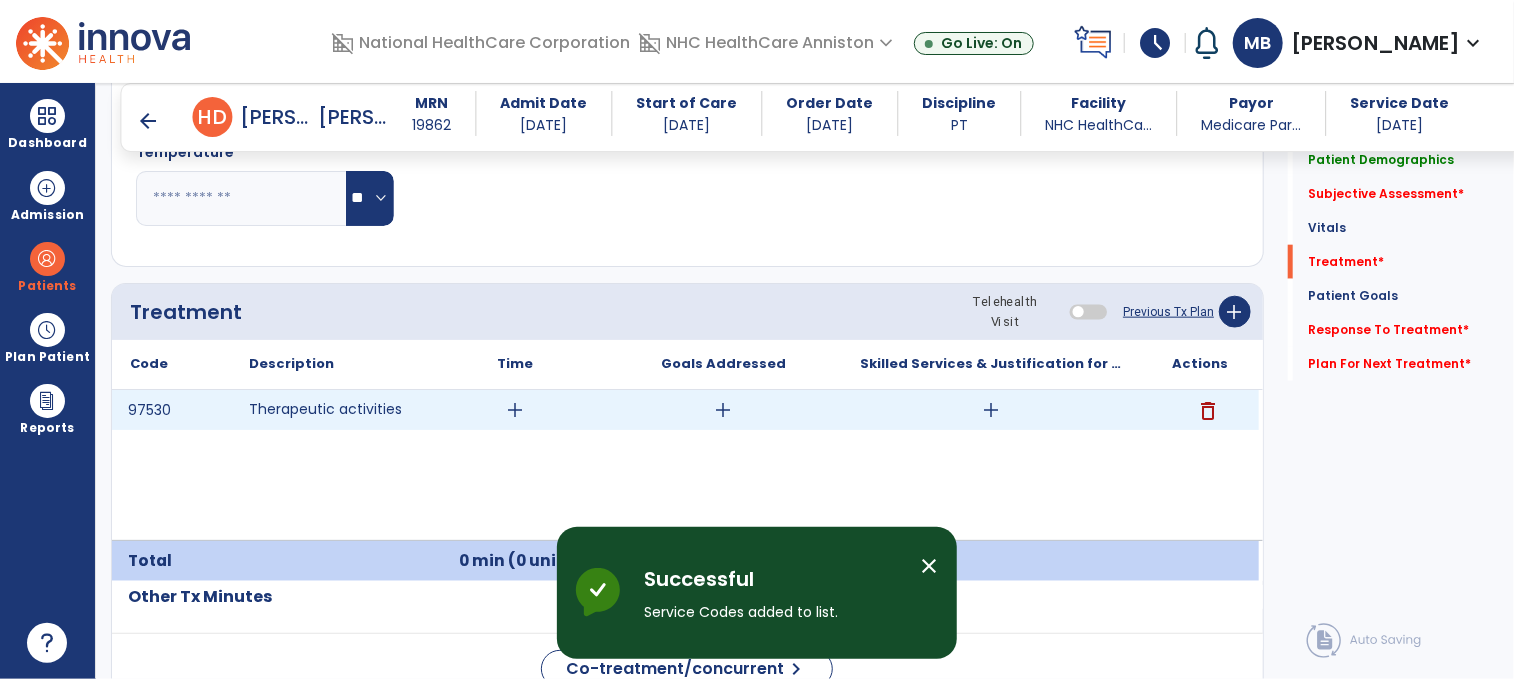 click on "add" at bounding box center [514, 410] 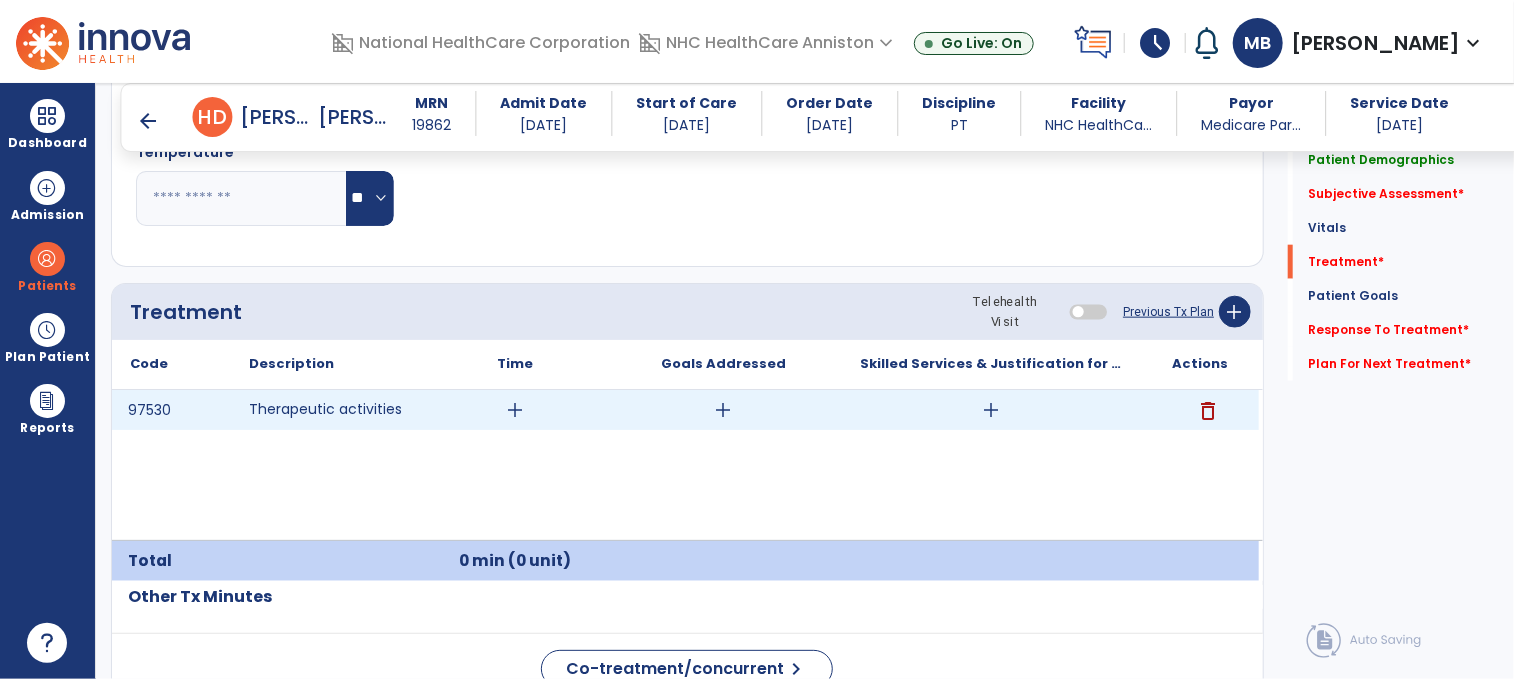 click on "add" at bounding box center (515, 410) 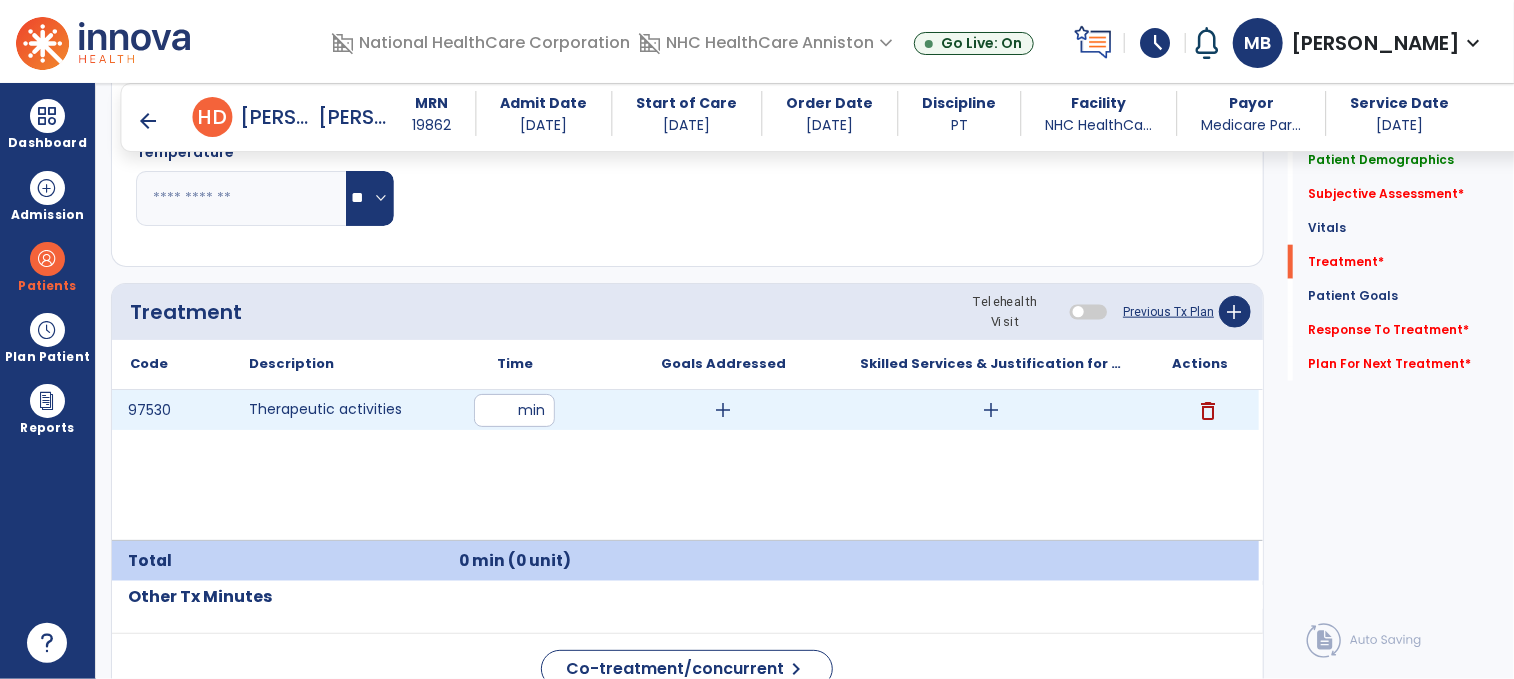 type on "**" 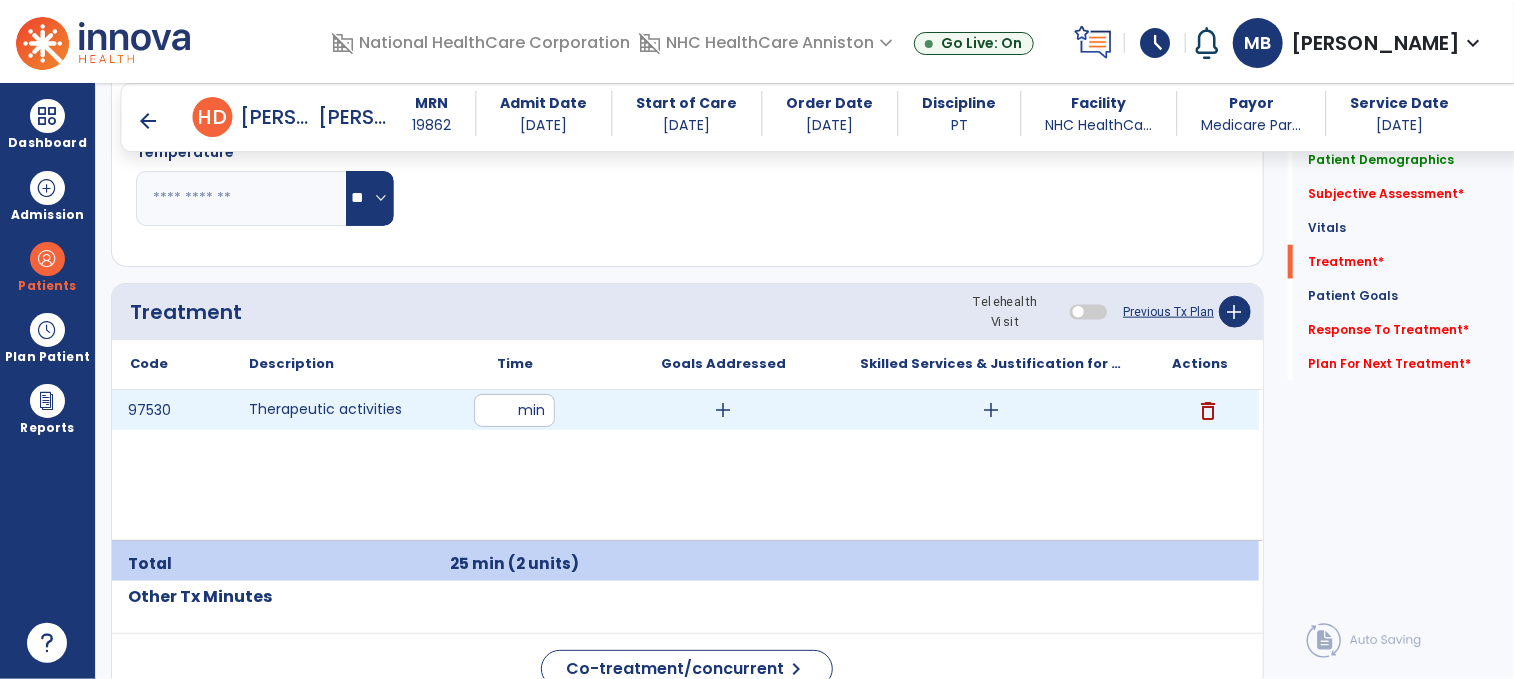 click on "add" at bounding box center [991, 410] 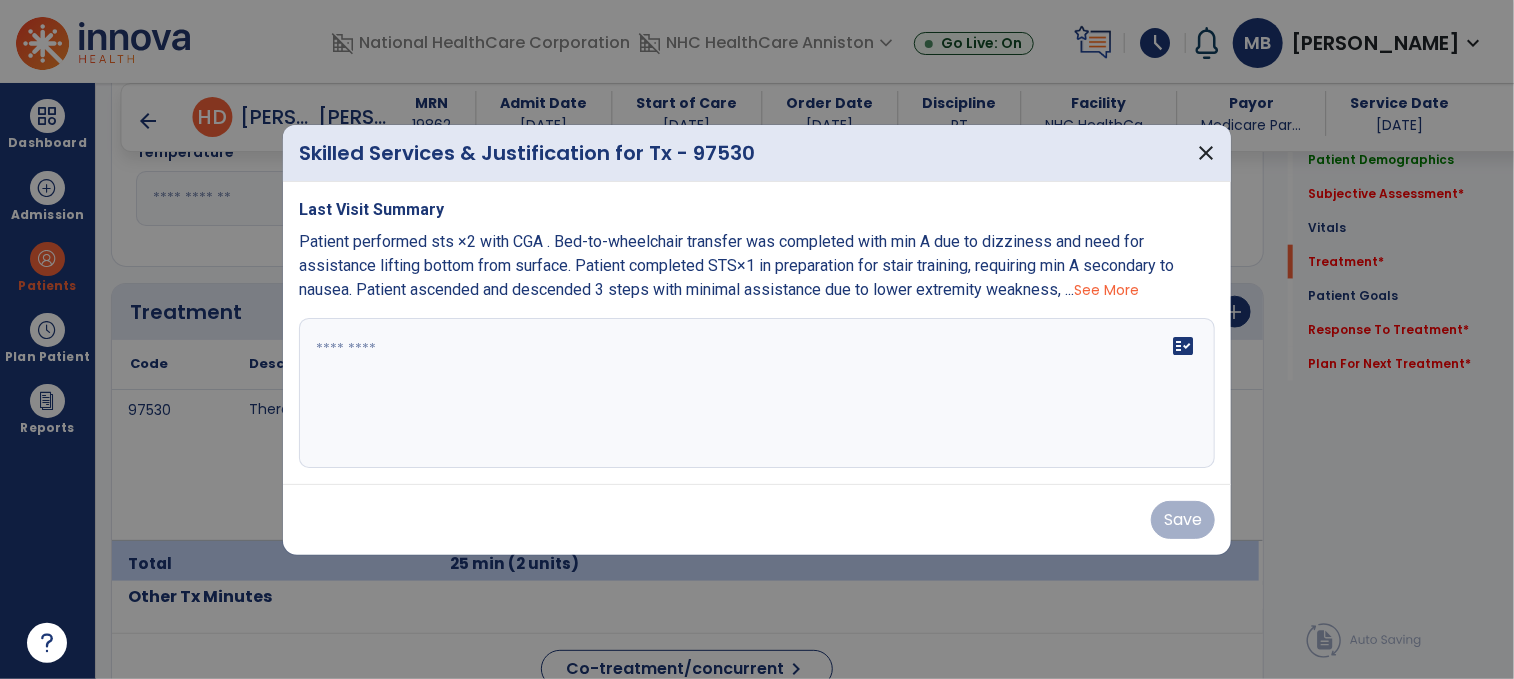 click on "fact_check" at bounding box center (757, 393) 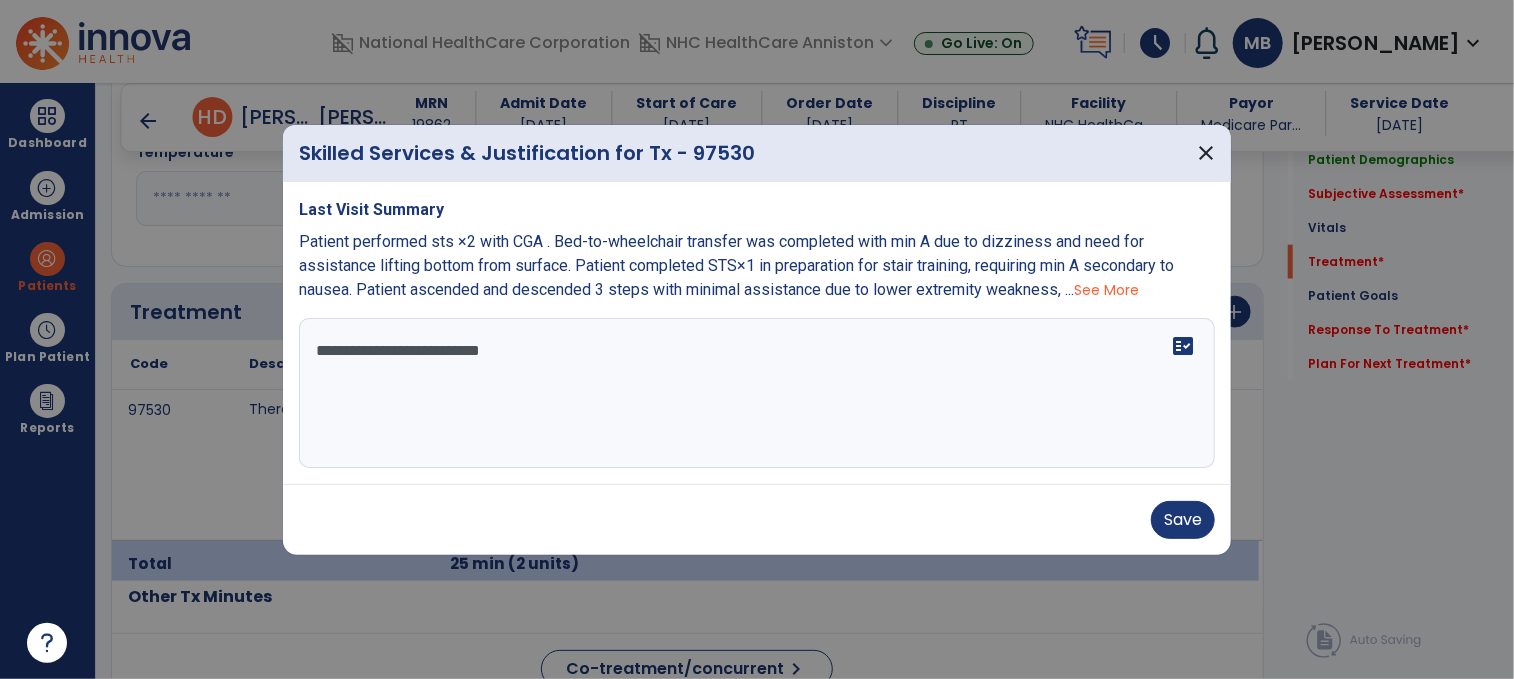 click on "**********" at bounding box center (757, 393) 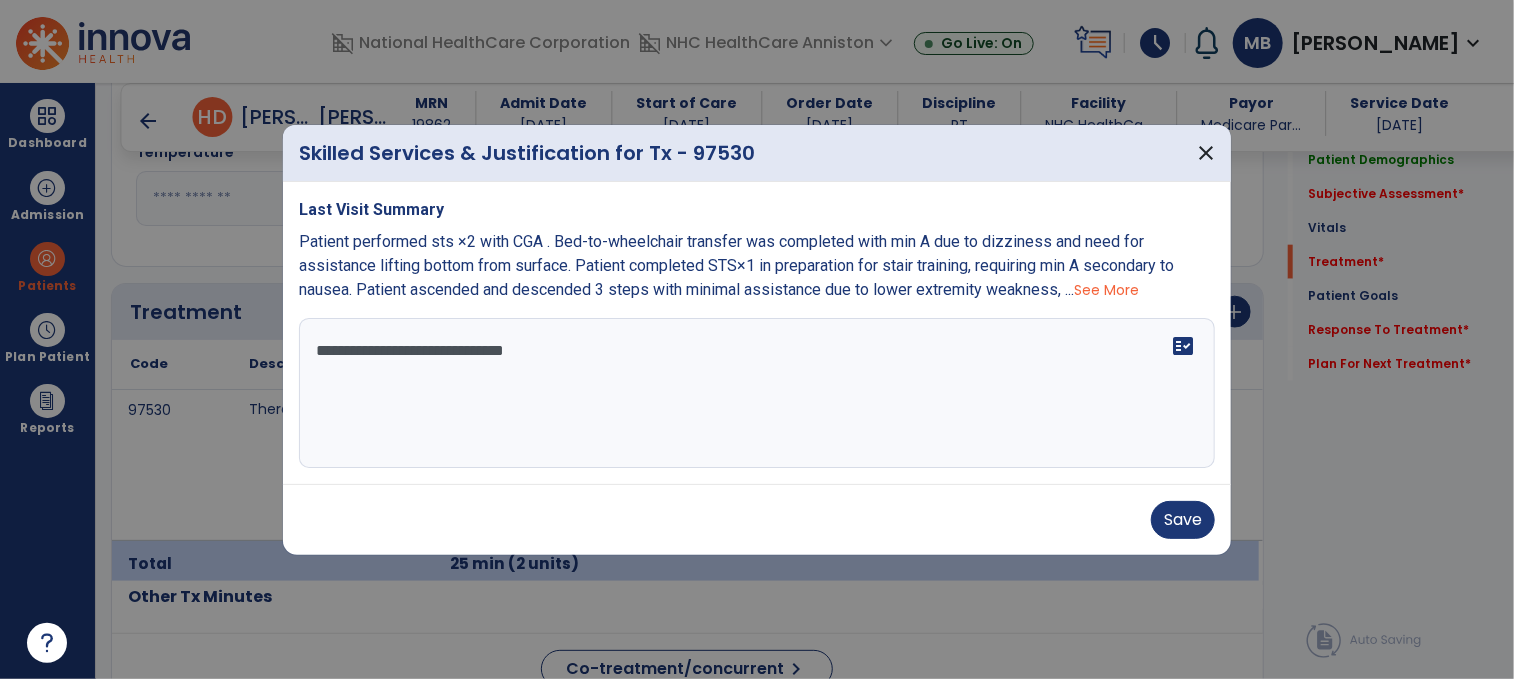 click on "**********" at bounding box center (757, 393) 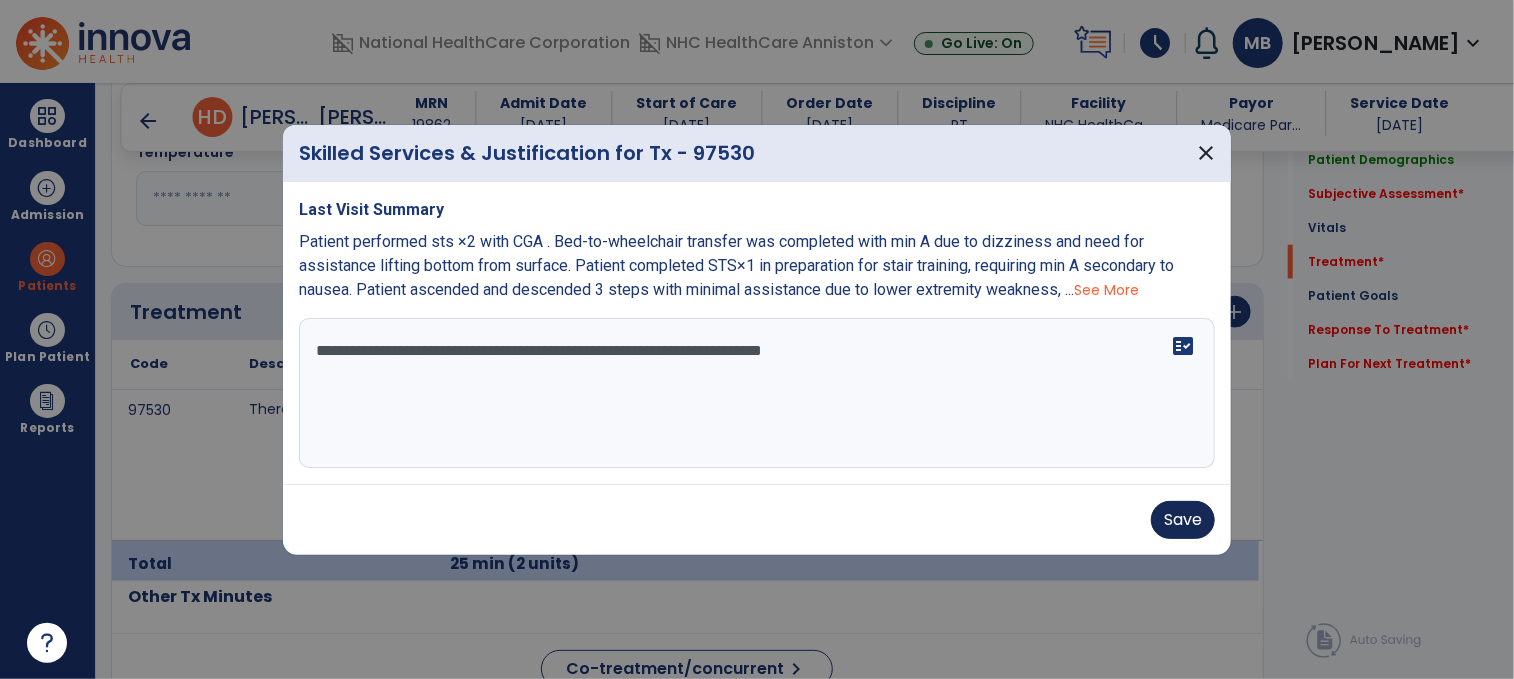 type on "**********" 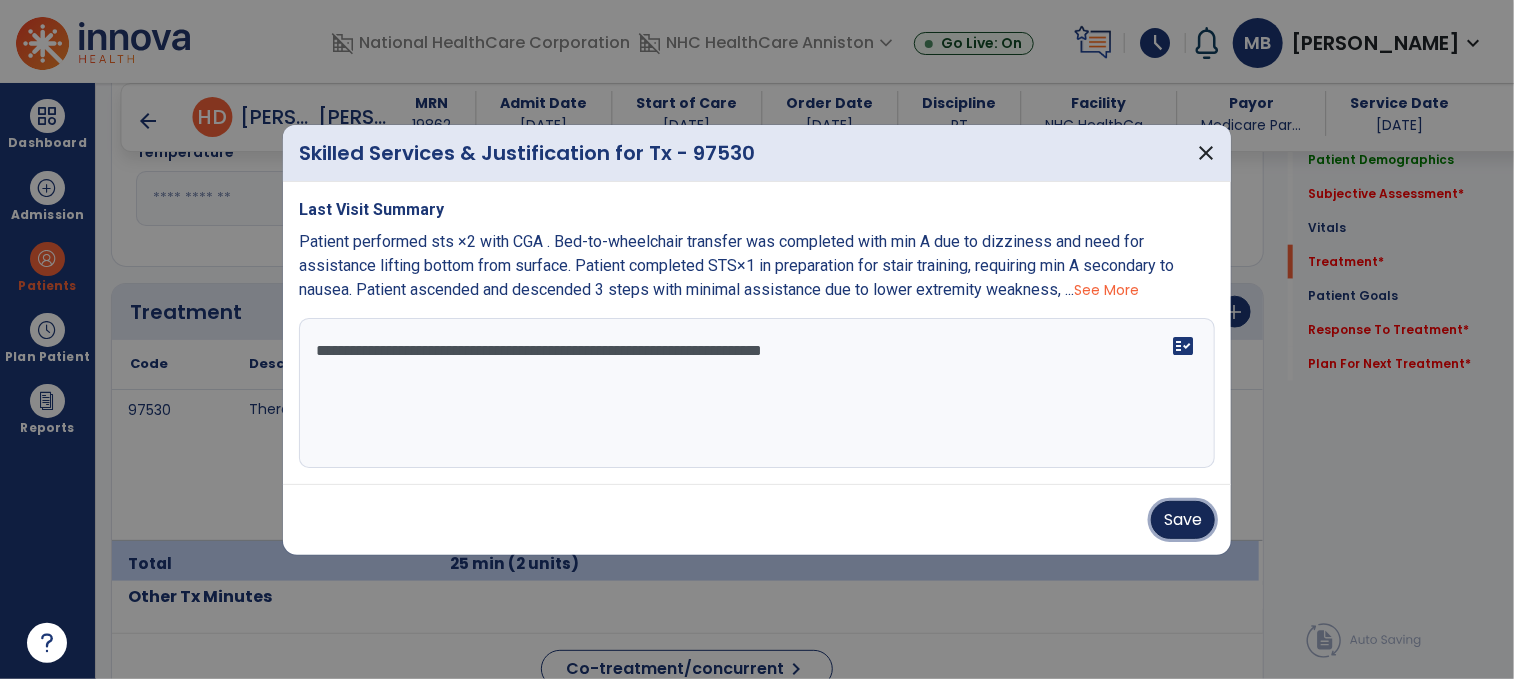 click on "Save" at bounding box center (1183, 520) 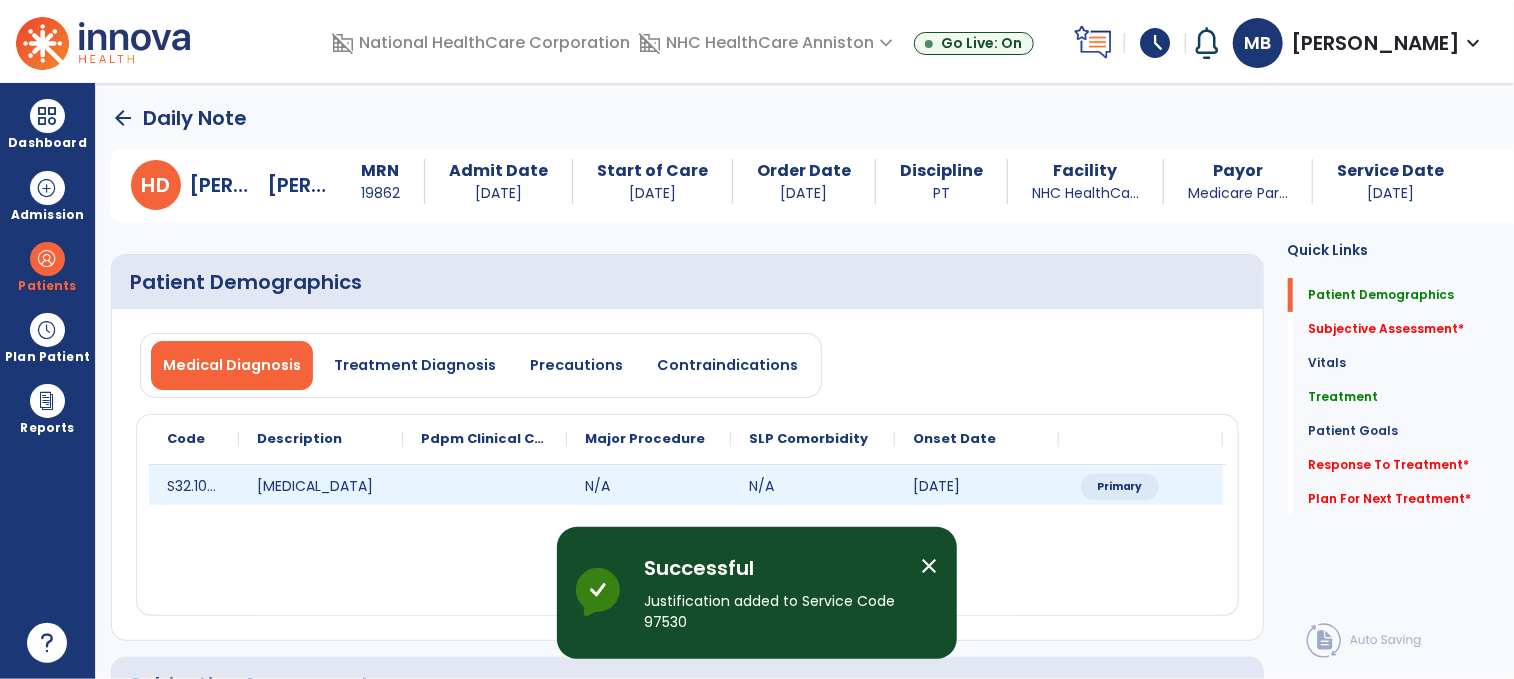 scroll, scrollTop: 439, scrollLeft: 0, axis: vertical 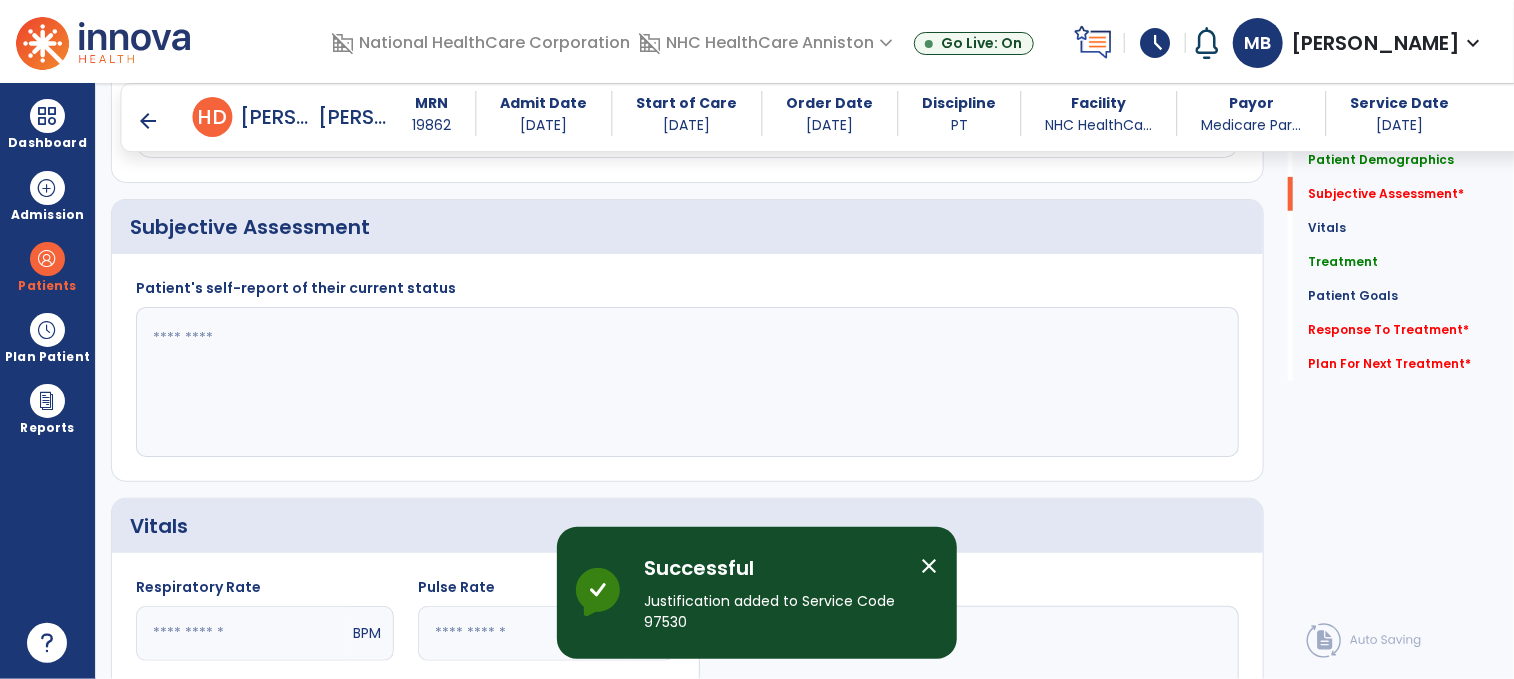click 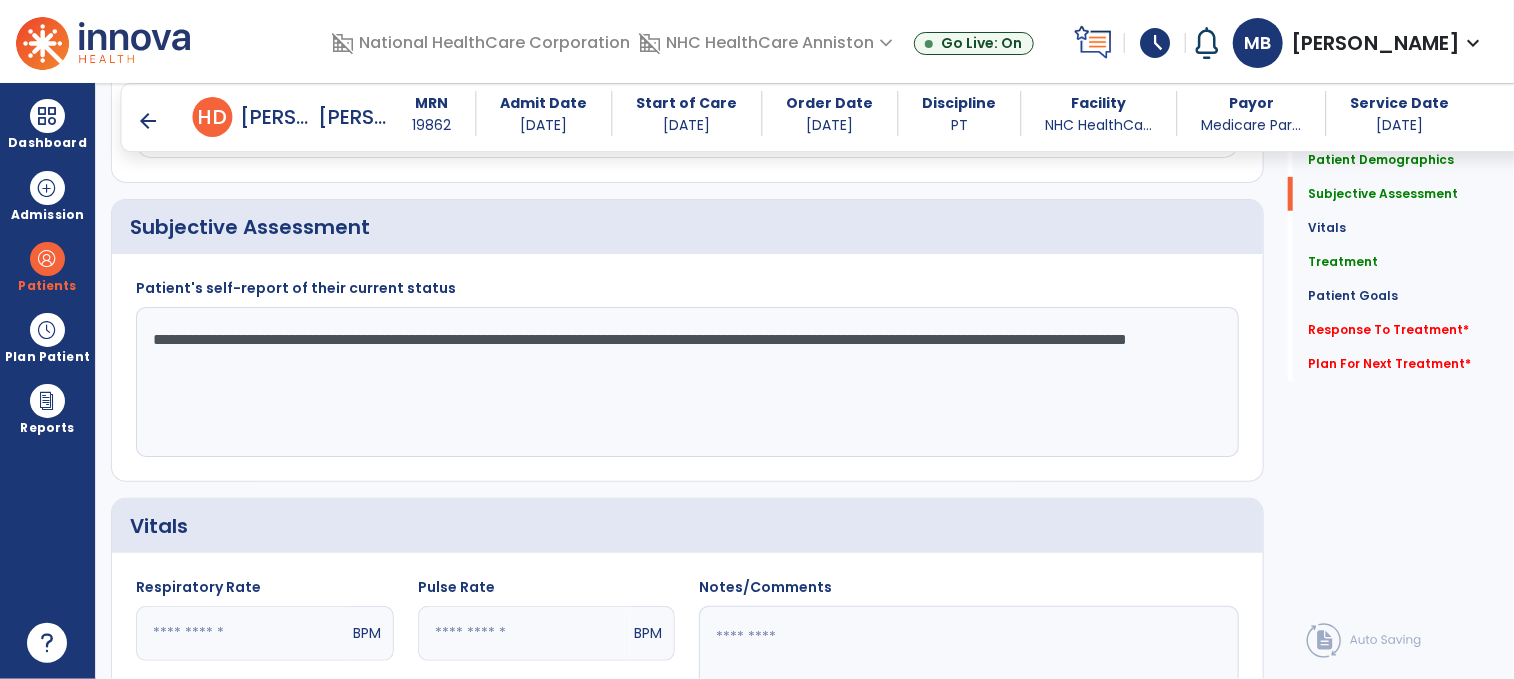scroll, scrollTop: 616, scrollLeft: 0, axis: vertical 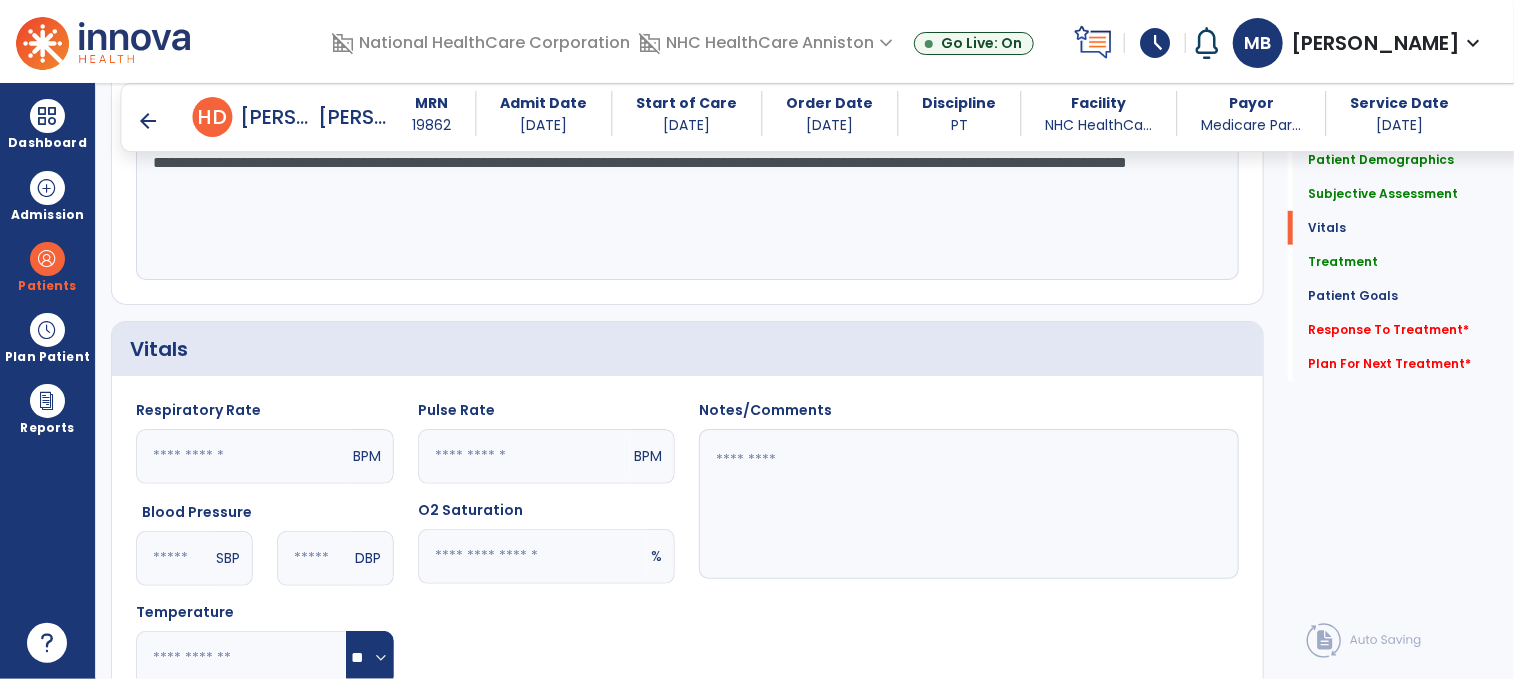 type on "**********" 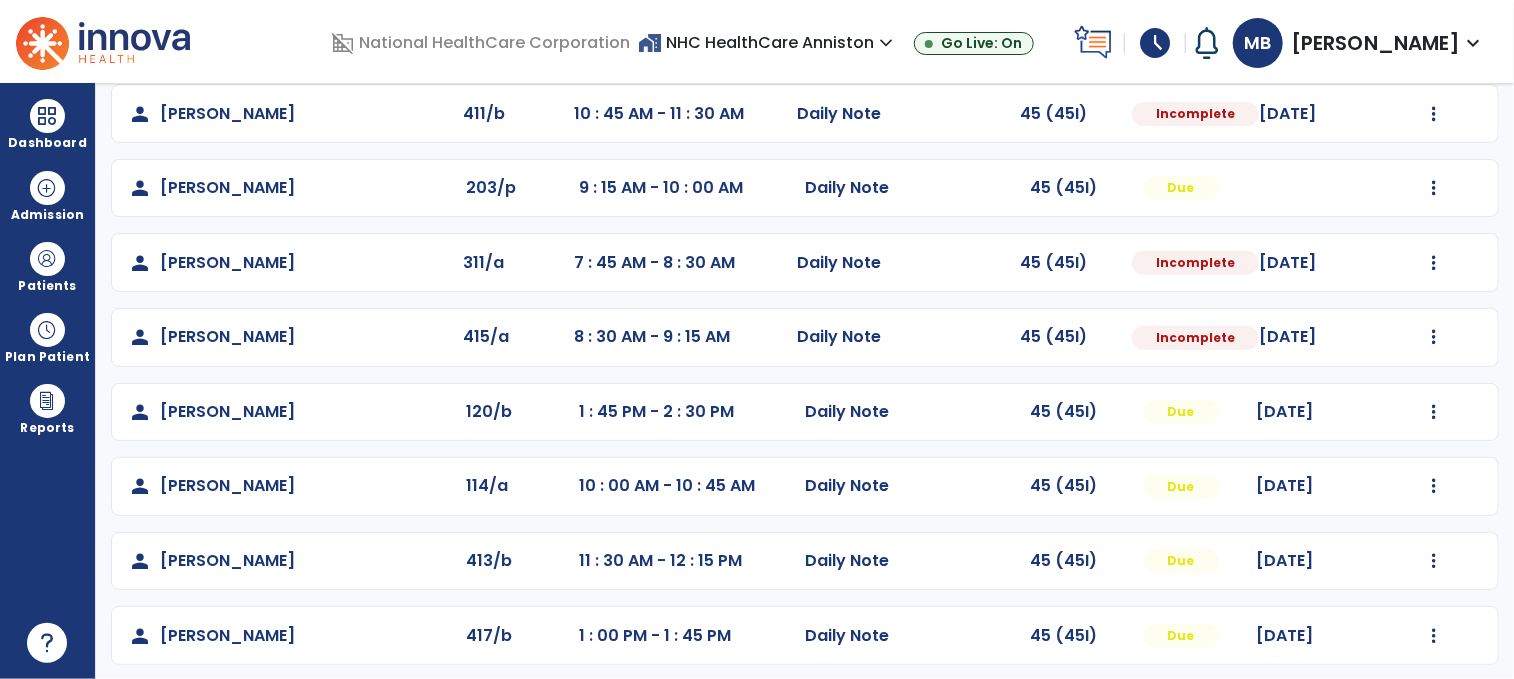 scroll, scrollTop: 333, scrollLeft: 0, axis: vertical 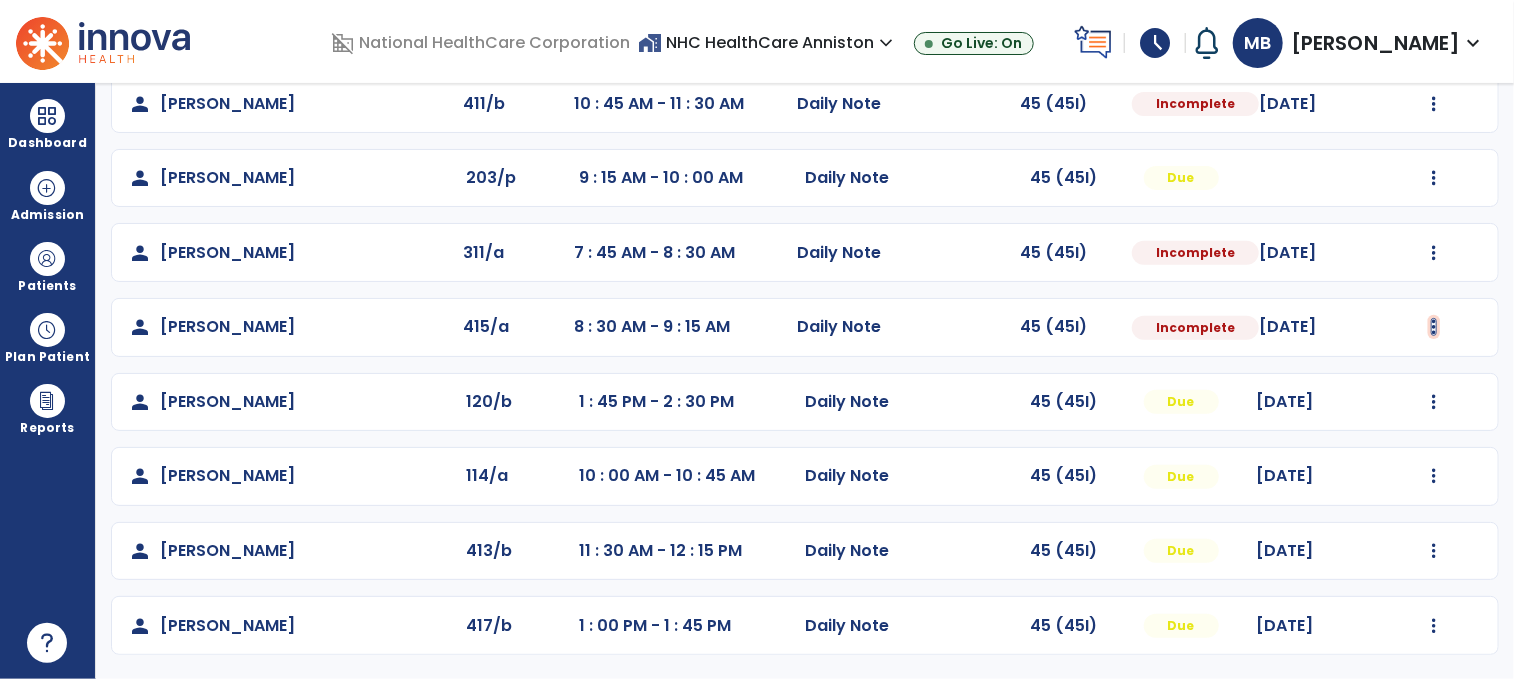 click at bounding box center (1434, 29) 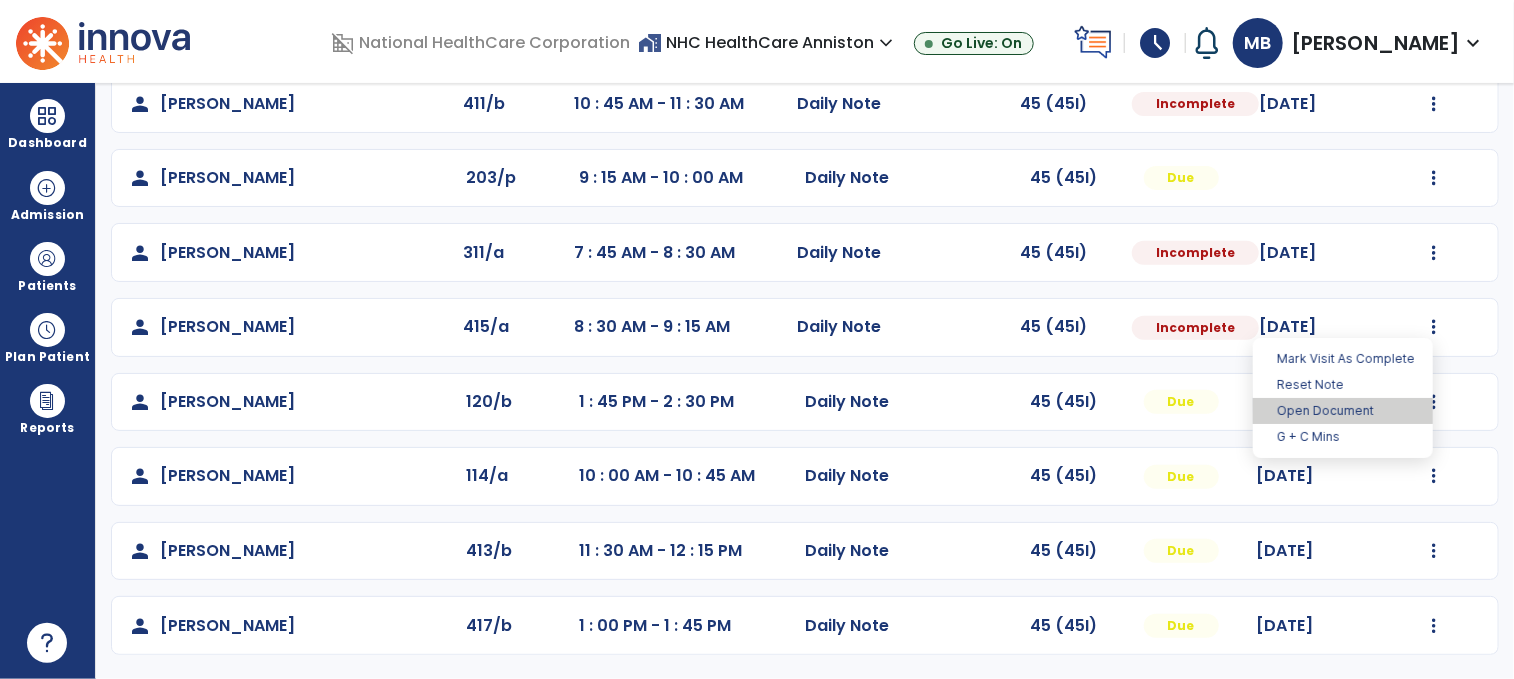 click on "Open Document" at bounding box center (1343, 411) 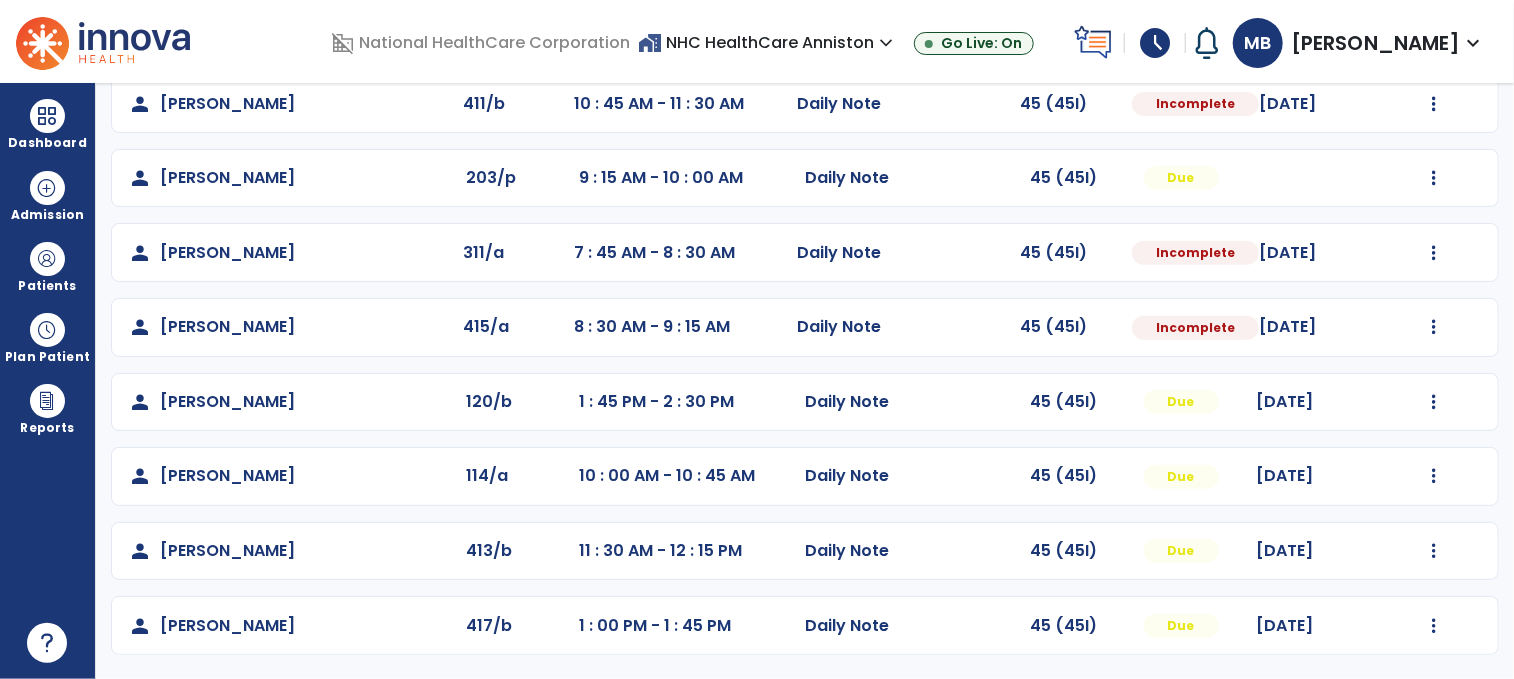 select on "*" 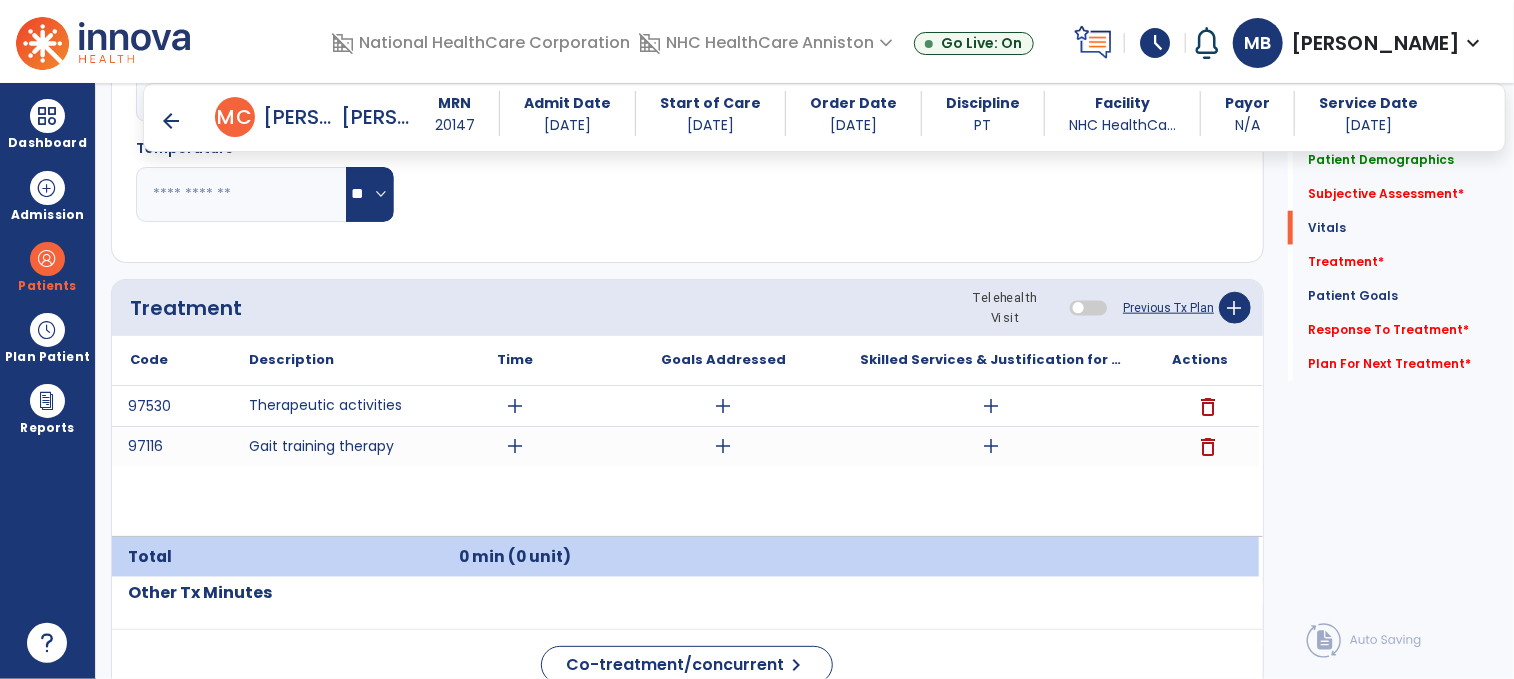 scroll, scrollTop: 730, scrollLeft: 0, axis: vertical 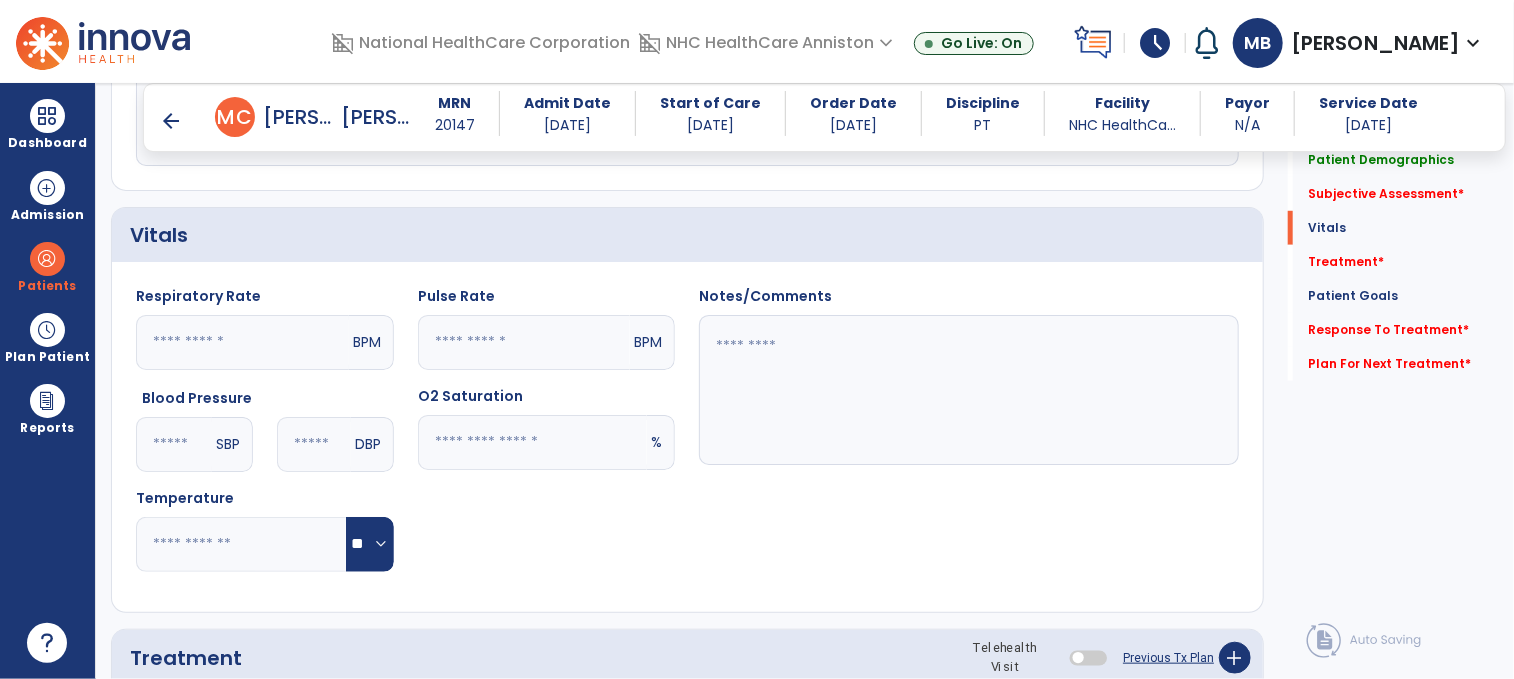 click 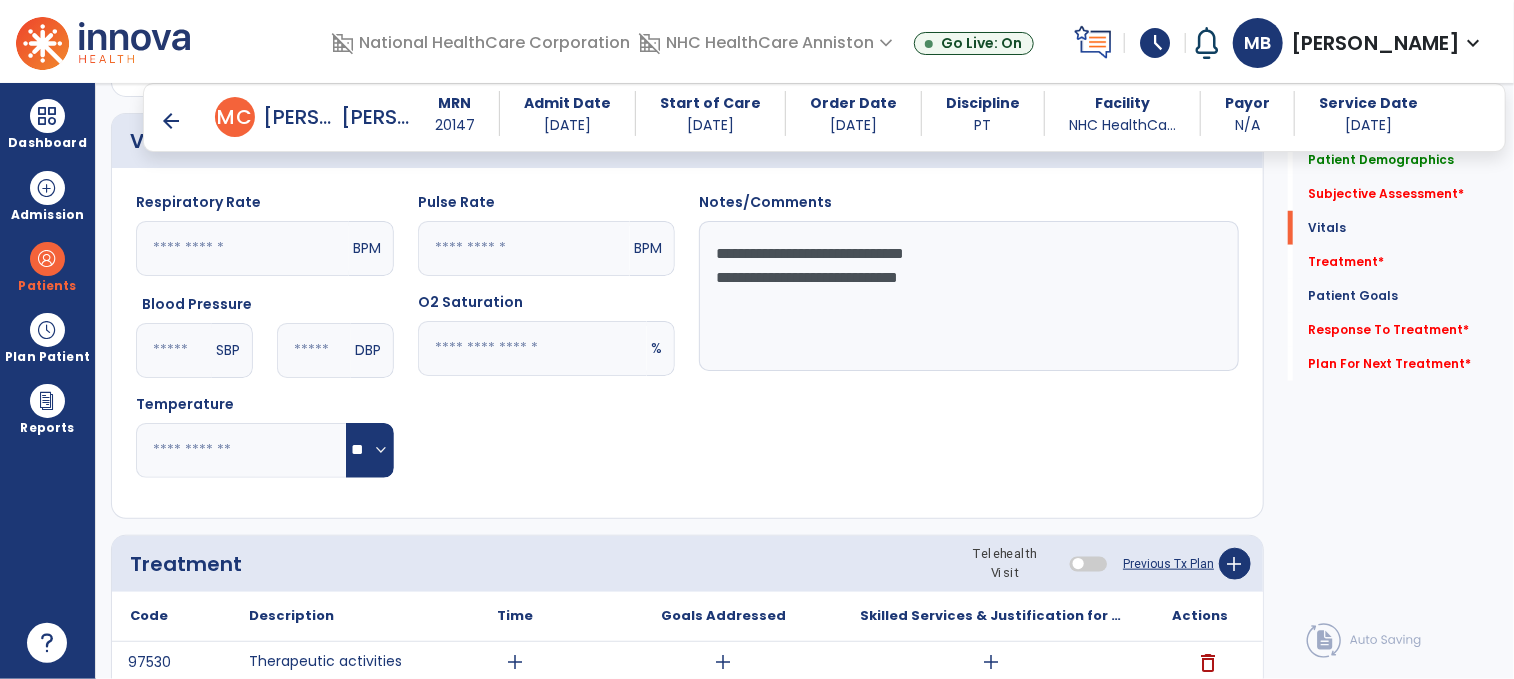 scroll, scrollTop: 823, scrollLeft: 0, axis: vertical 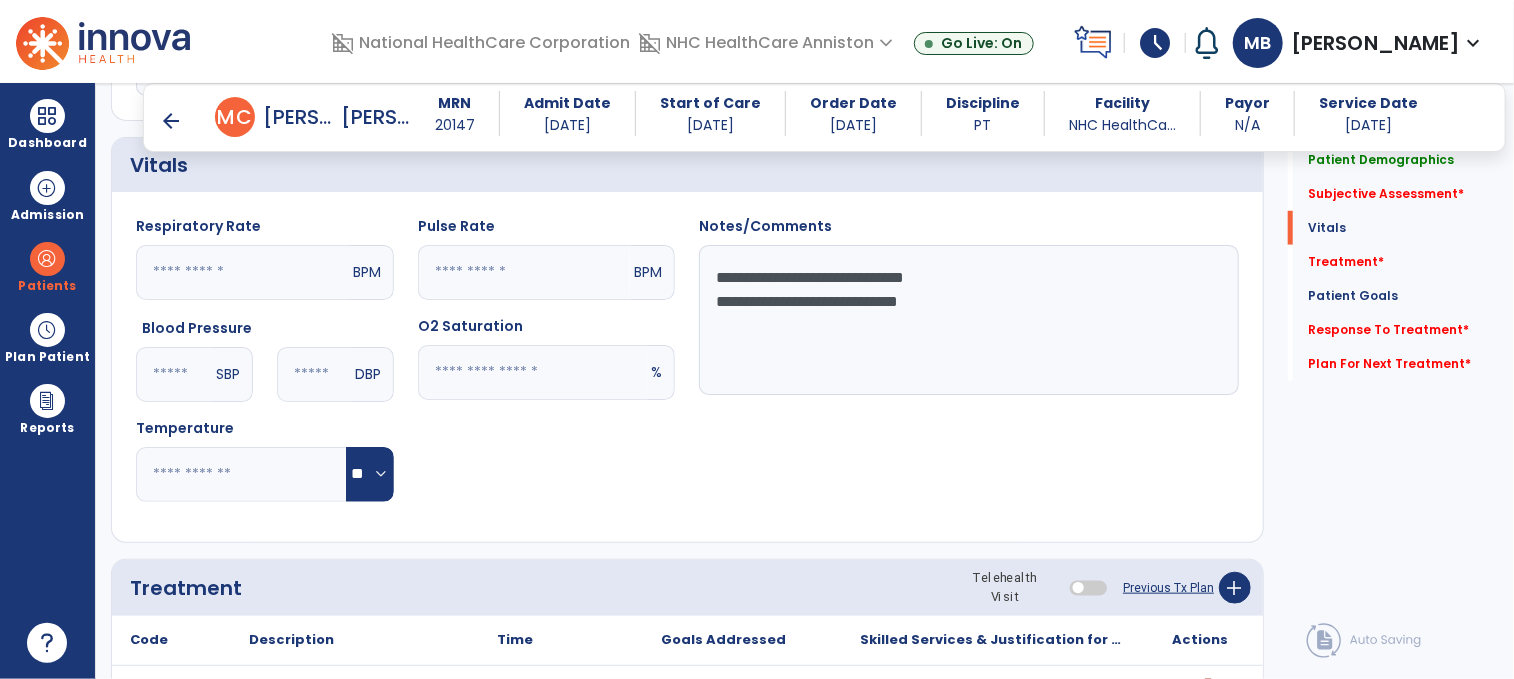 click on "**********" 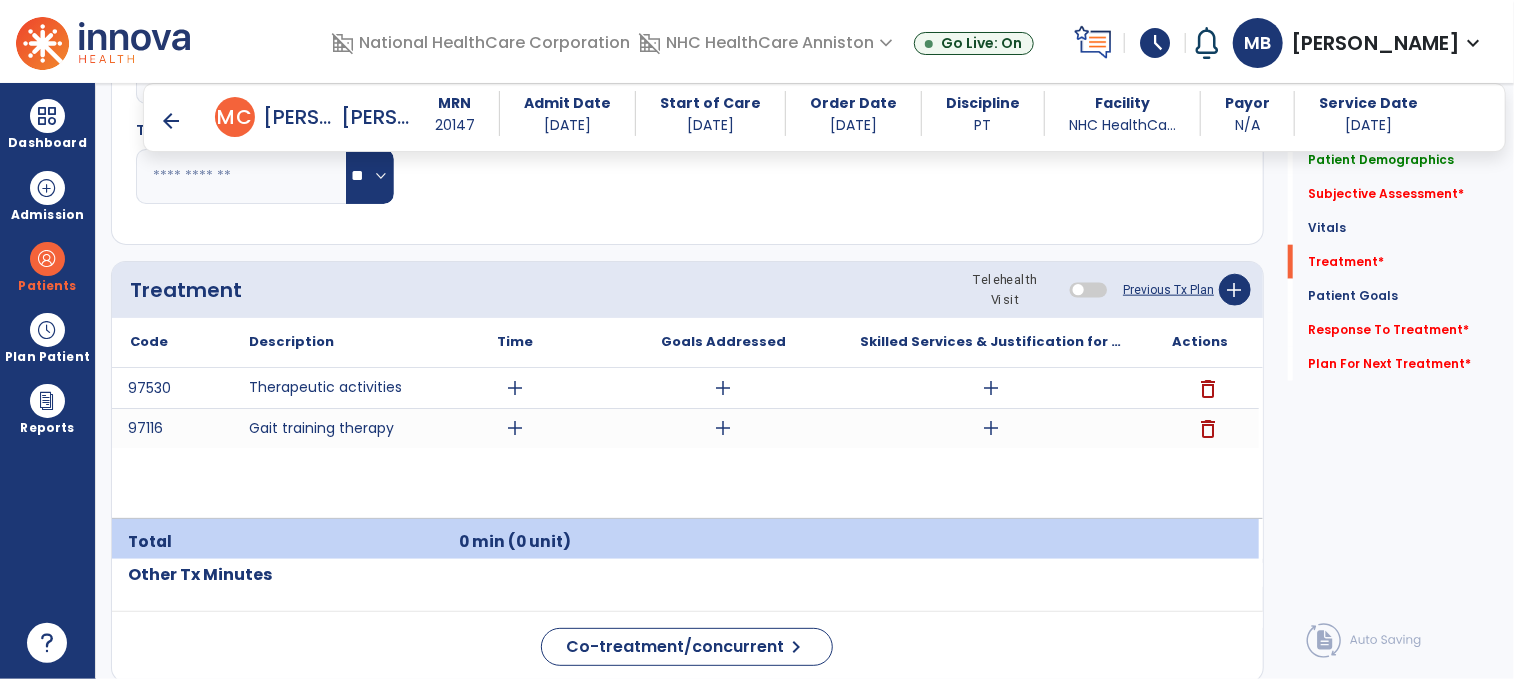 scroll, scrollTop: 1192, scrollLeft: 0, axis: vertical 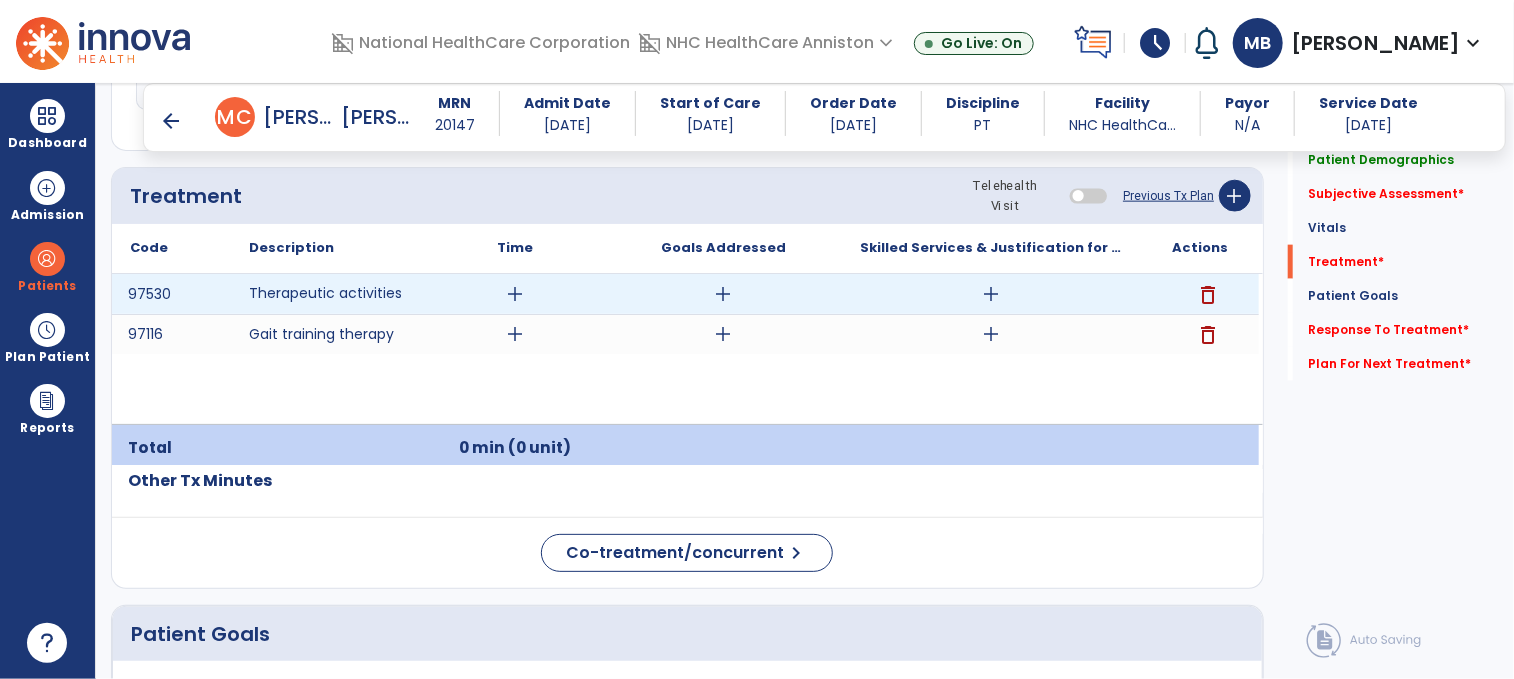 type on "**********" 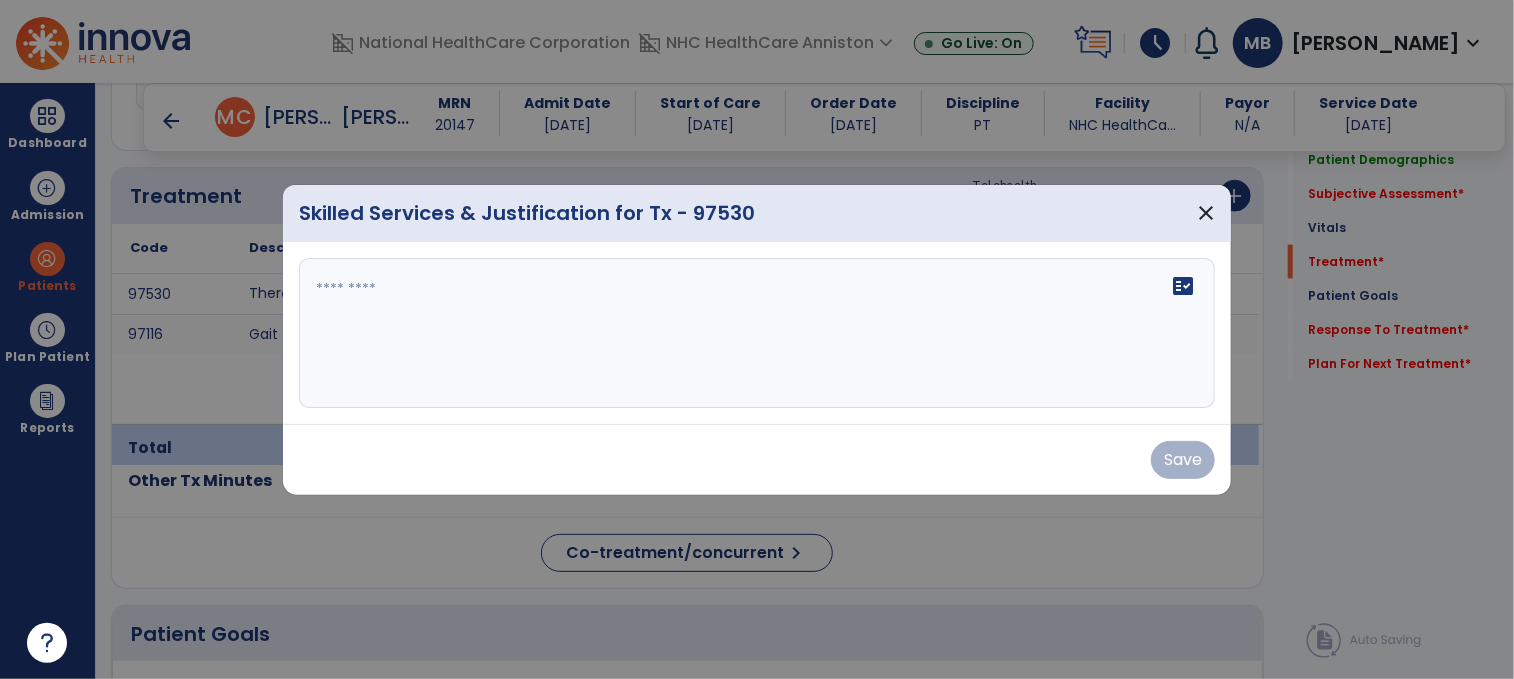 click on "fact_check" at bounding box center [757, 333] 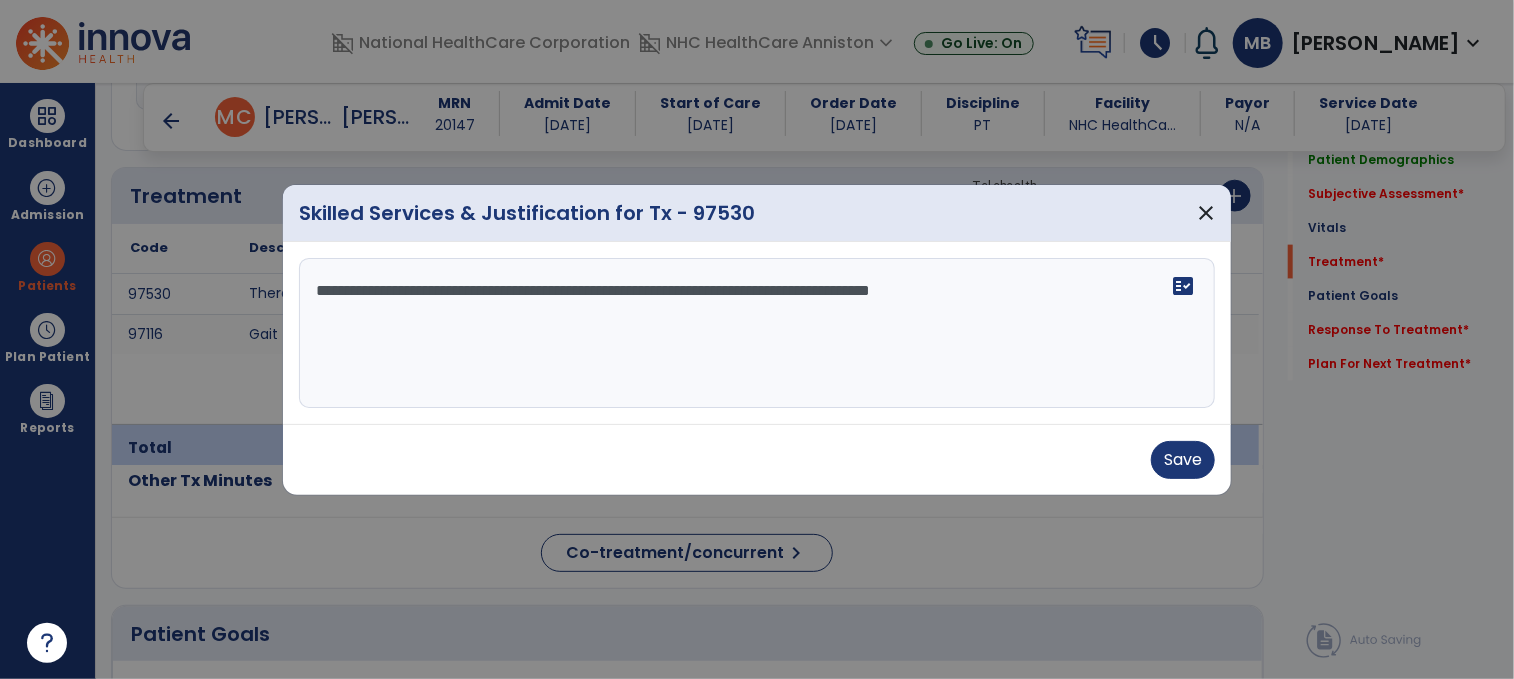 click on "**********" at bounding box center (757, 333) 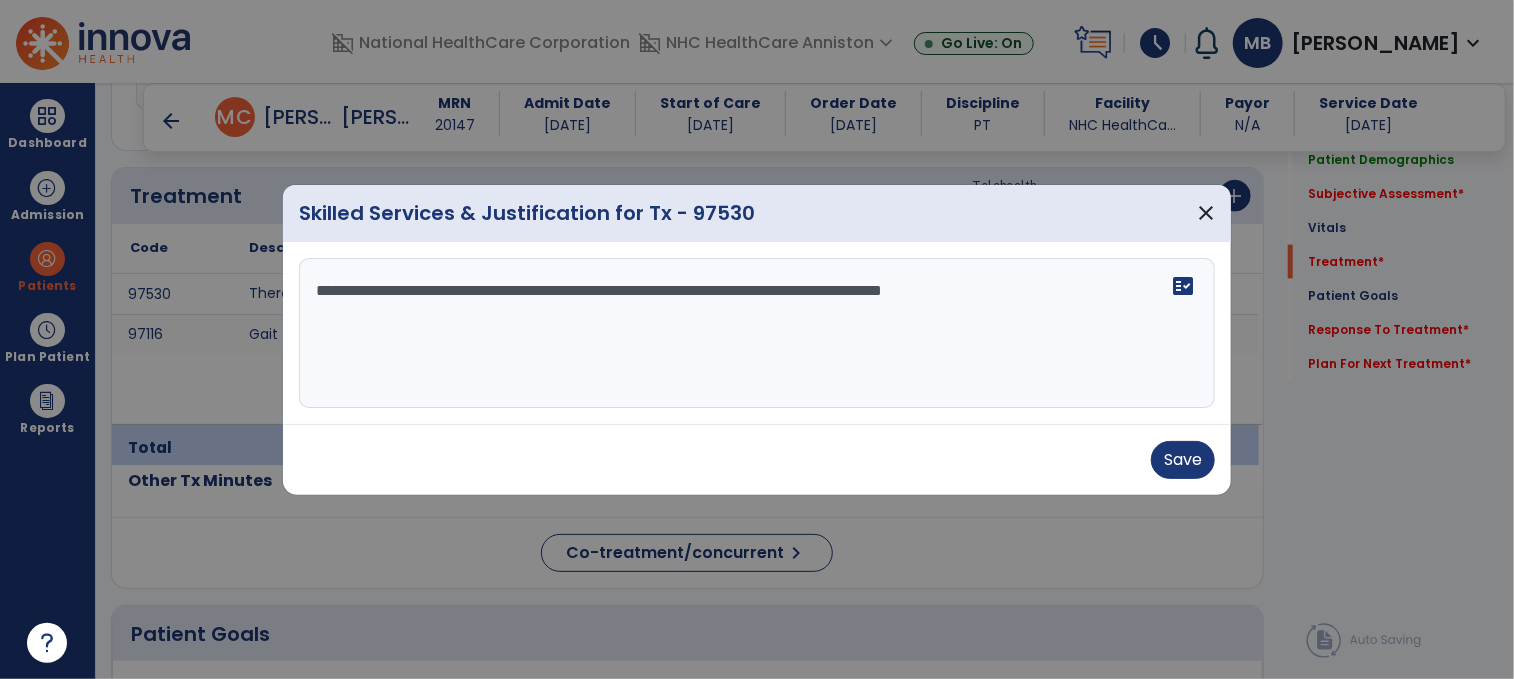 click on "**********" at bounding box center [757, 333] 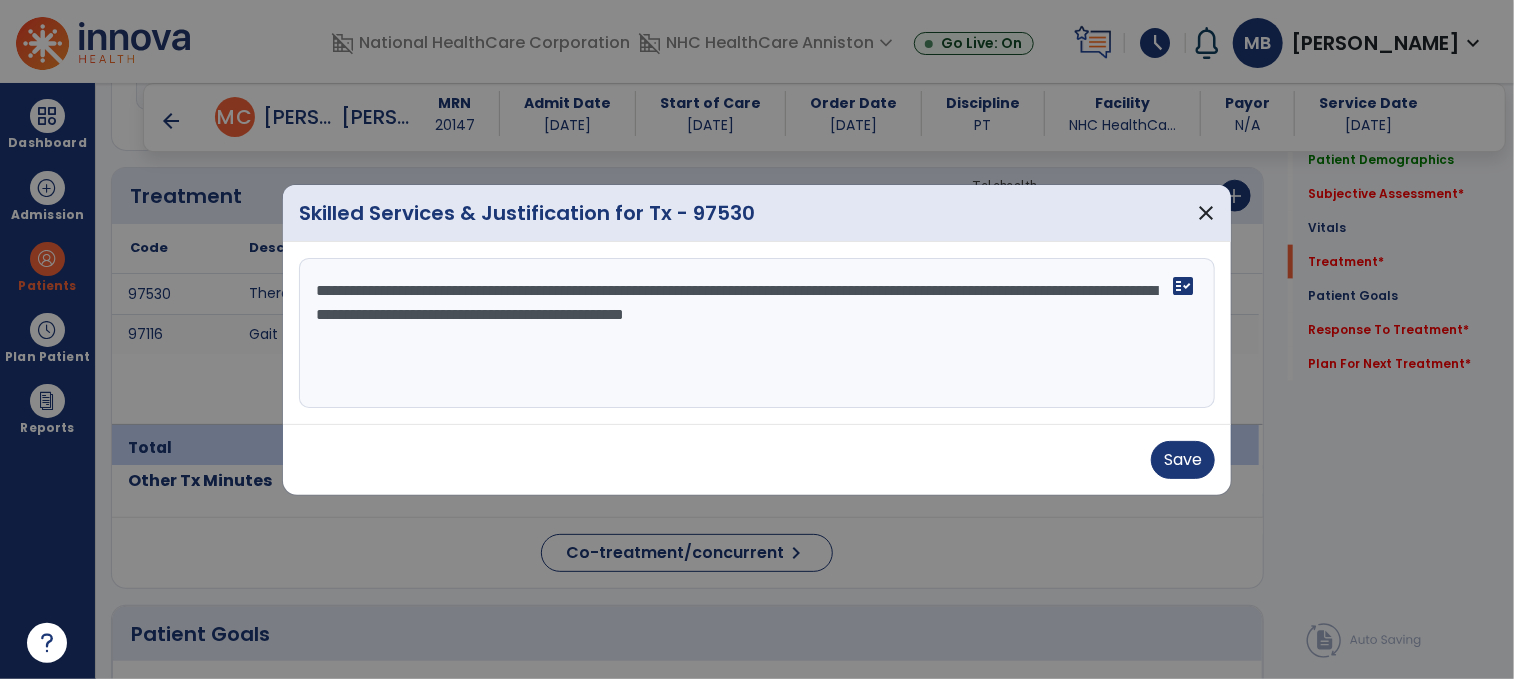 click on "**********" at bounding box center (757, 333) 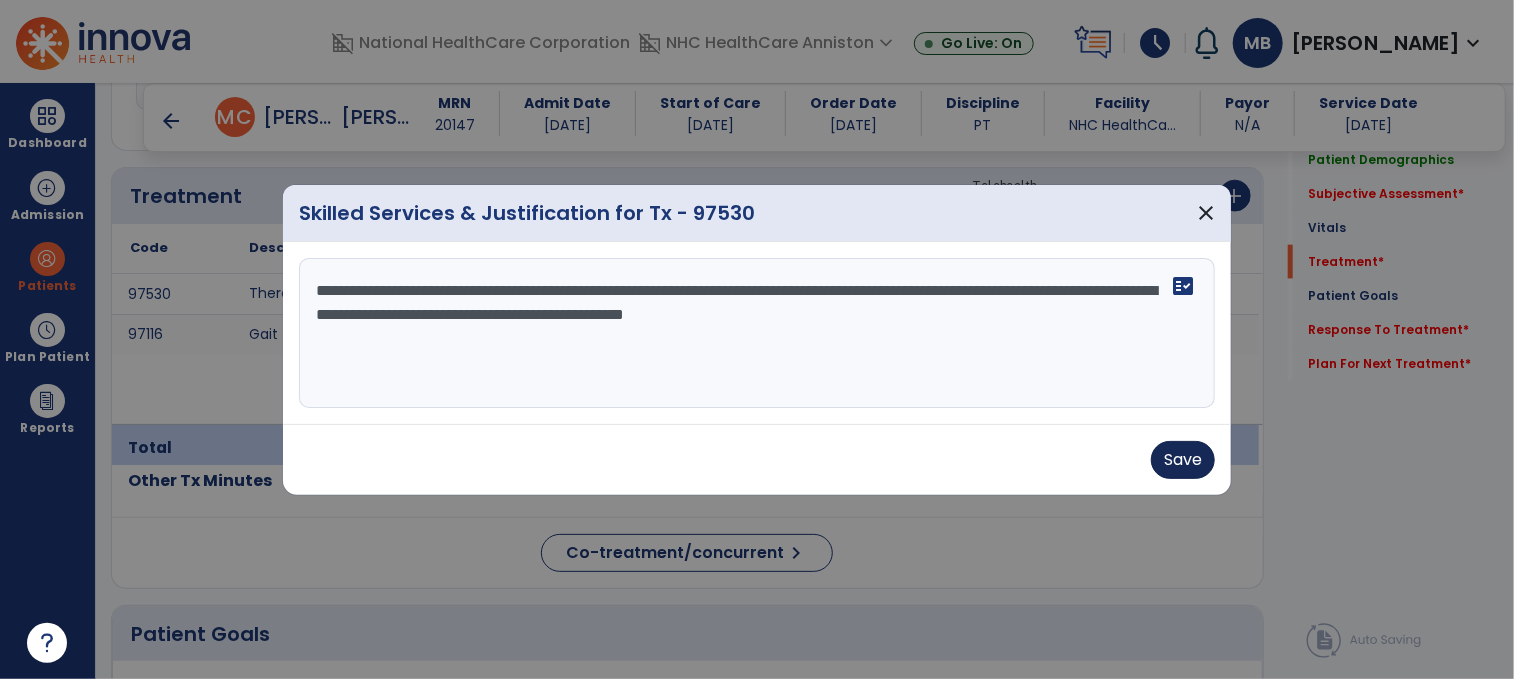 type on "**********" 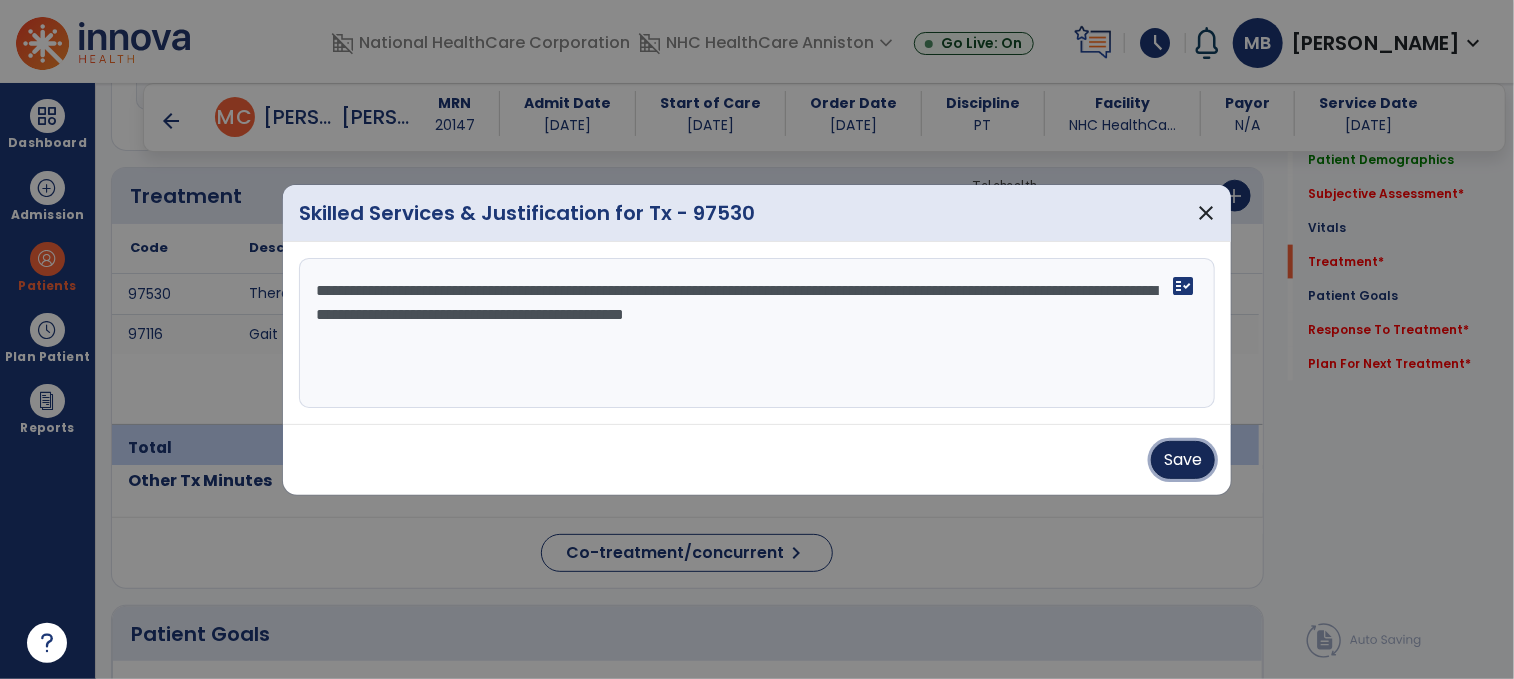 click on "Save" at bounding box center [1183, 460] 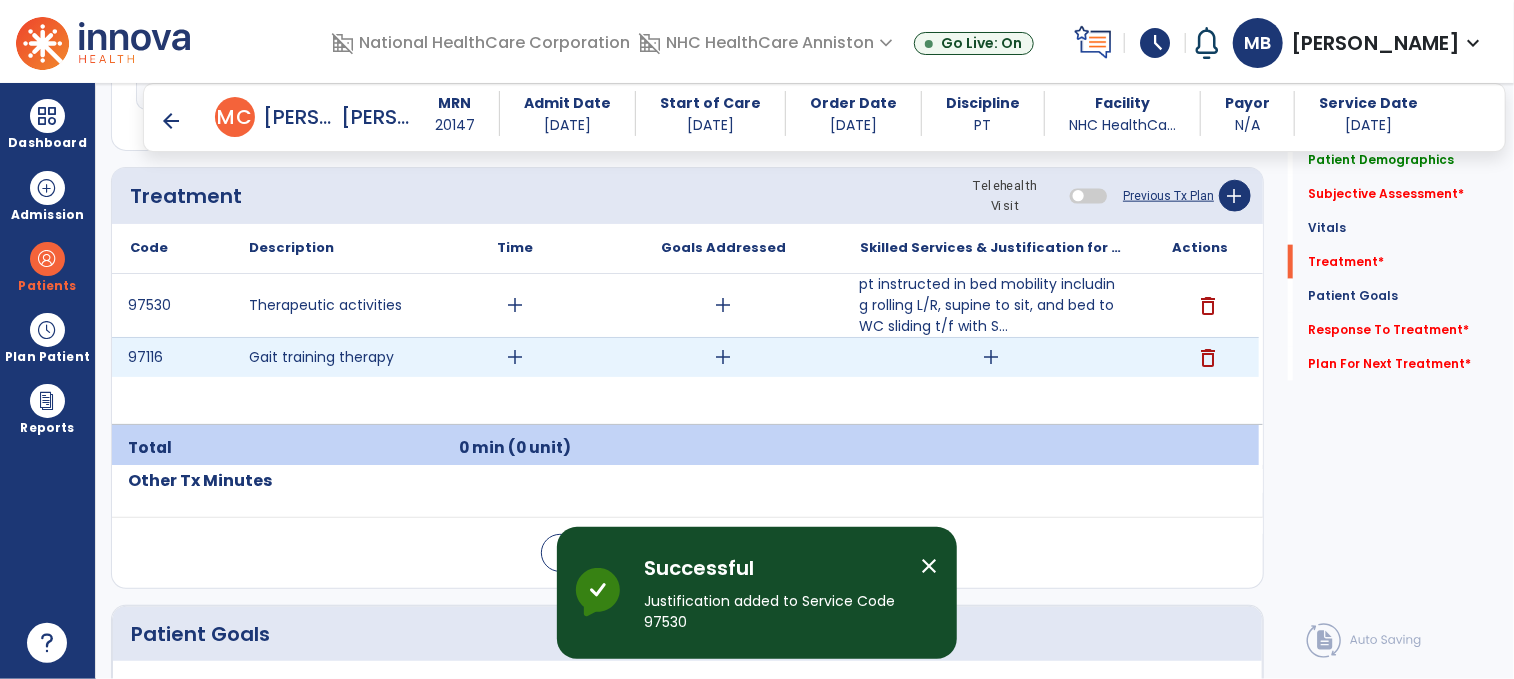 click on "add" at bounding box center [991, 357] 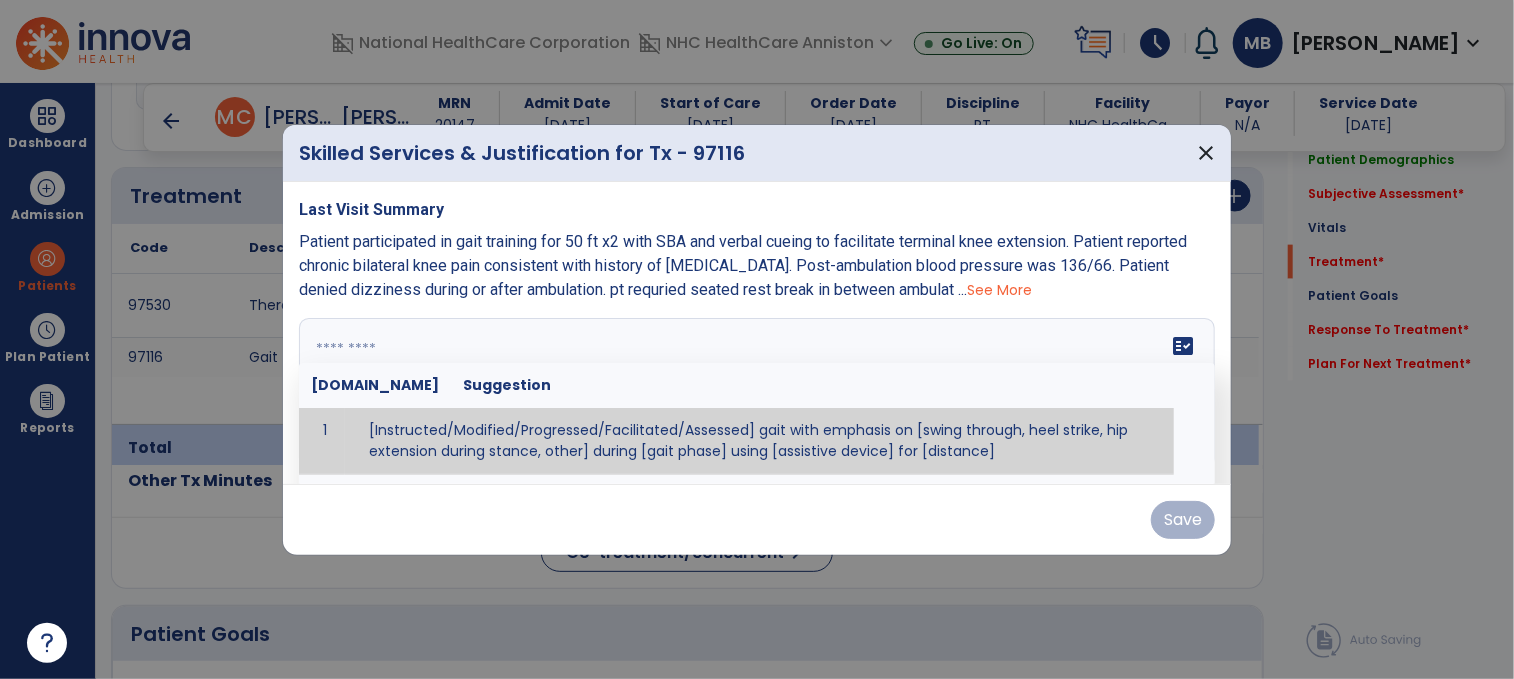 click at bounding box center (755, 393) 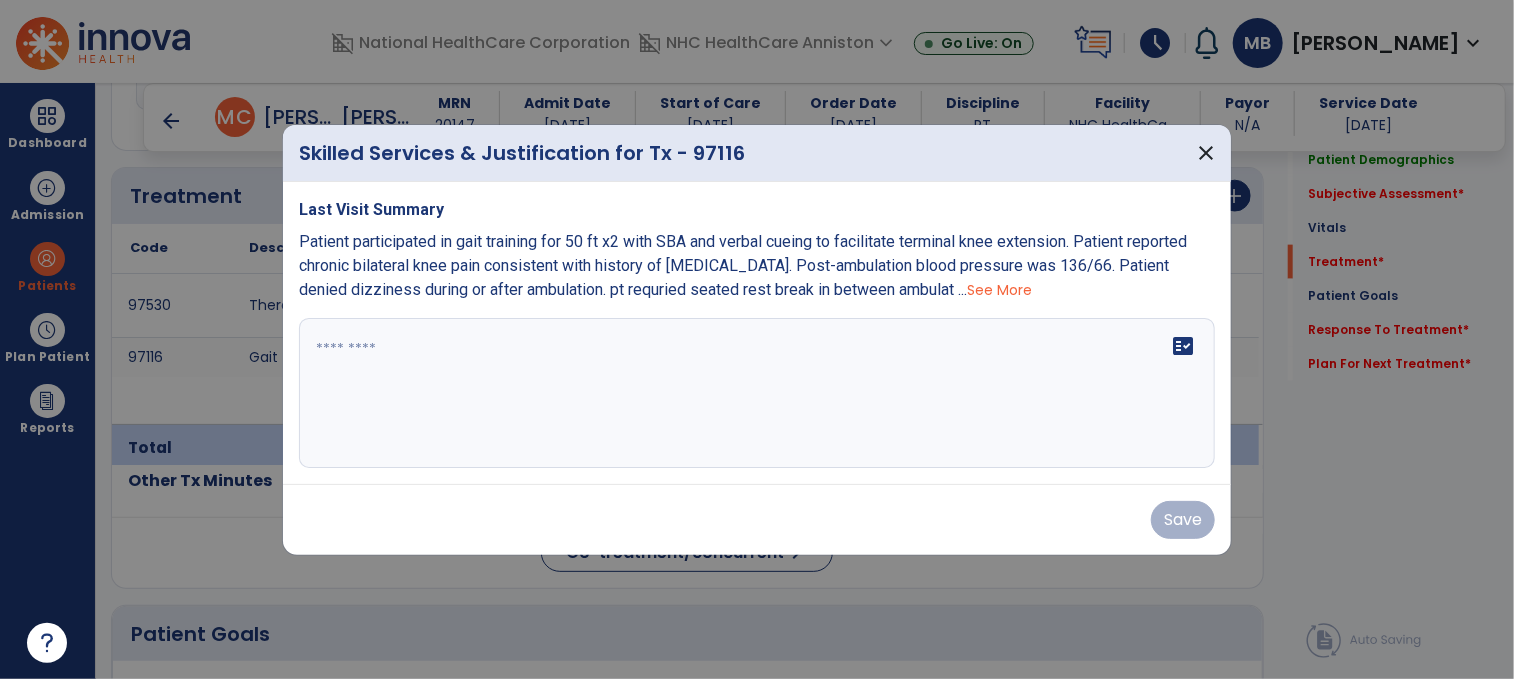 click on "See More" at bounding box center (999, 290) 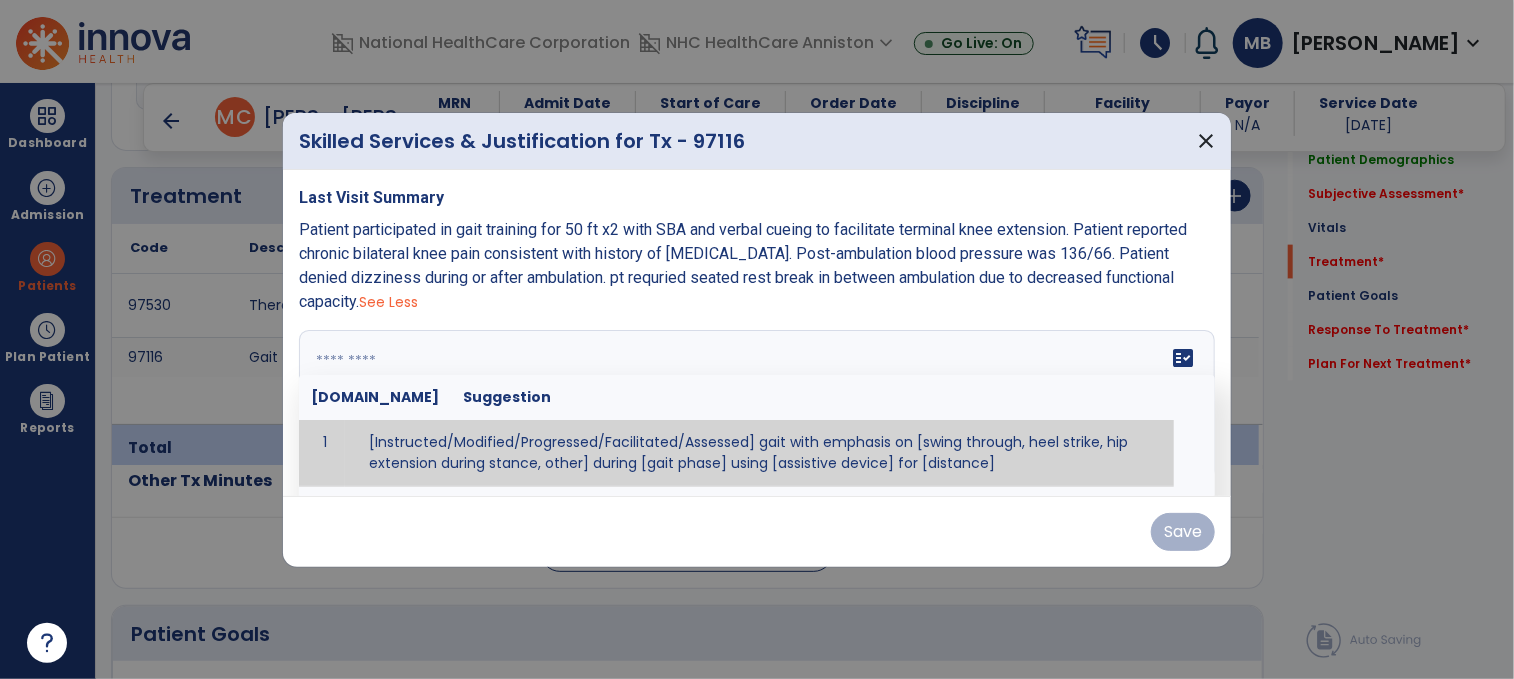 click at bounding box center [755, 405] 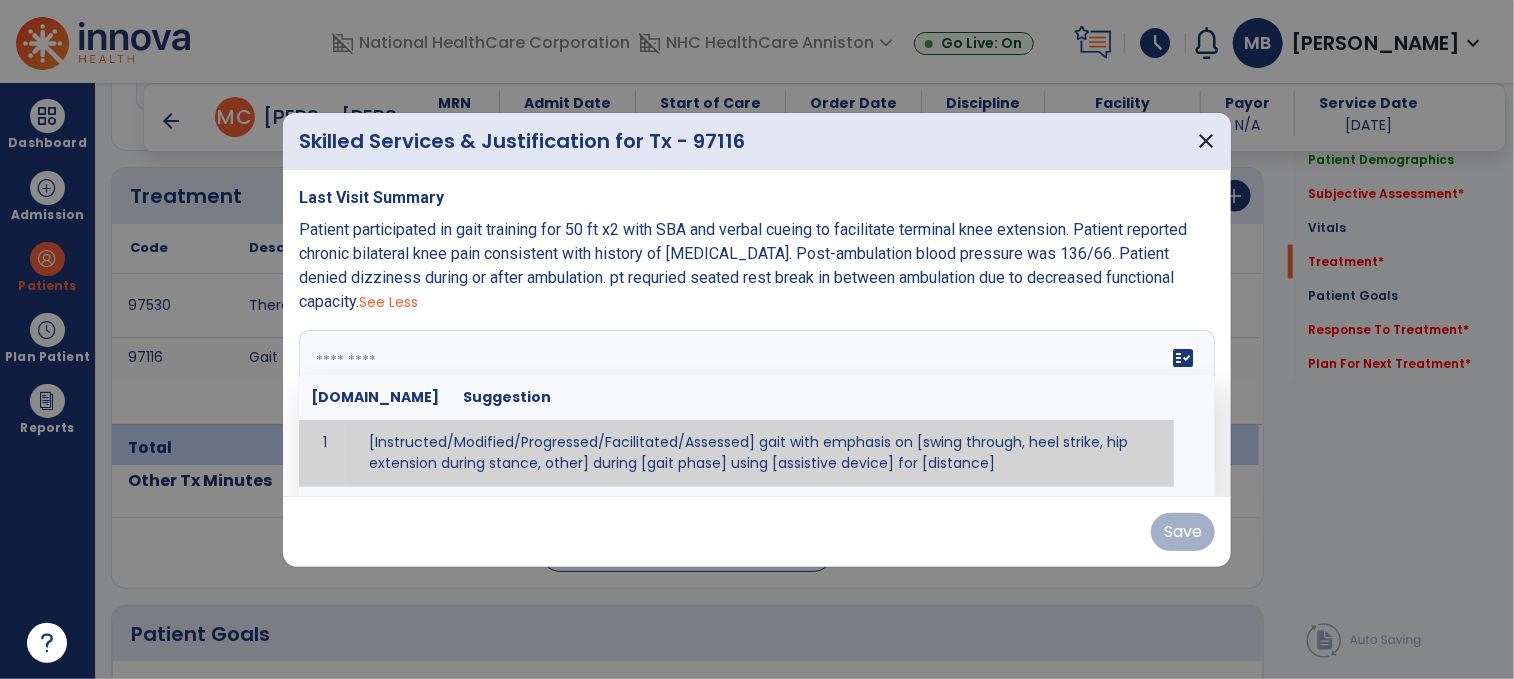 paste on "**********" 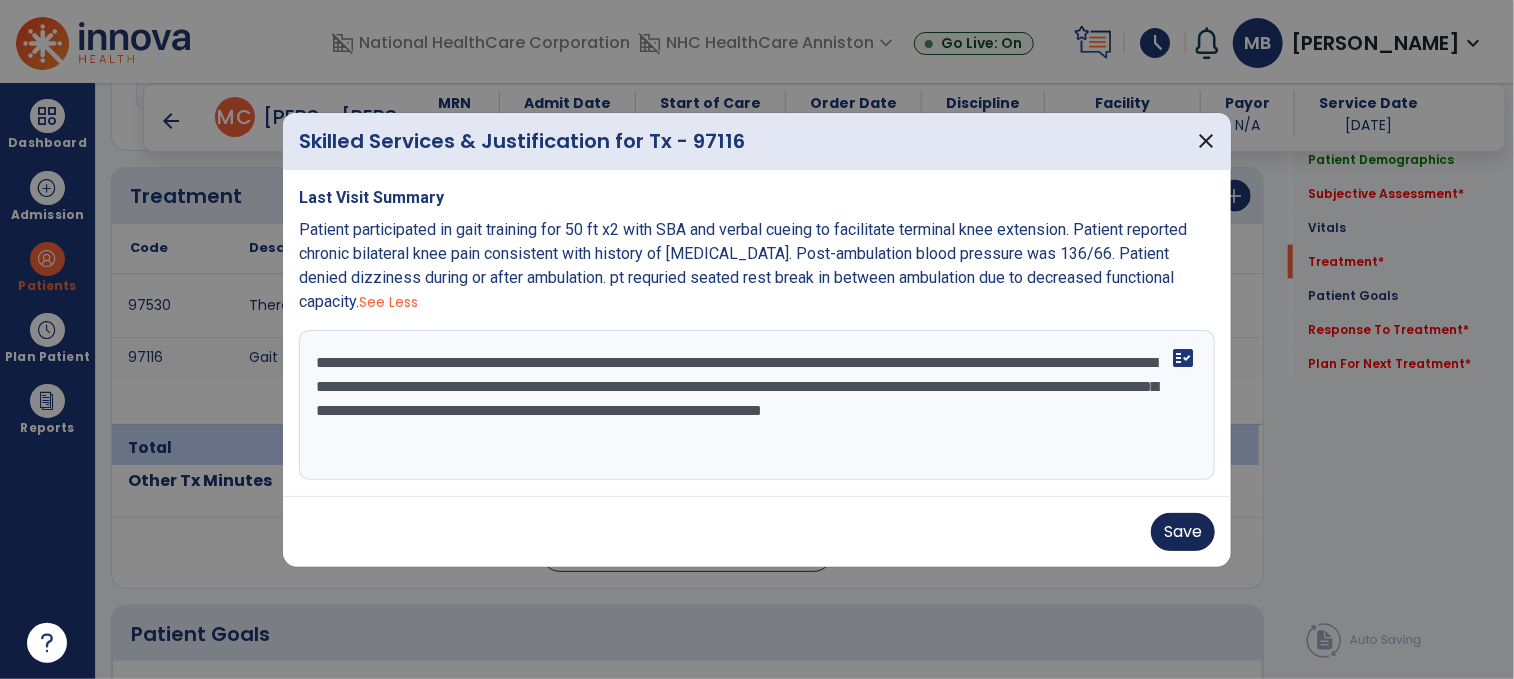 type on "**********" 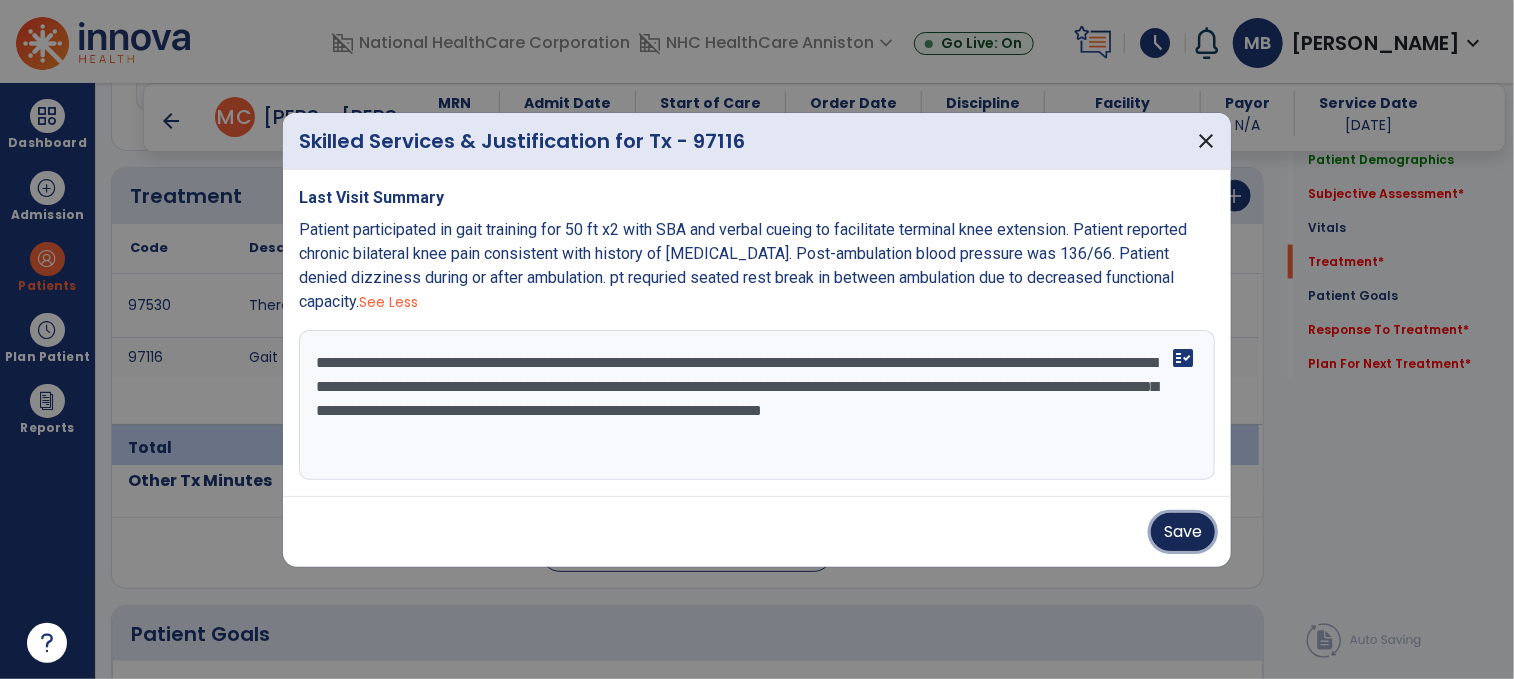click on "Save" at bounding box center [1183, 532] 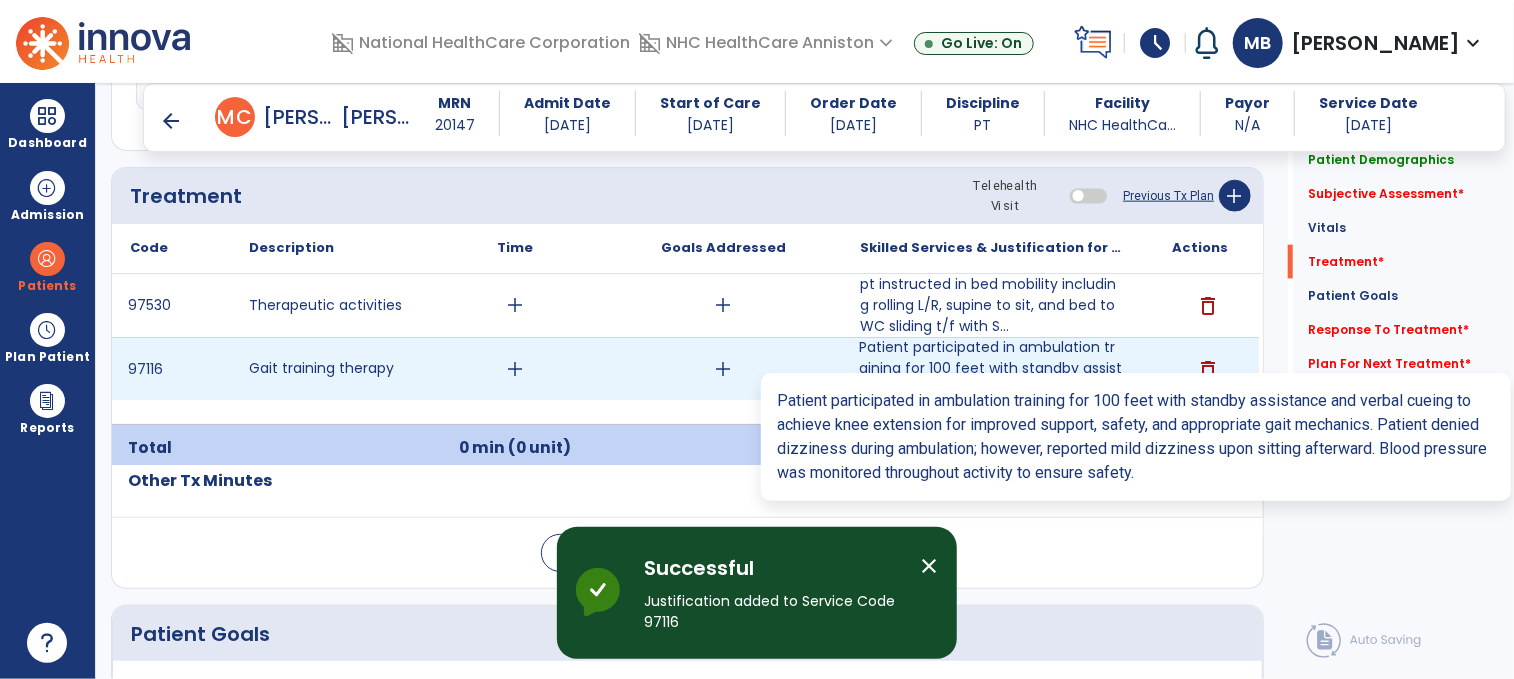 click on "Patient participated in ambulation training for 100 feet with standby assistance and verbal cueing t..." at bounding box center [991, 368] 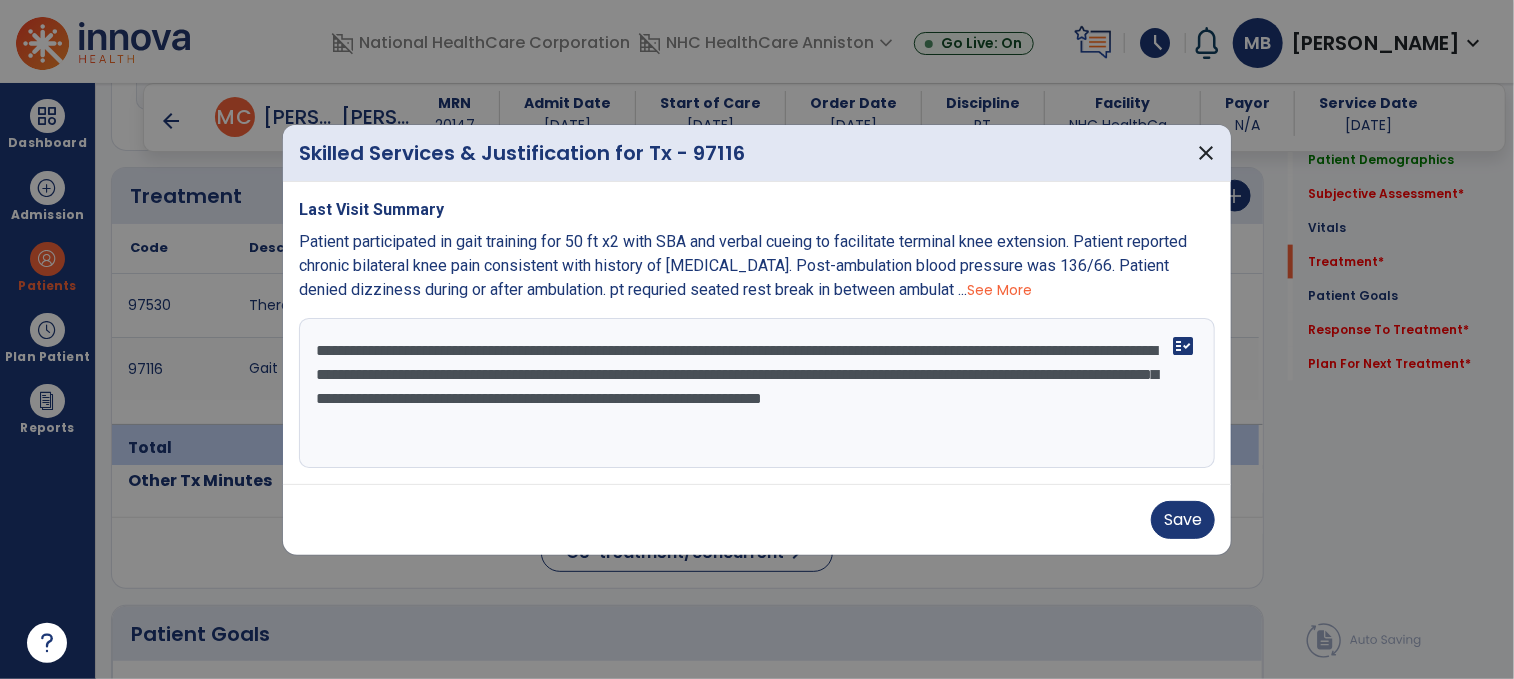click on "**********" at bounding box center [757, 393] 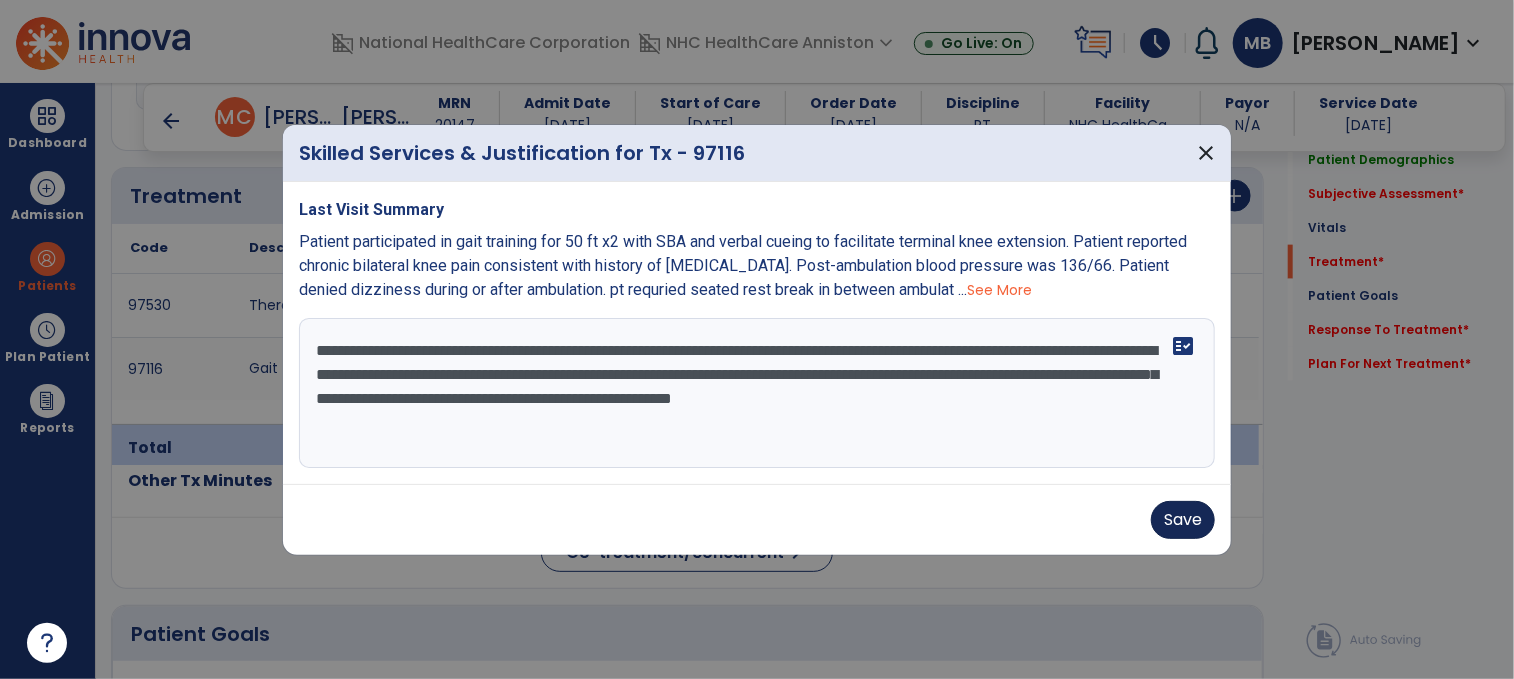 type on "**********" 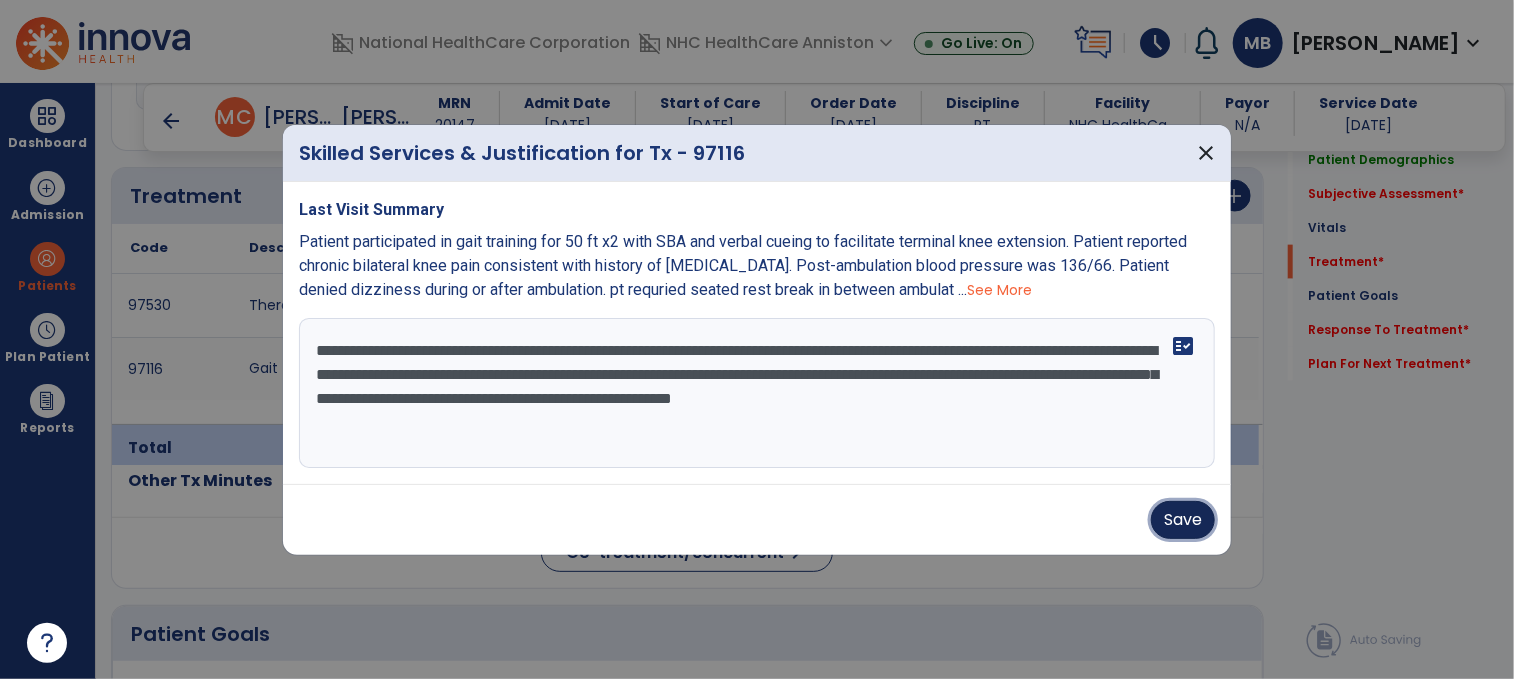click on "Save" at bounding box center [1183, 520] 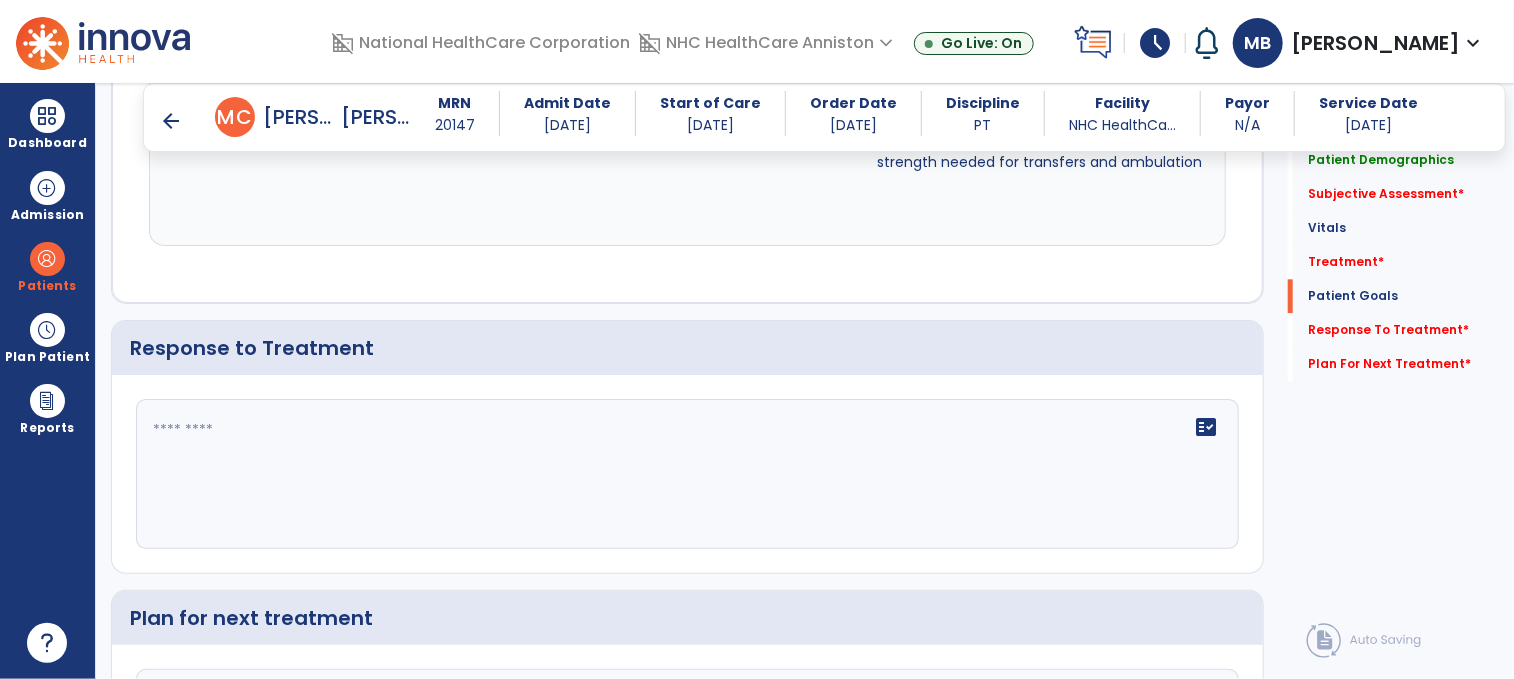 scroll, scrollTop: 2612, scrollLeft: 0, axis: vertical 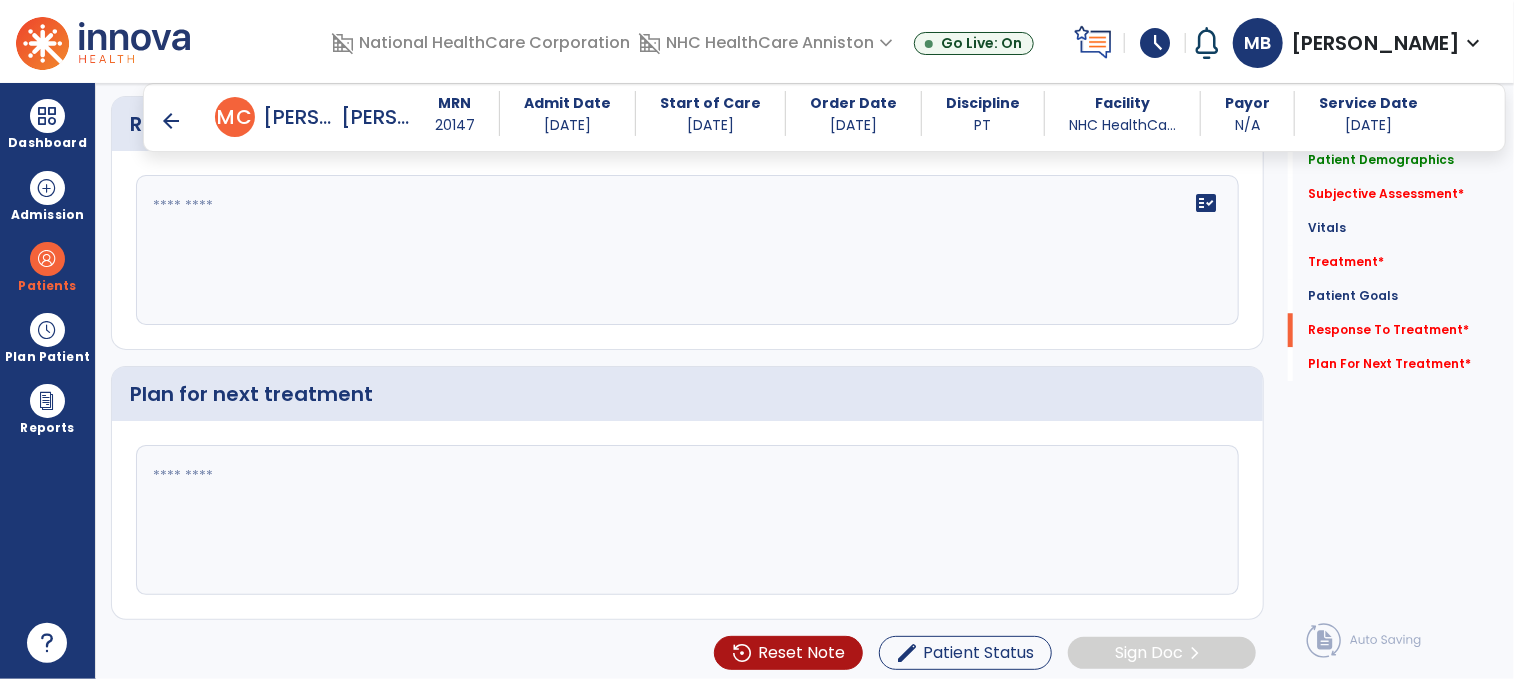 click on "fact_check" 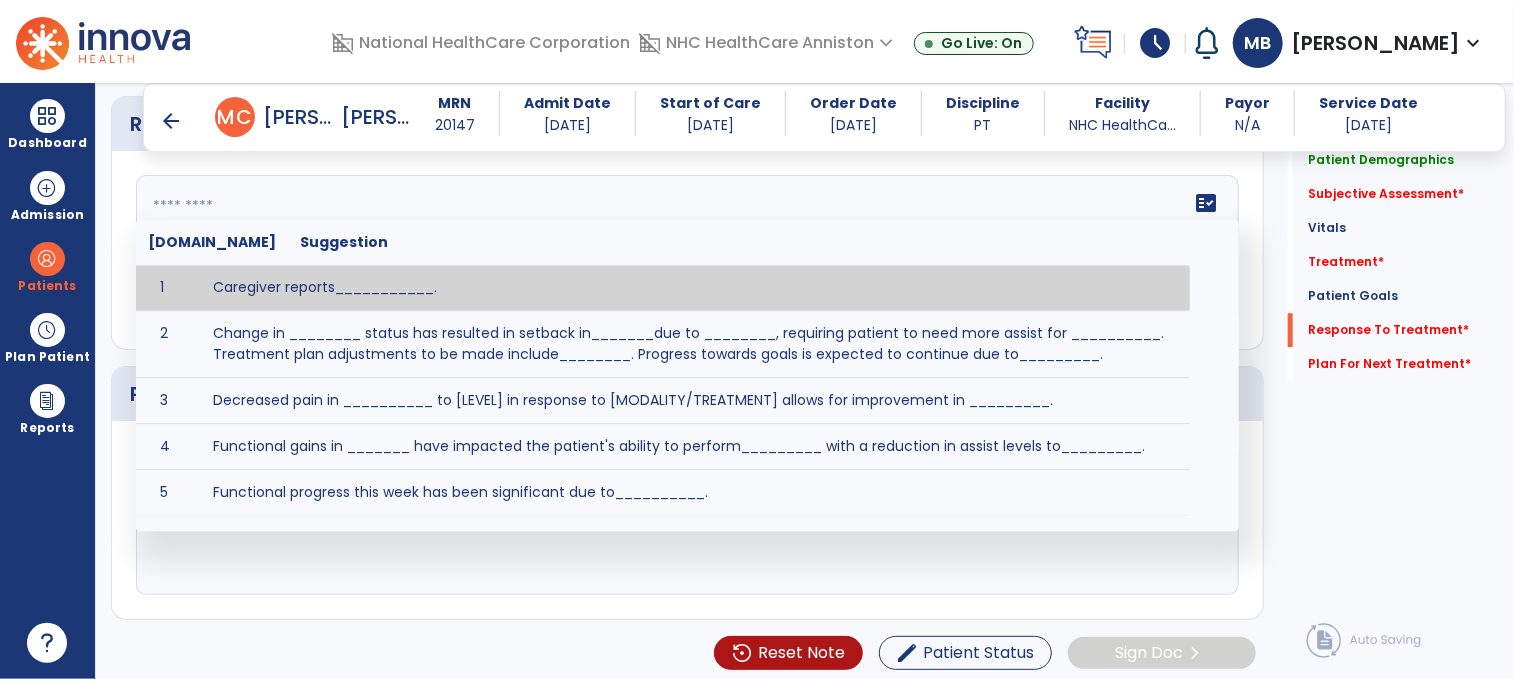 paste on "**********" 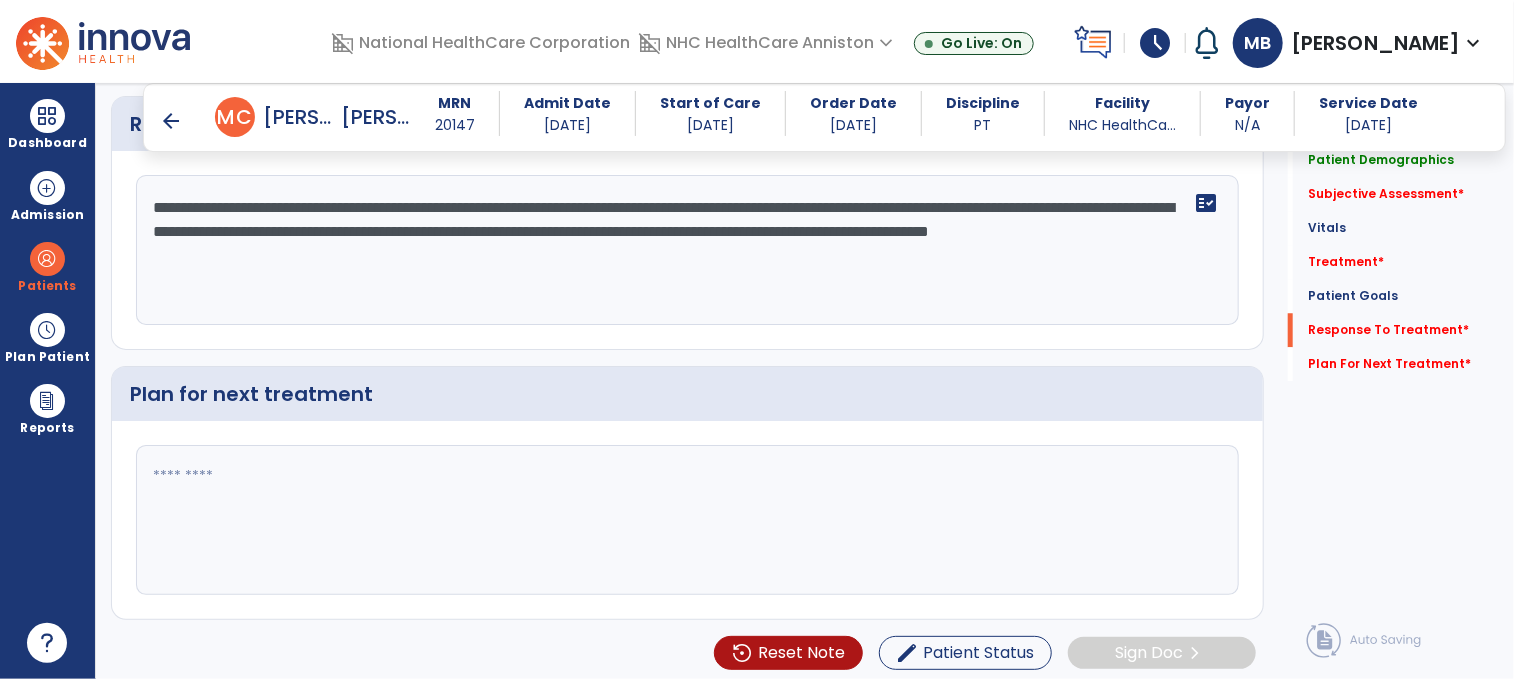 type on "**********" 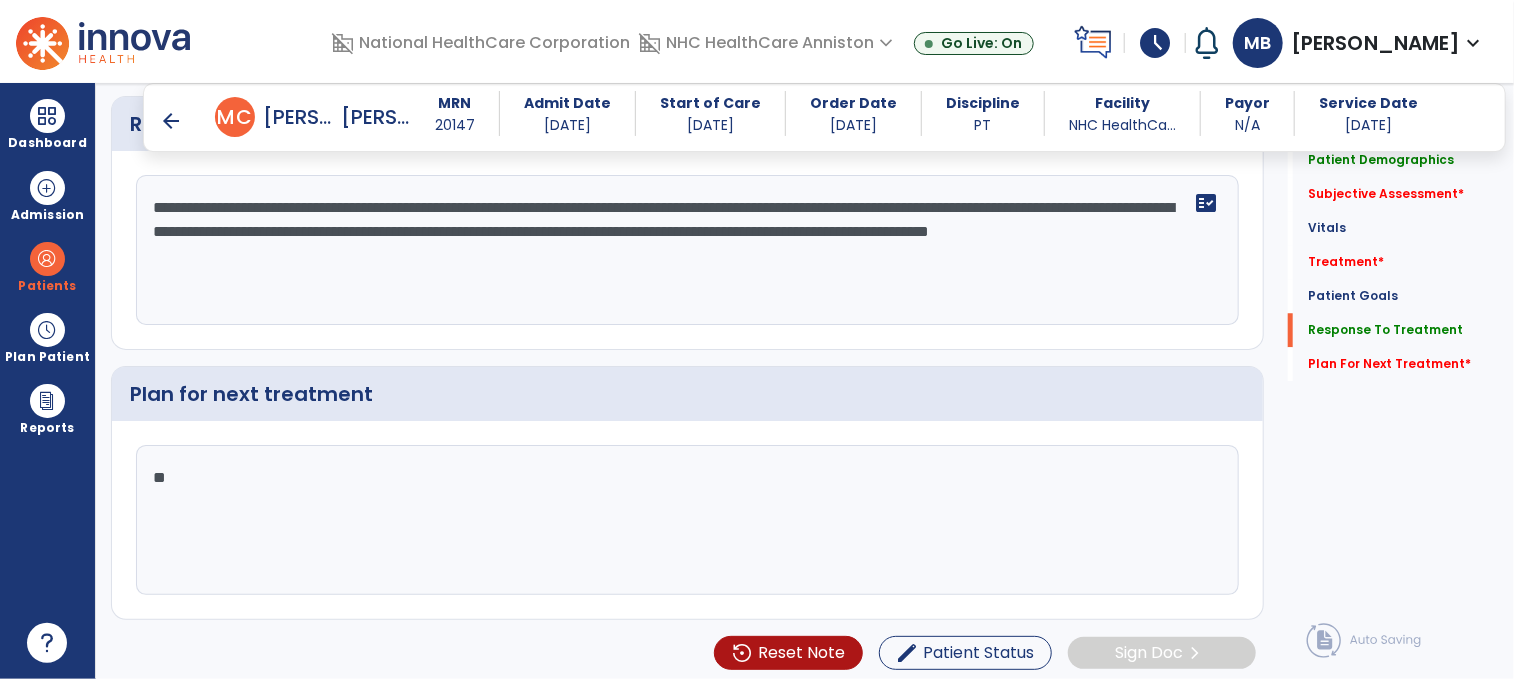 type on "*" 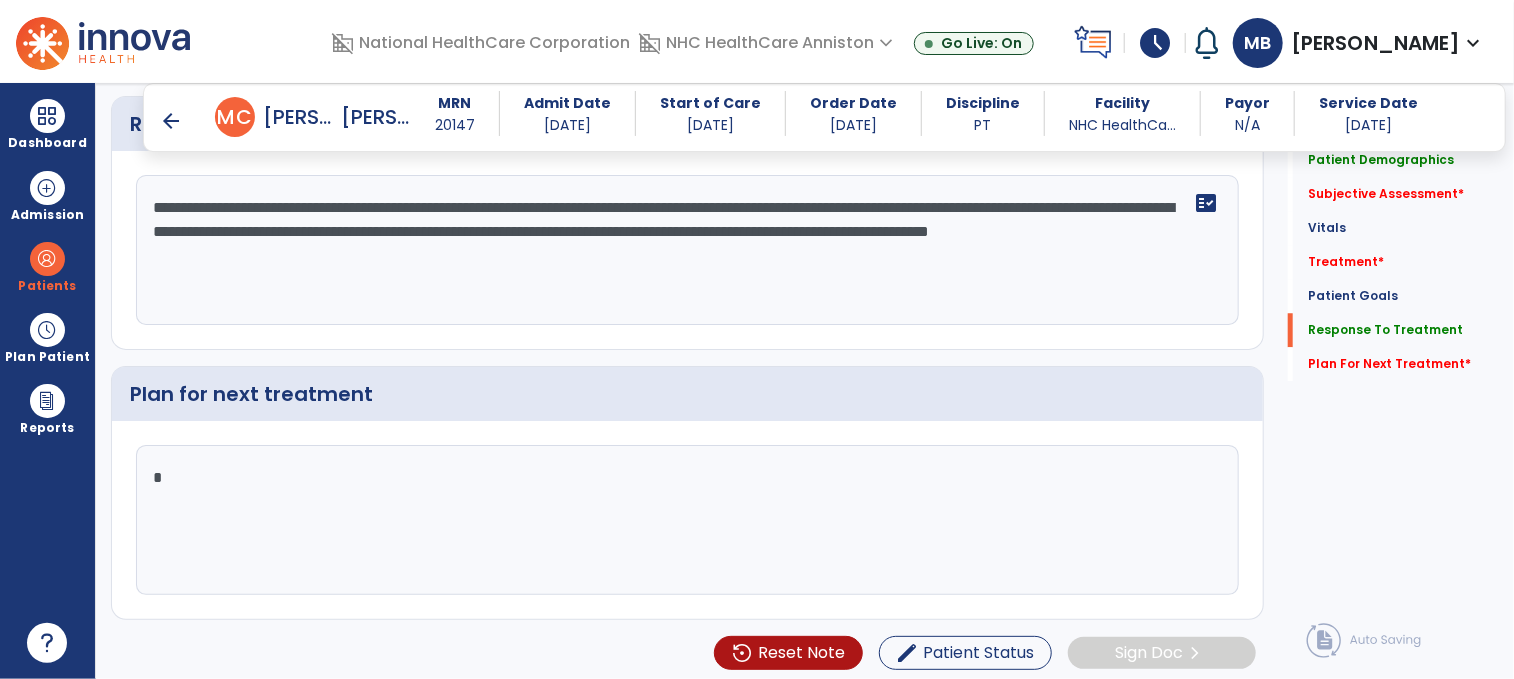 type 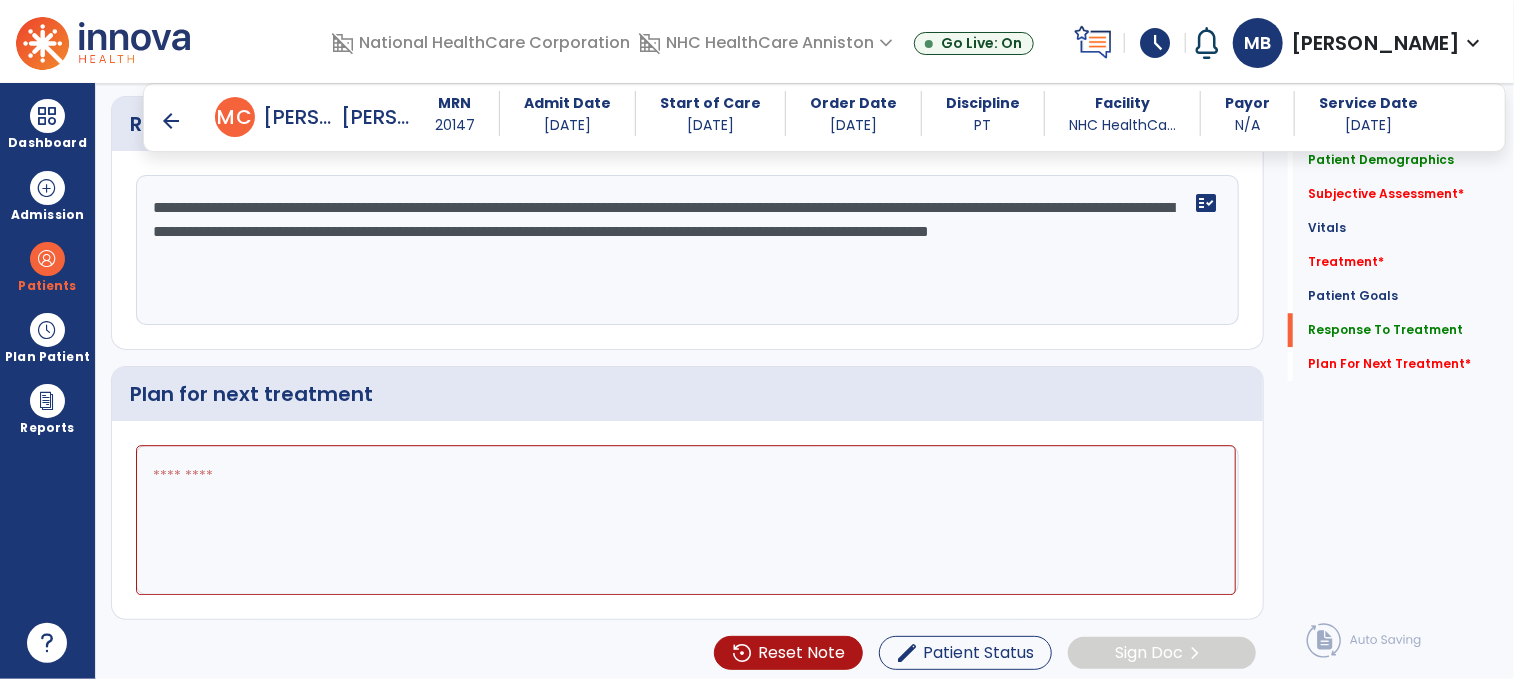 click on "**********" 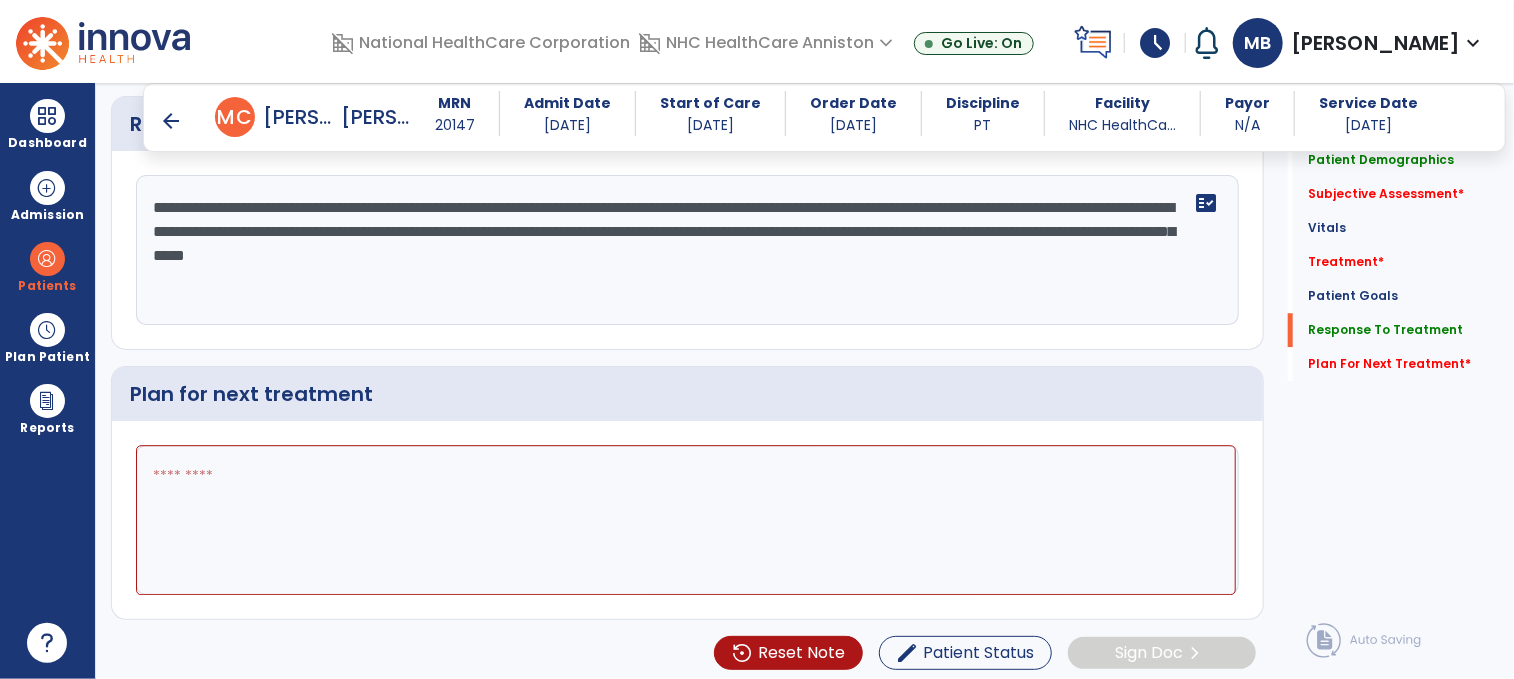 click on "**********" 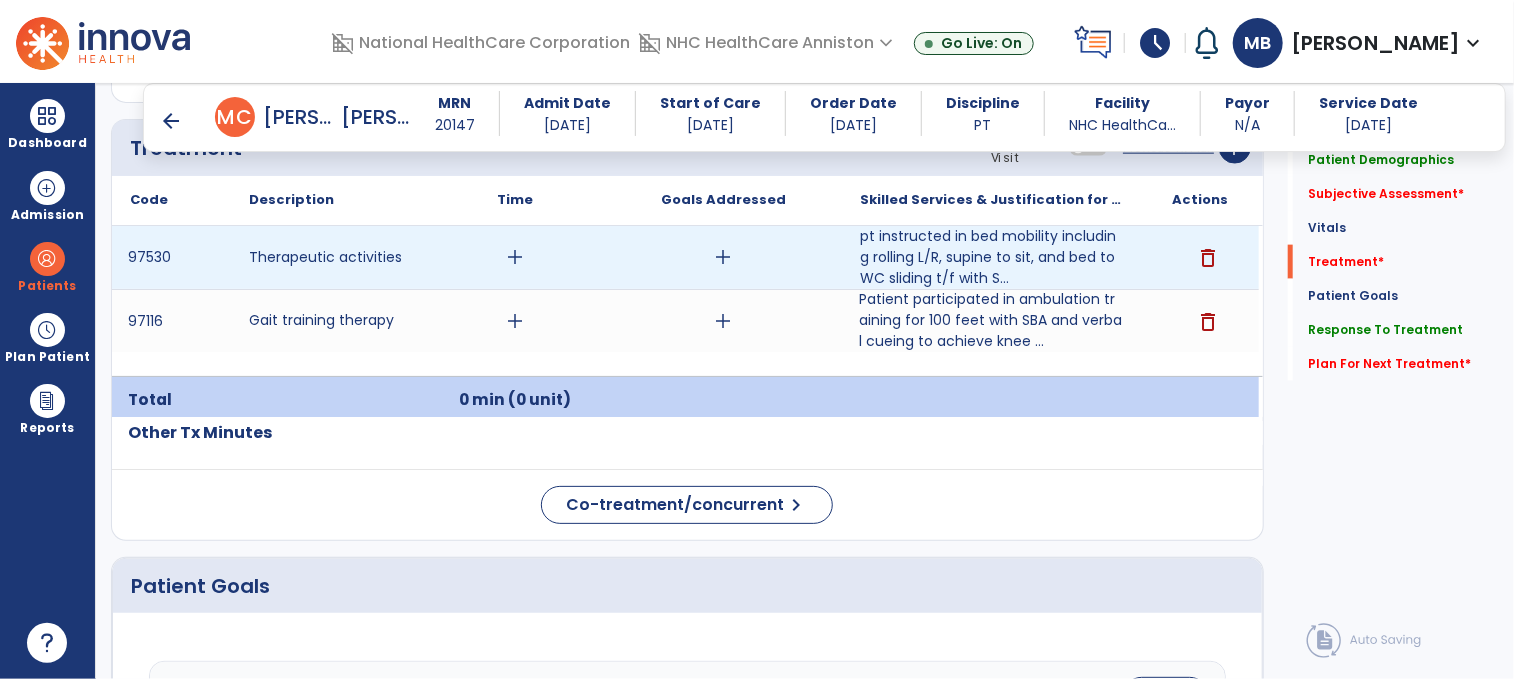 scroll, scrollTop: 1088, scrollLeft: 0, axis: vertical 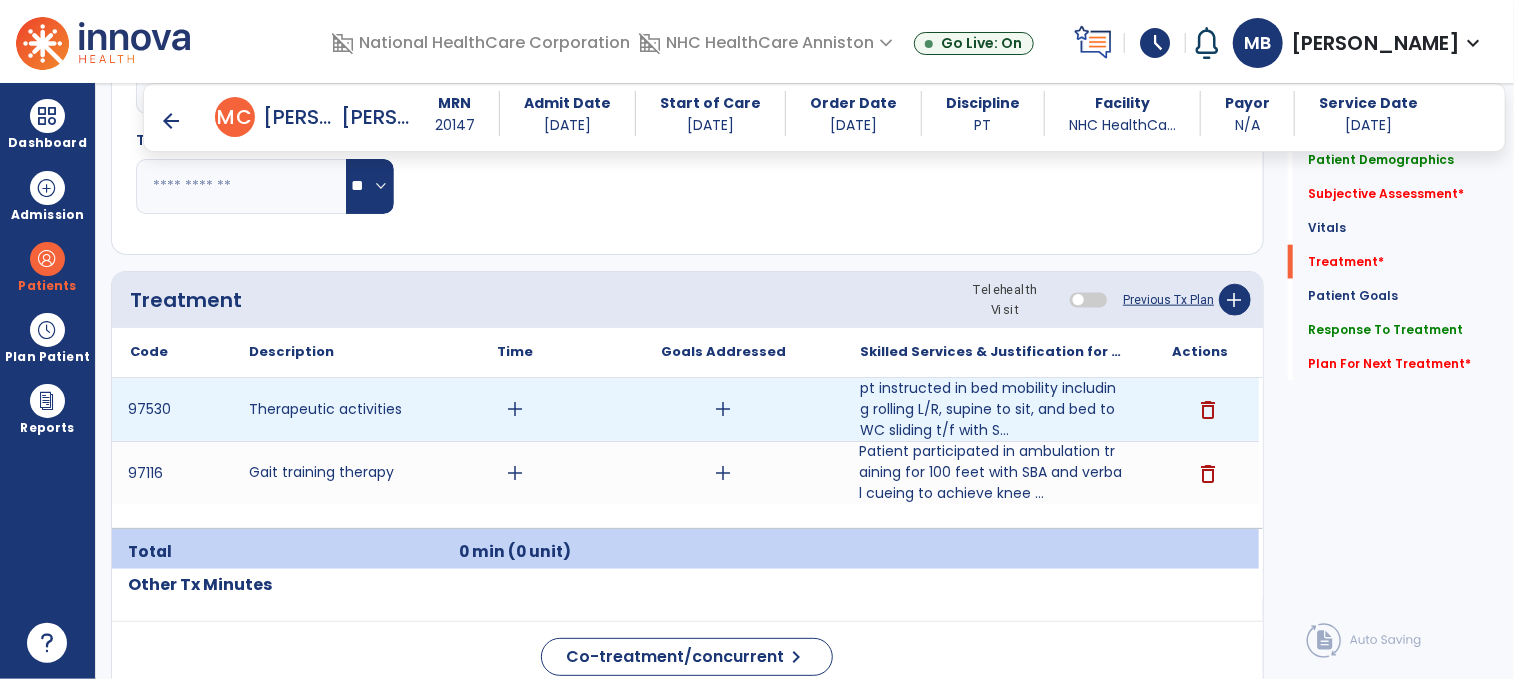 type on "**********" 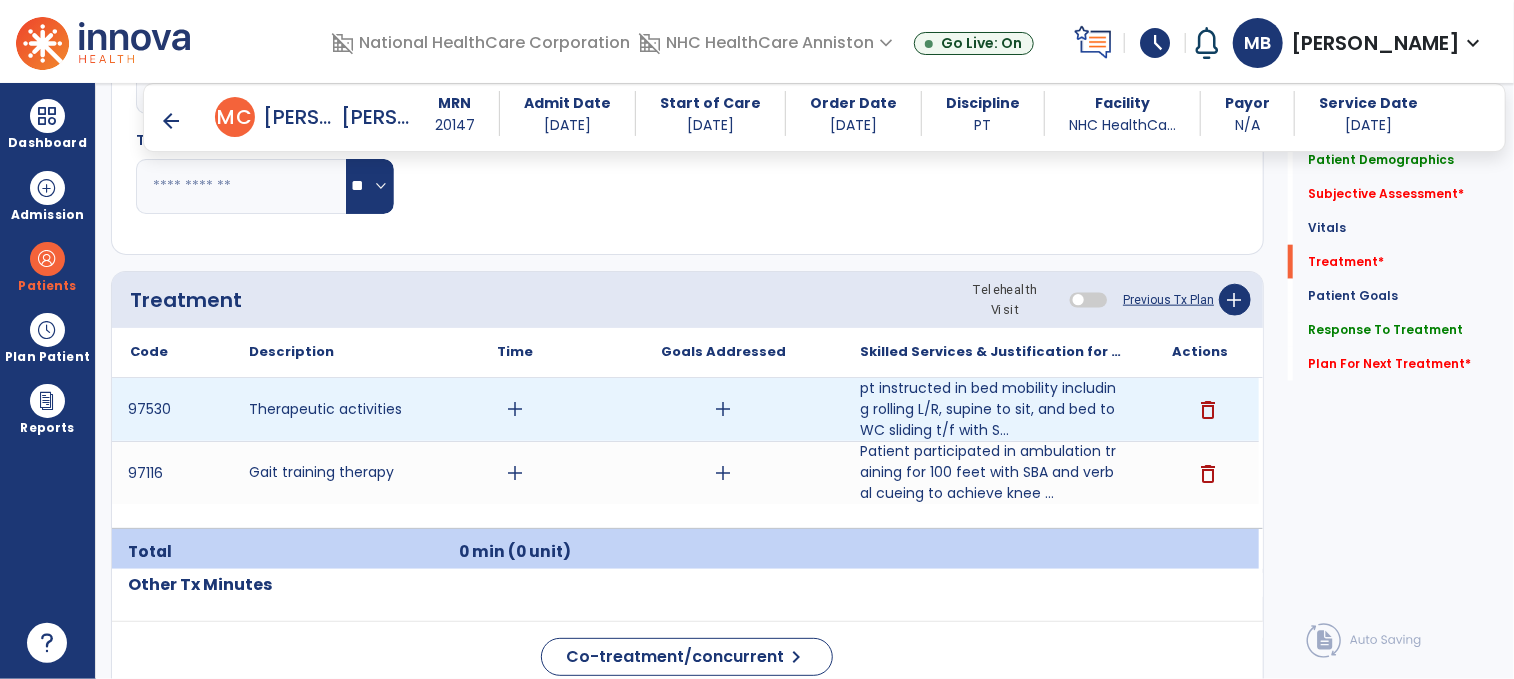 click on "add" at bounding box center (514, 409) 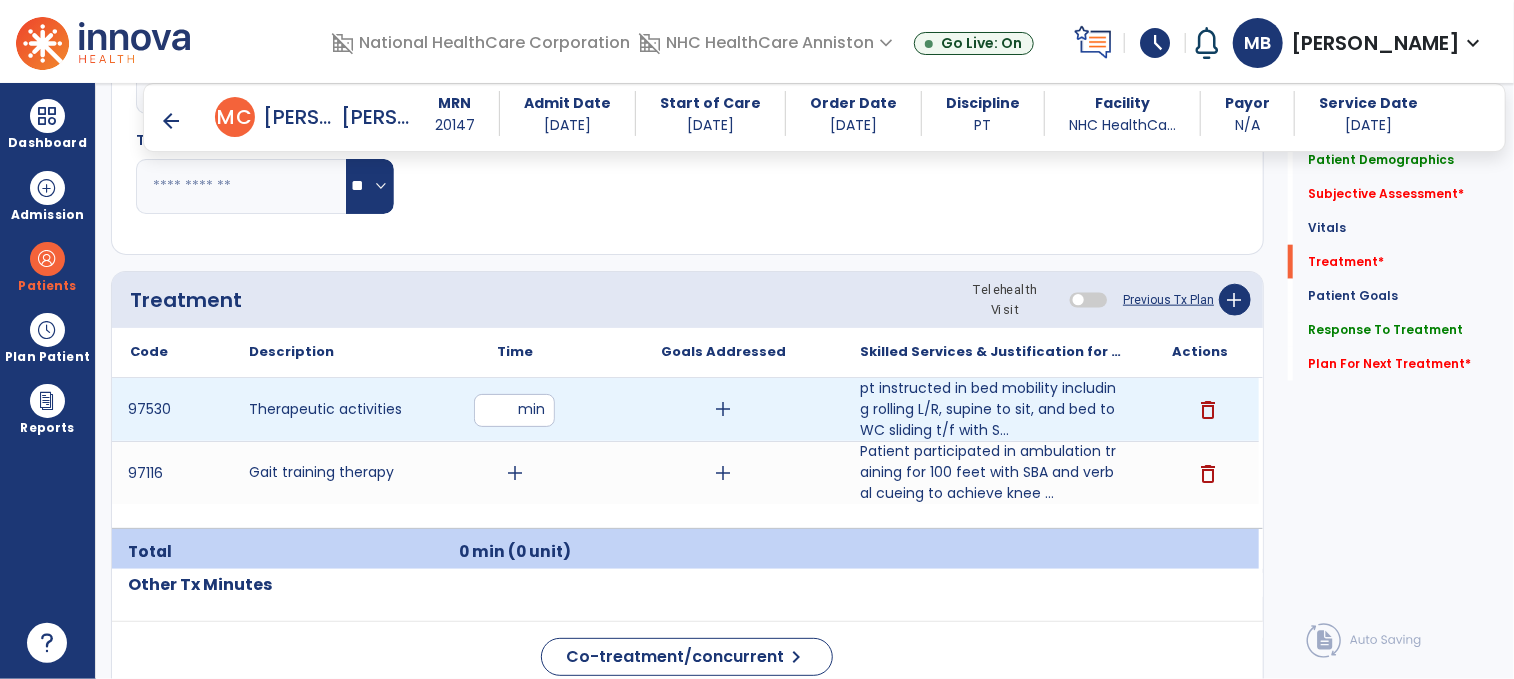 type on "**" 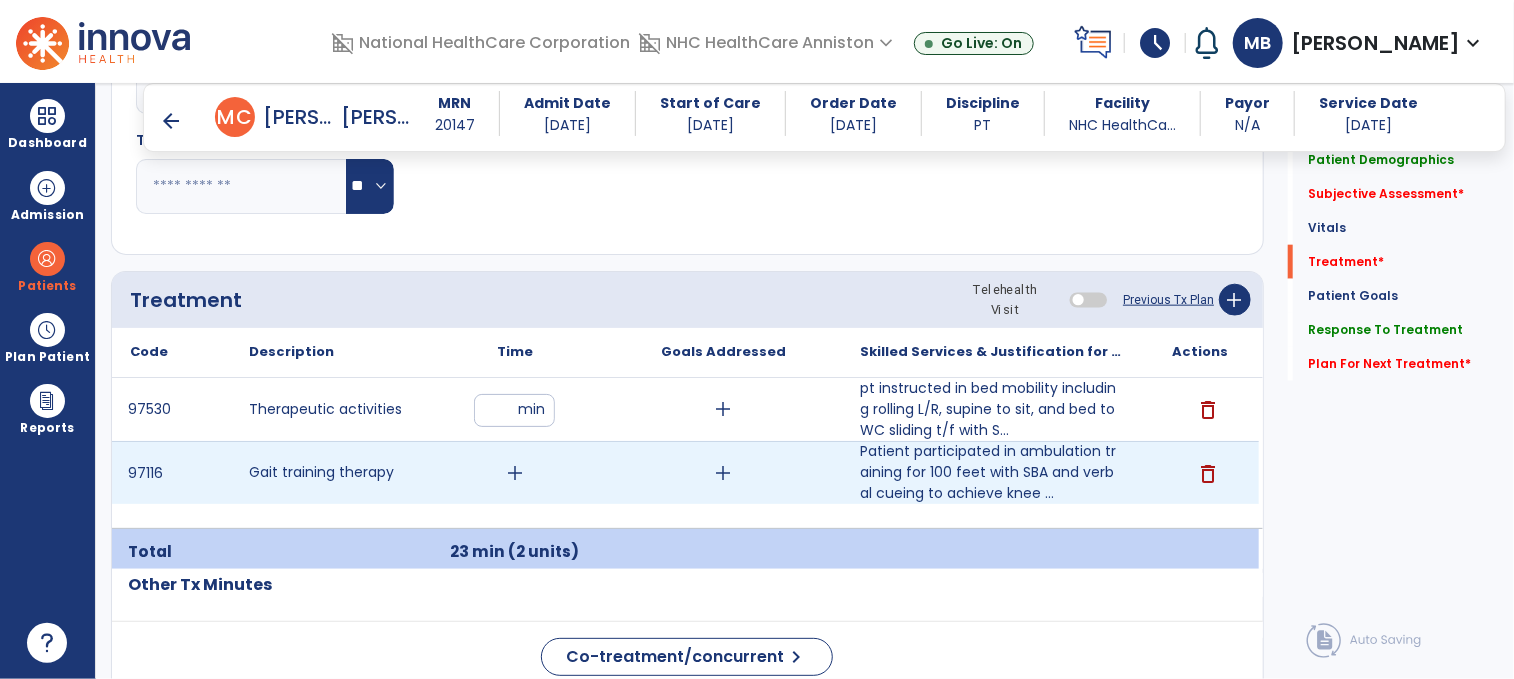 click on "add" at bounding box center (515, 473) 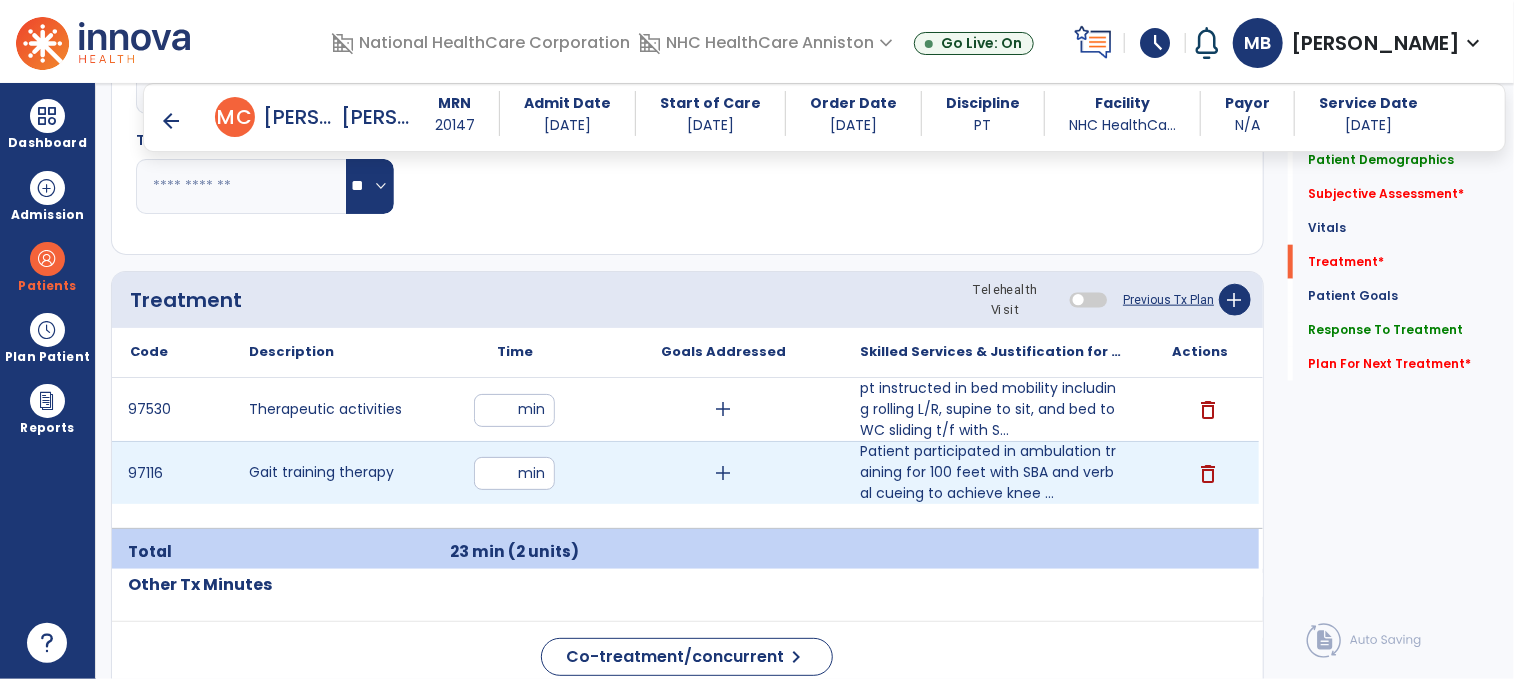 type on "**" 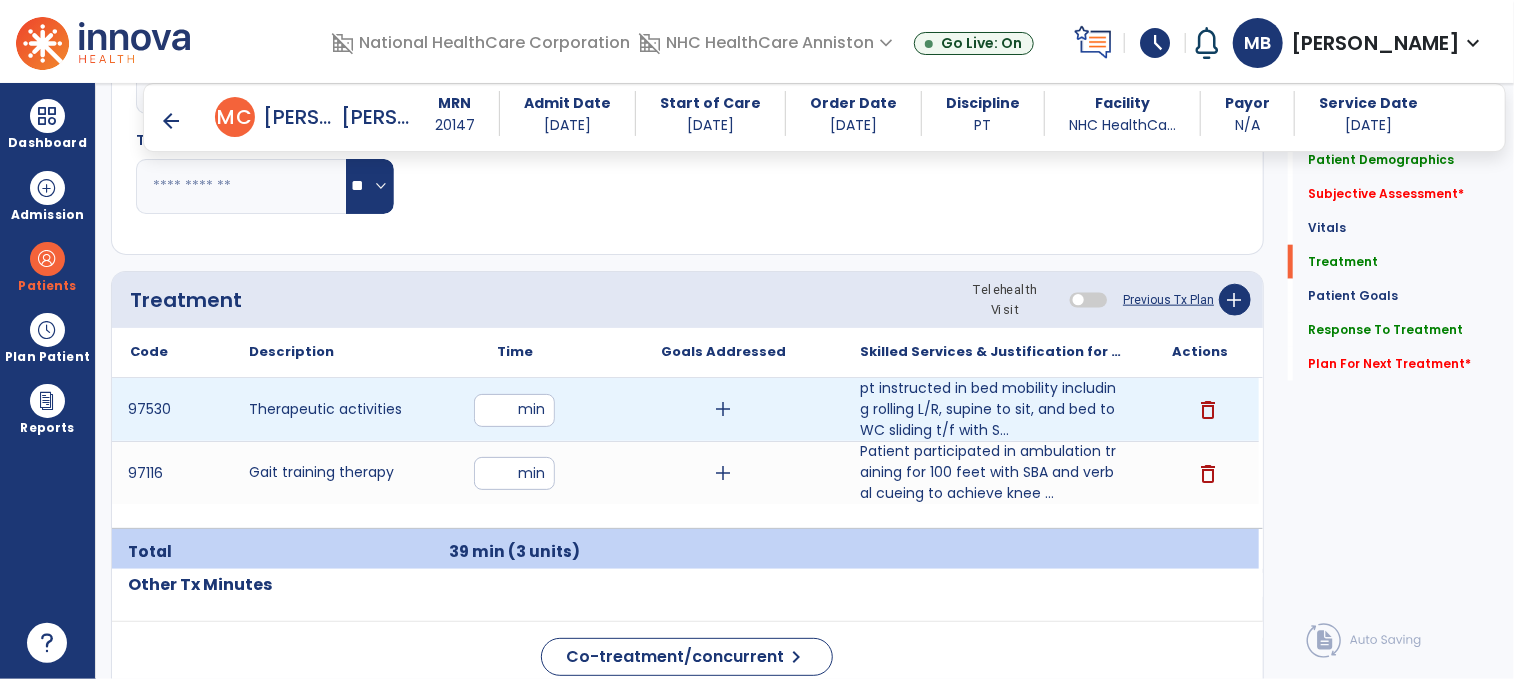click on "**" at bounding box center (514, 410) 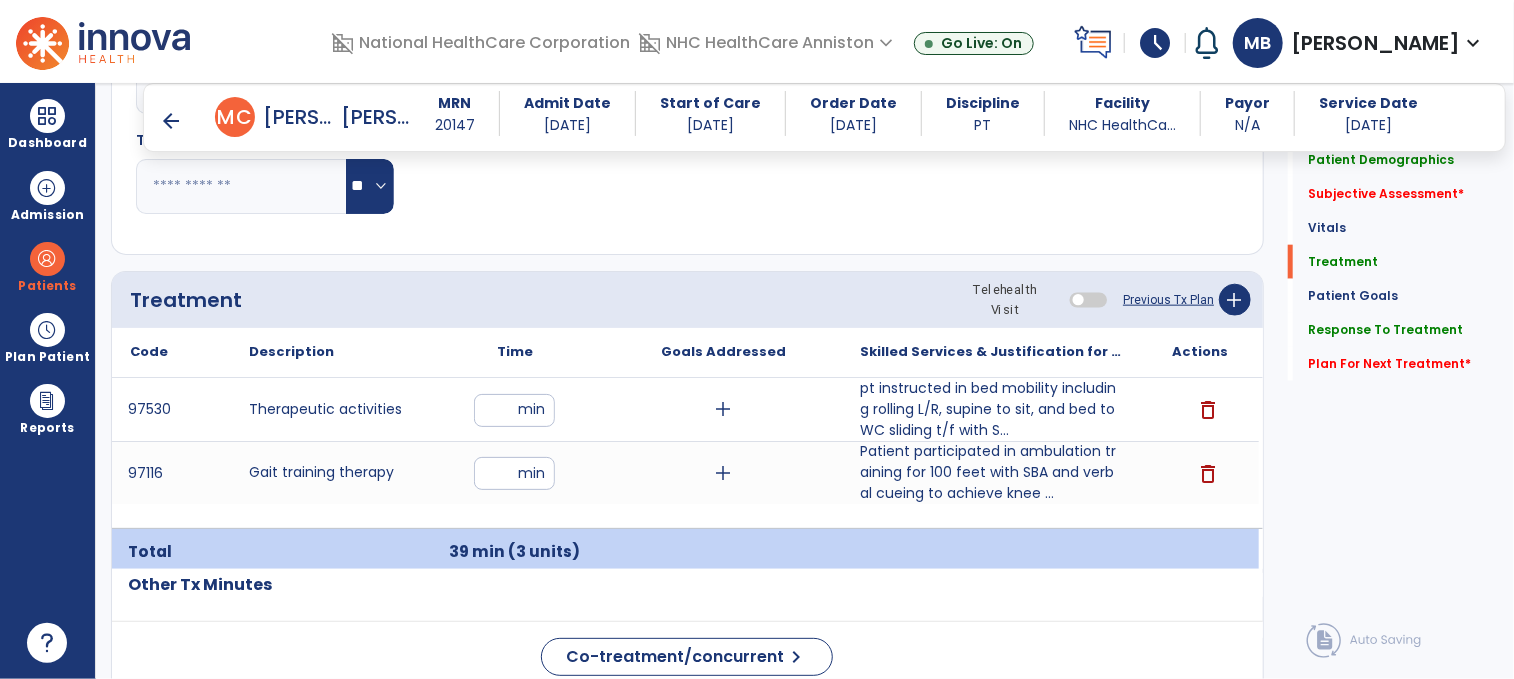click on "Patient Demographics  Medical Diagnosis   Treatment Diagnosis   Precautions   Contraindications
Code
Description
Pdpm Clinical Category
E11.22" 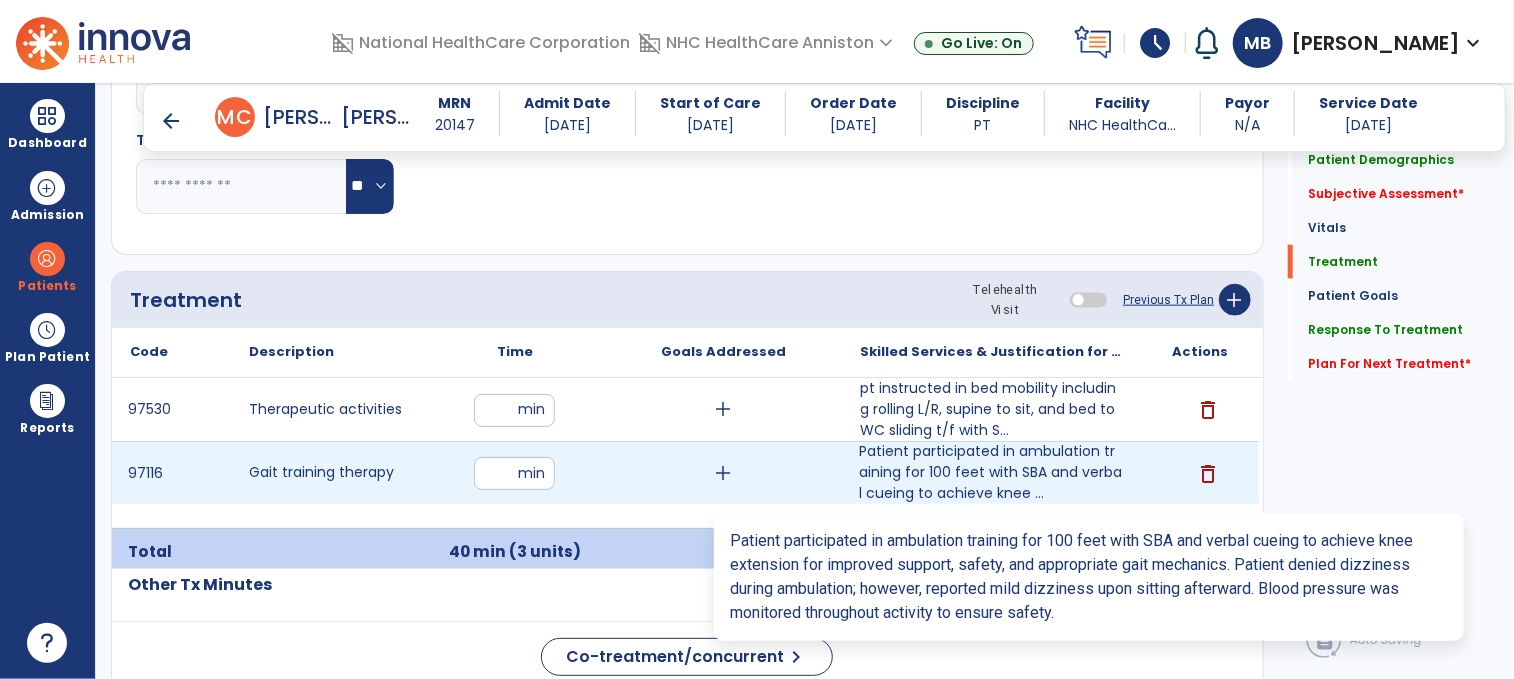 click on "Patient participated in ambulation training for 100 feet with SBA and verbal cueing to achieve knee ..." at bounding box center (991, 472) 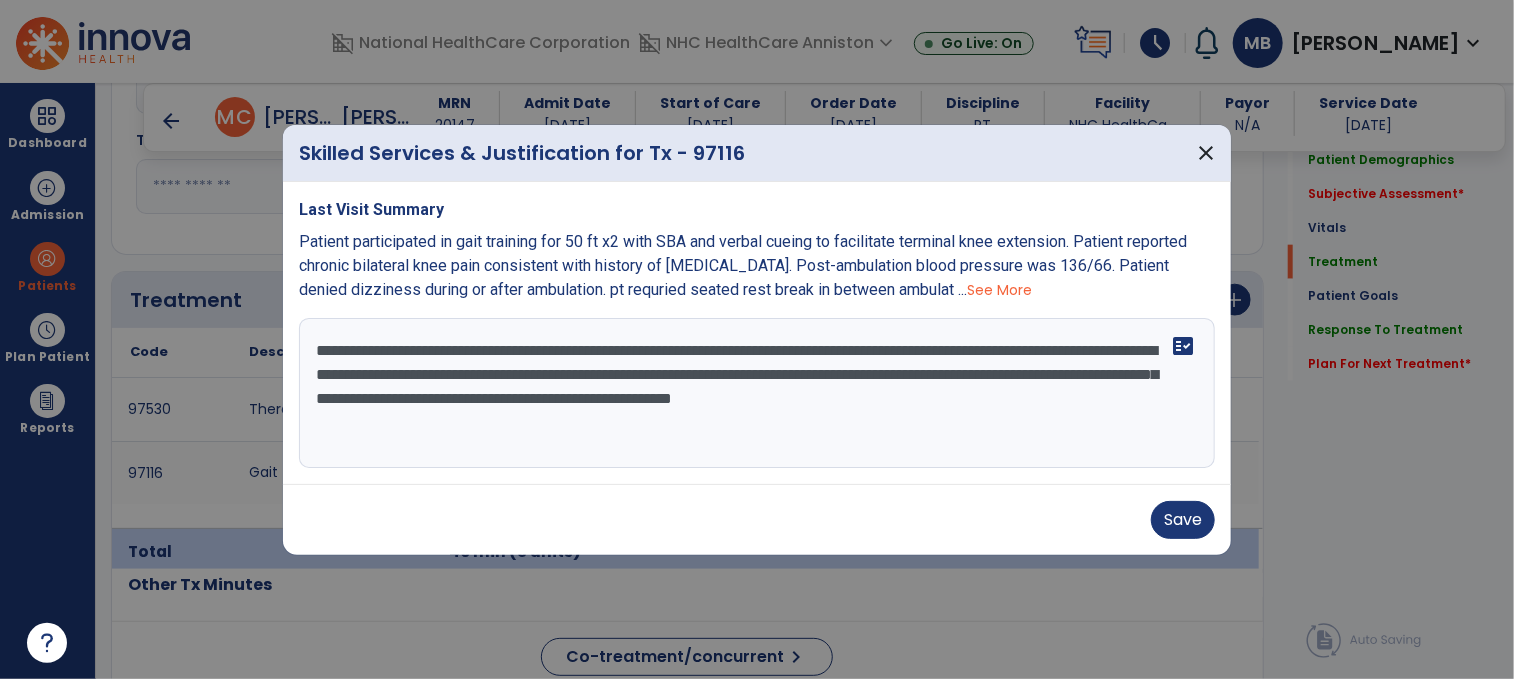 click on "**********" at bounding box center [757, 393] 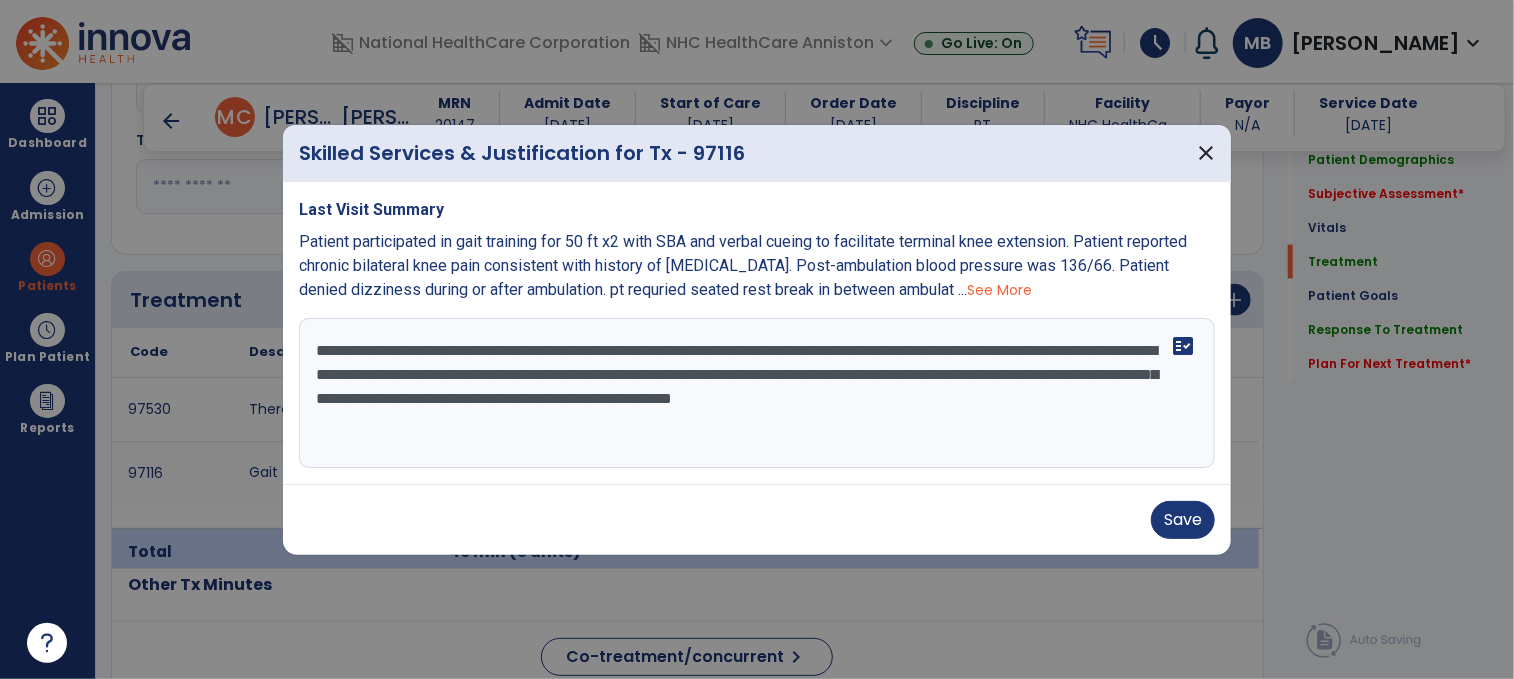 click on "**********" at bounding box center [757, 393] 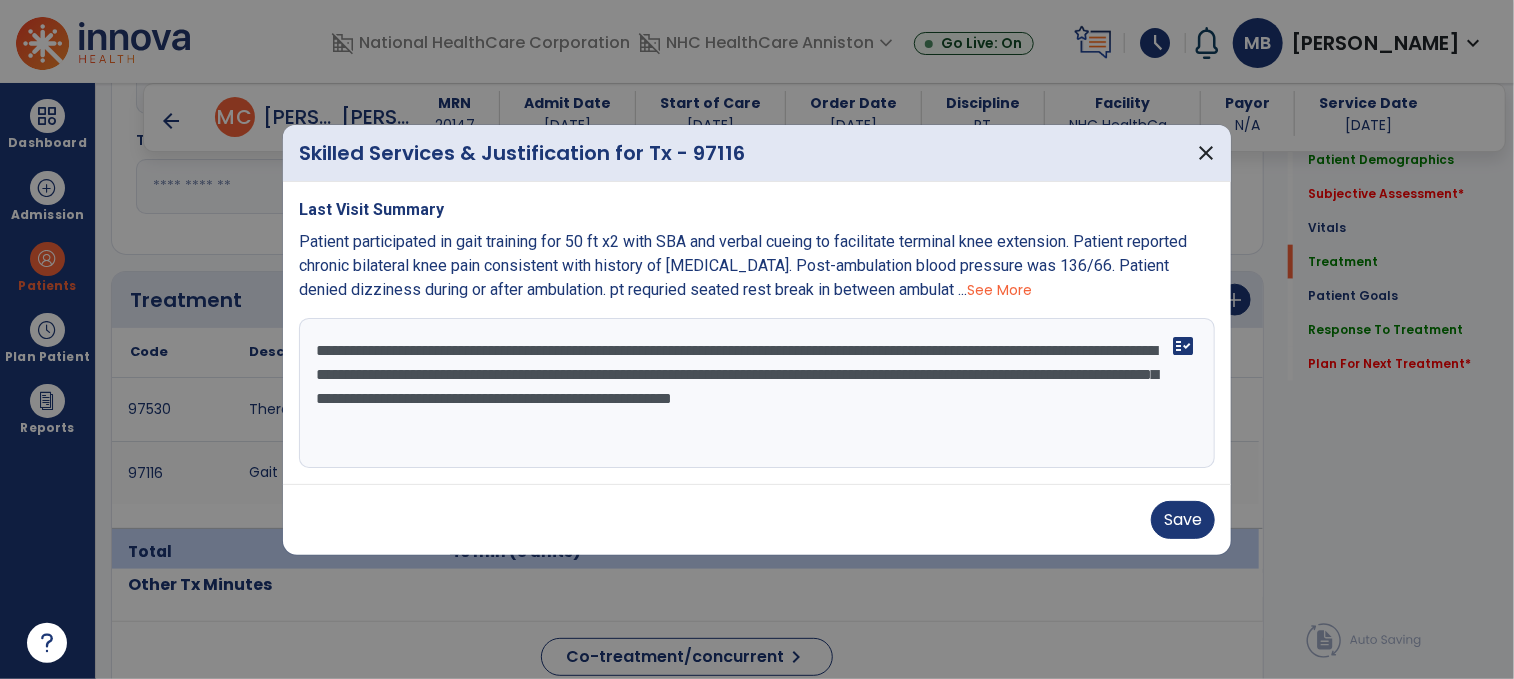 click on "**********" at bounding box center (757, 393) 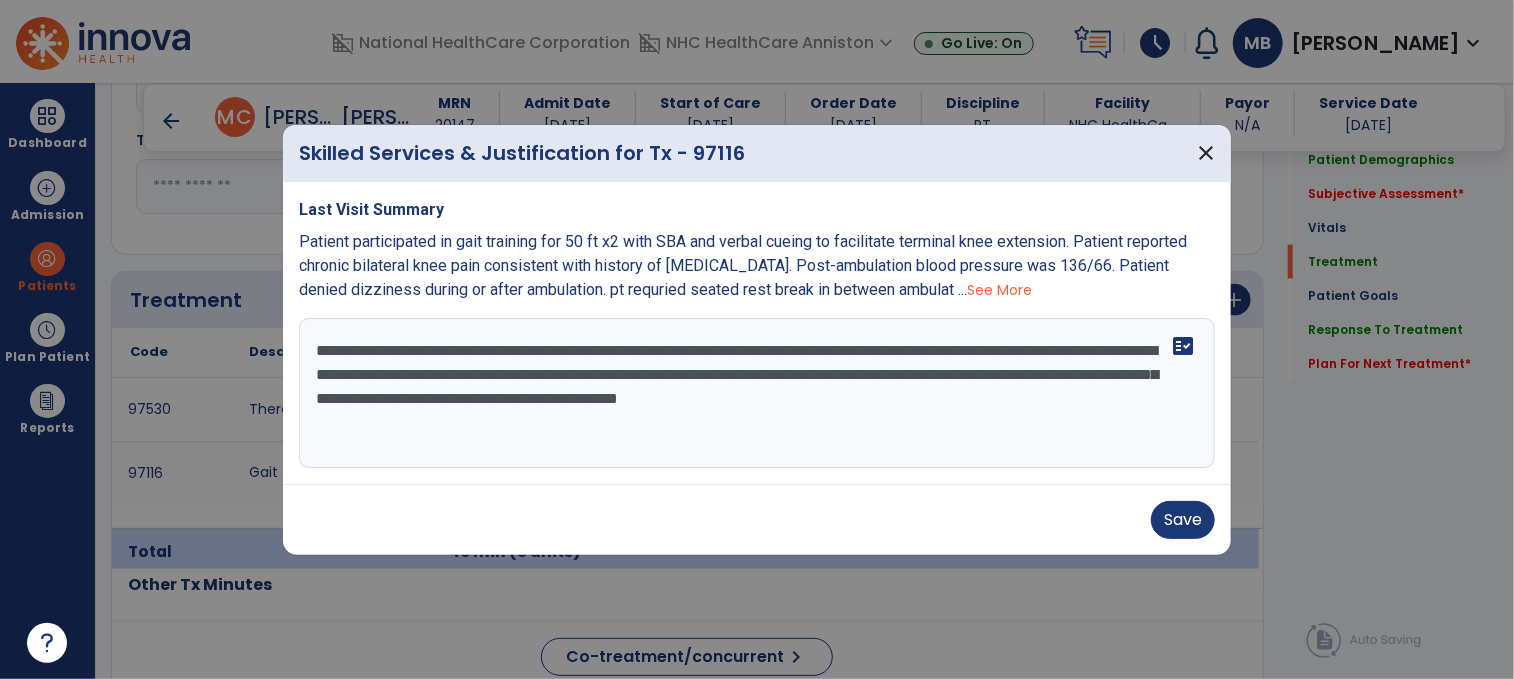 click on "**********" at bounding box center (757, 393) 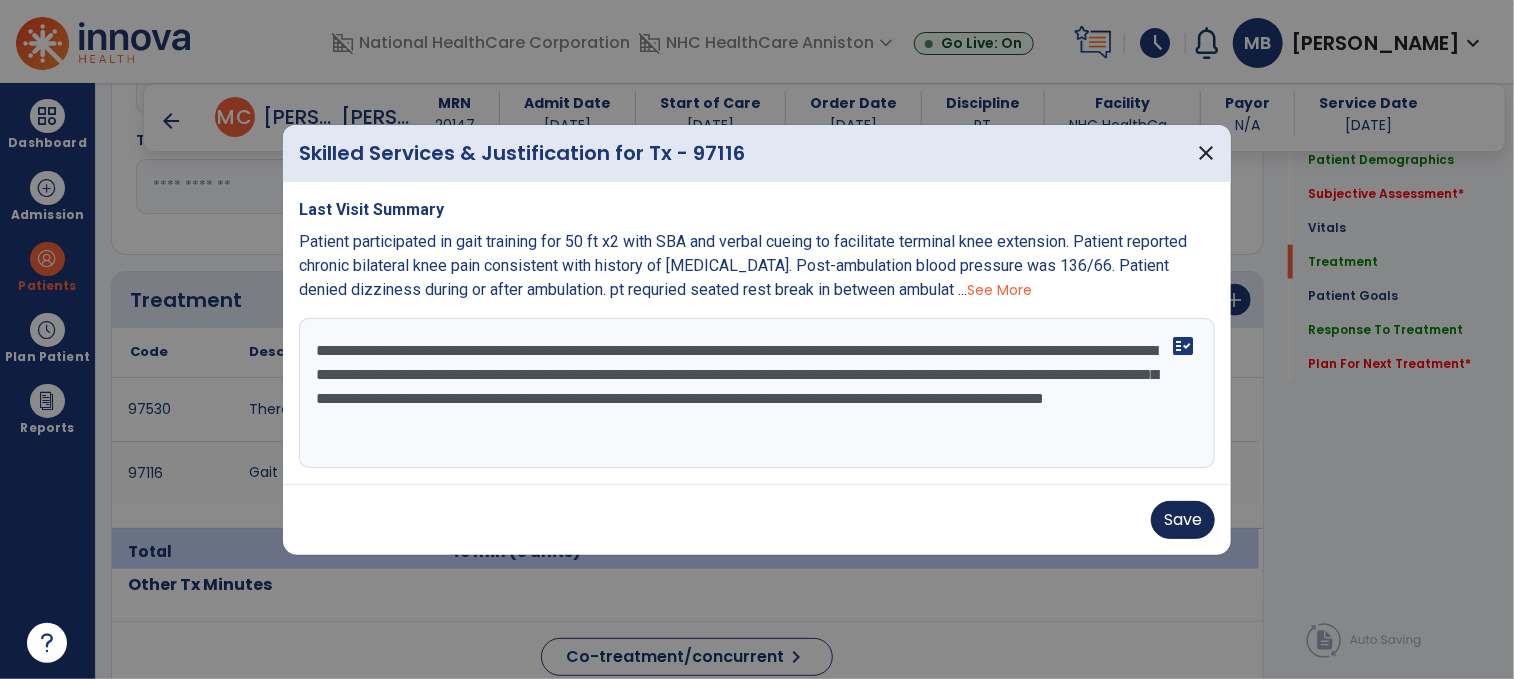 type on "**********" 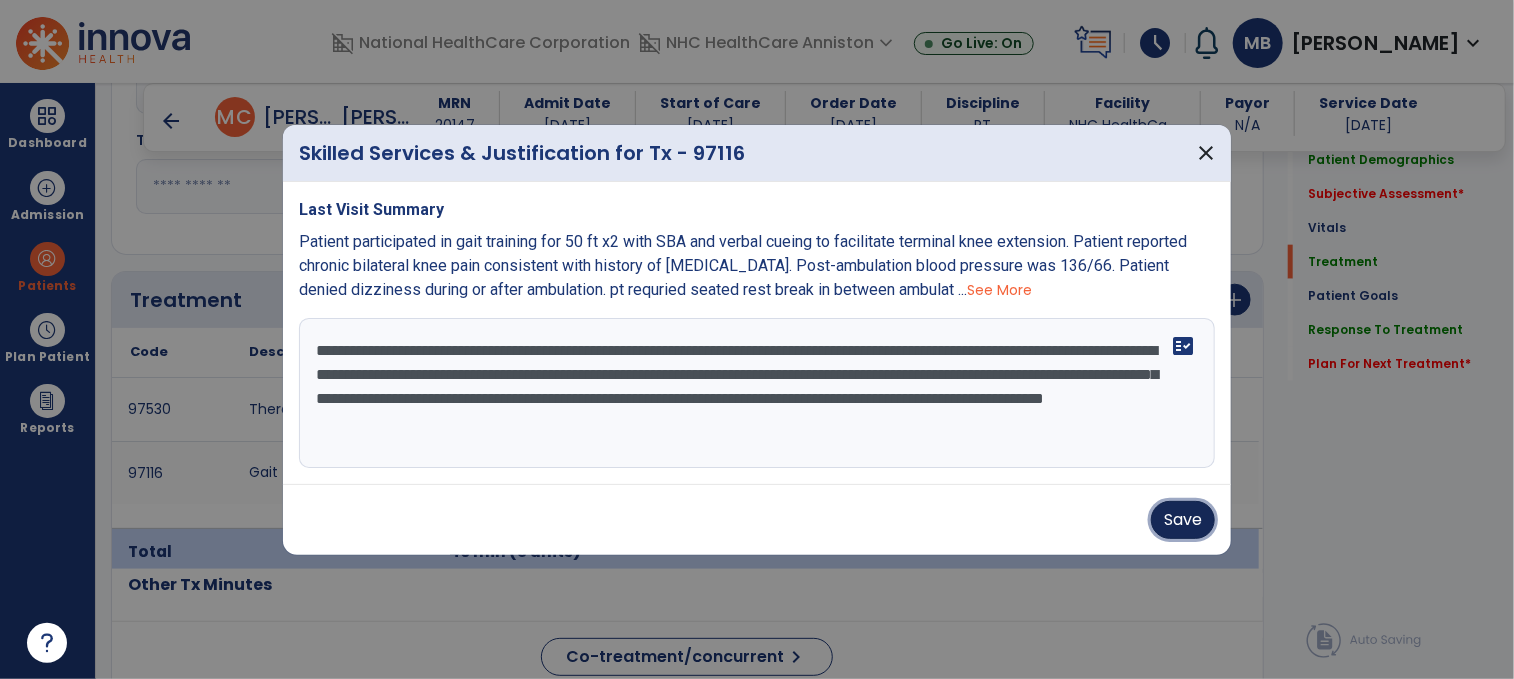 click on "Save" at bounding box center (1183, 520) 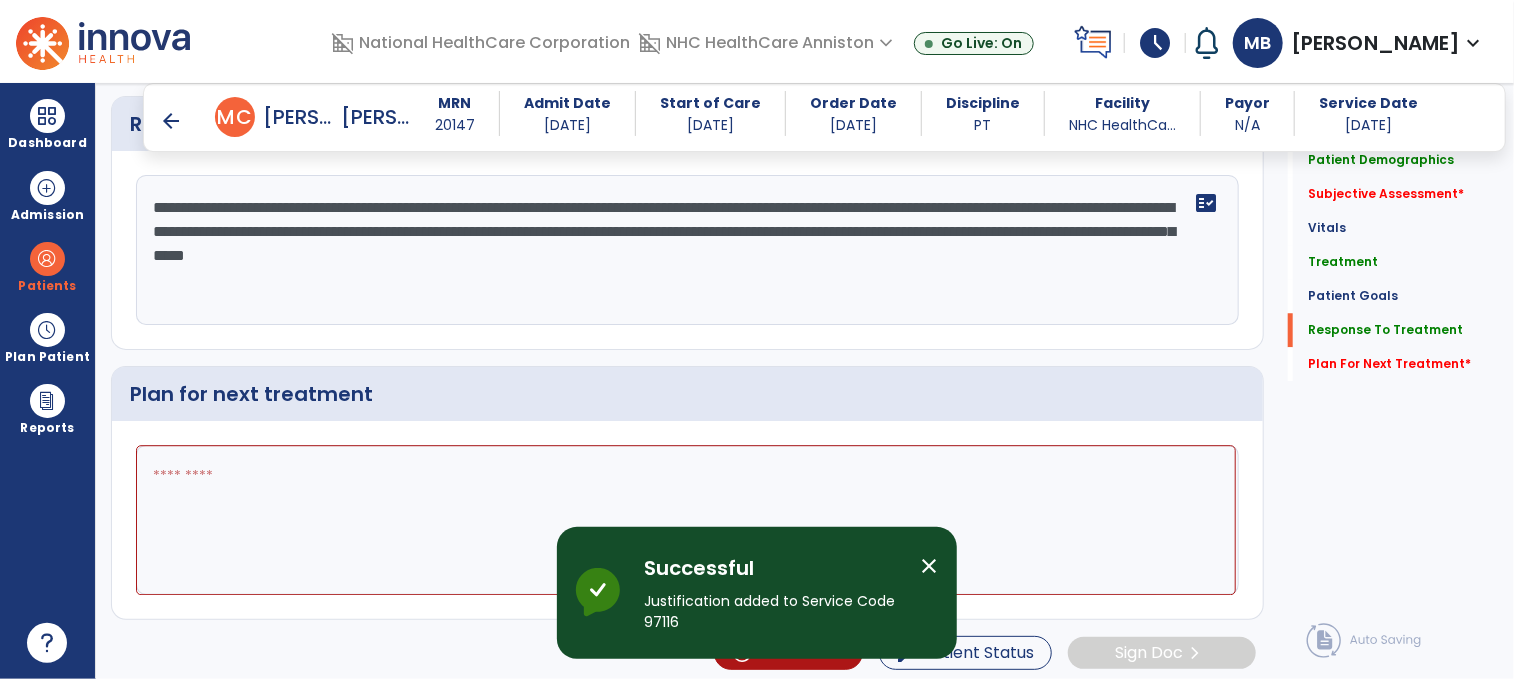 scroll, scrollTop: 2612, scrollLeft: 0, axis: vertical 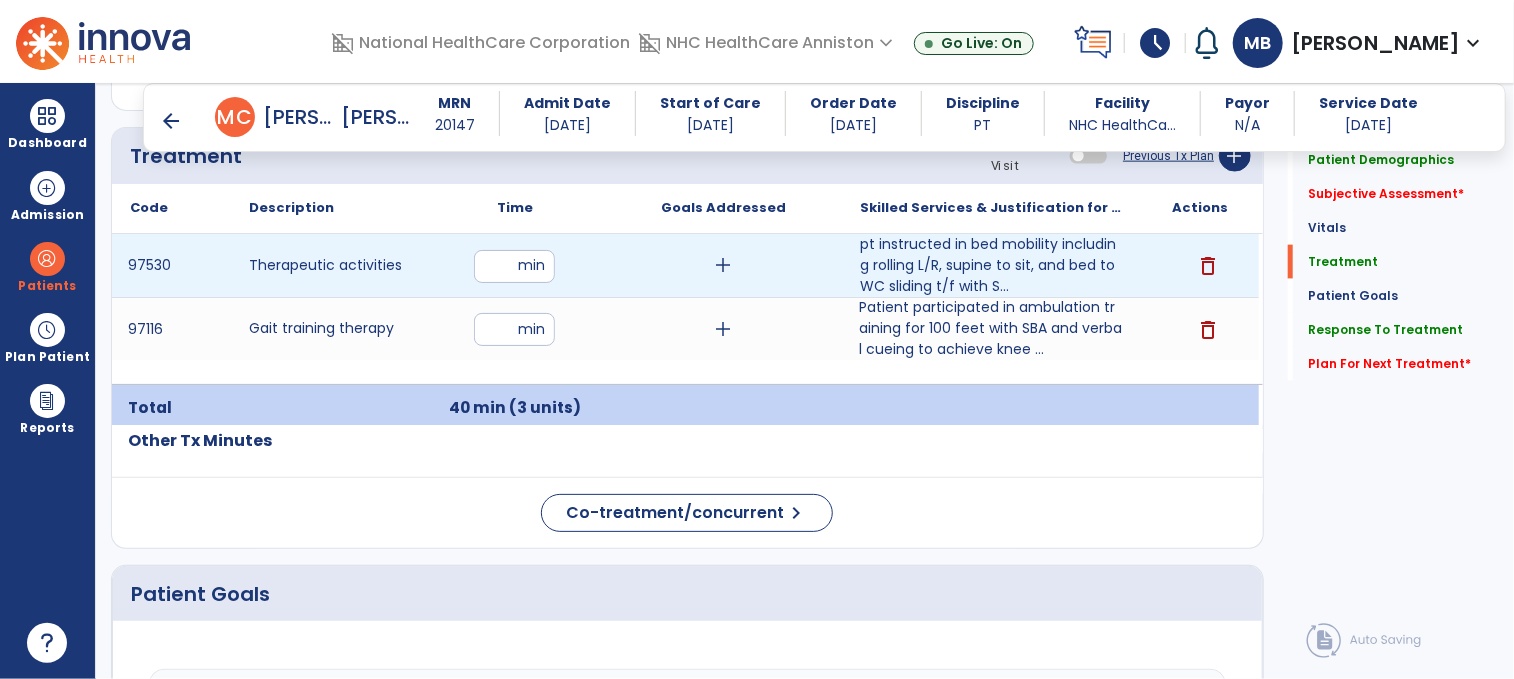 click on "**" at bounding box center [514, 266] 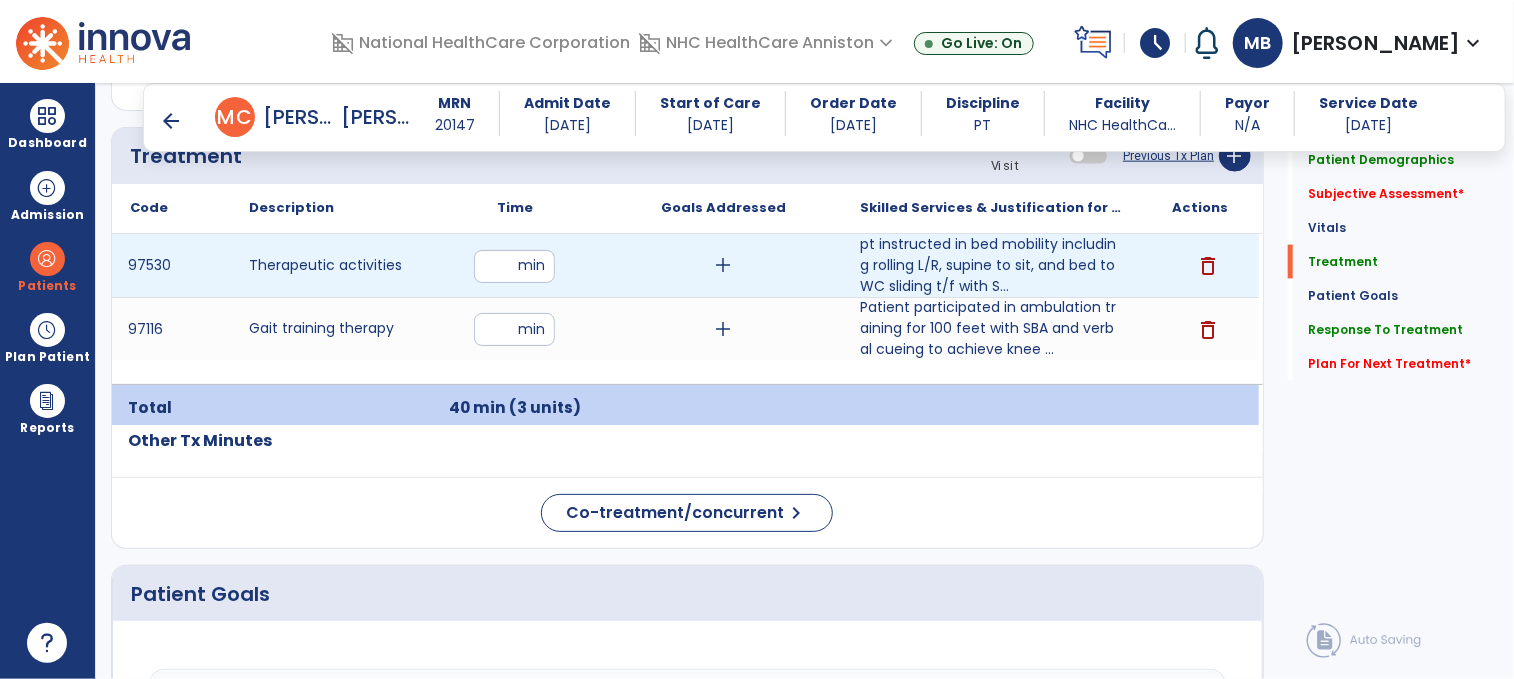 click on "**" at bounding box center (514, 266) 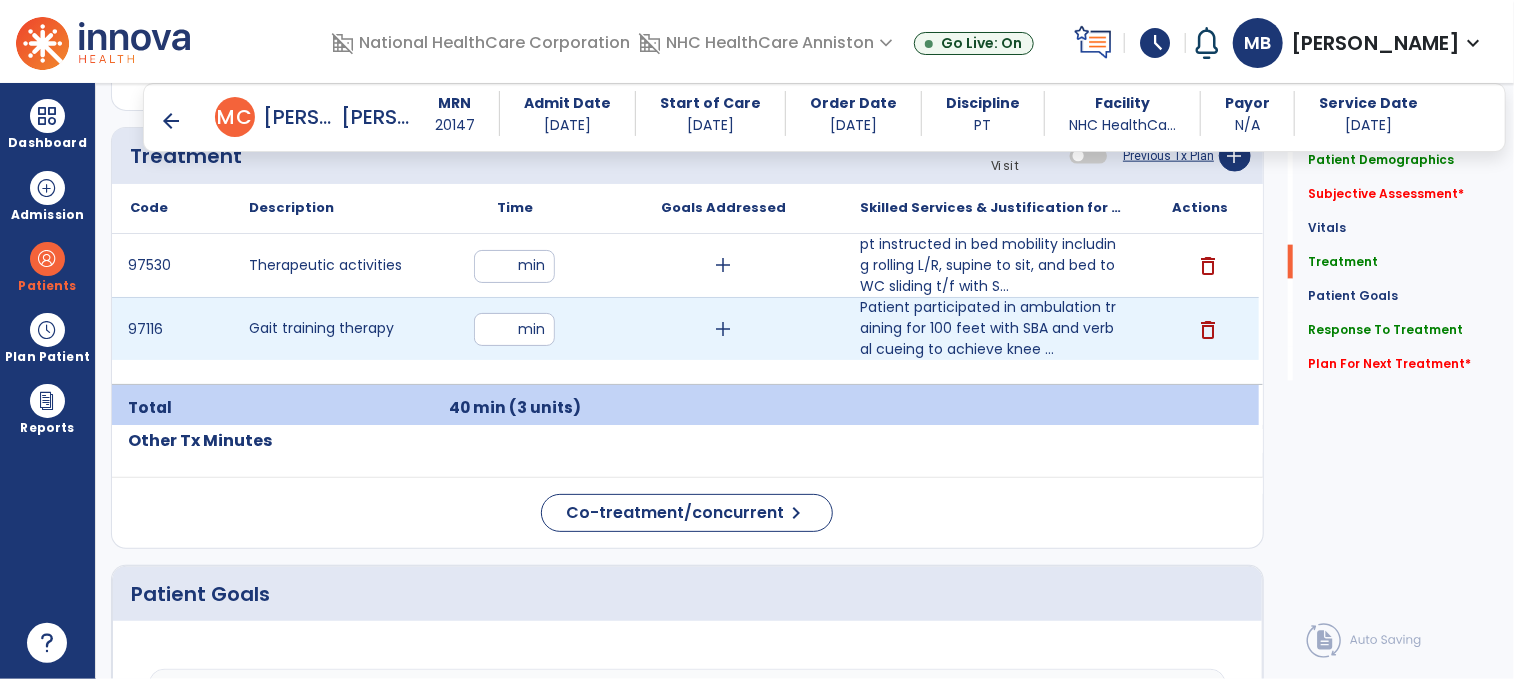 click on "**" at bounding box center (514, 329) 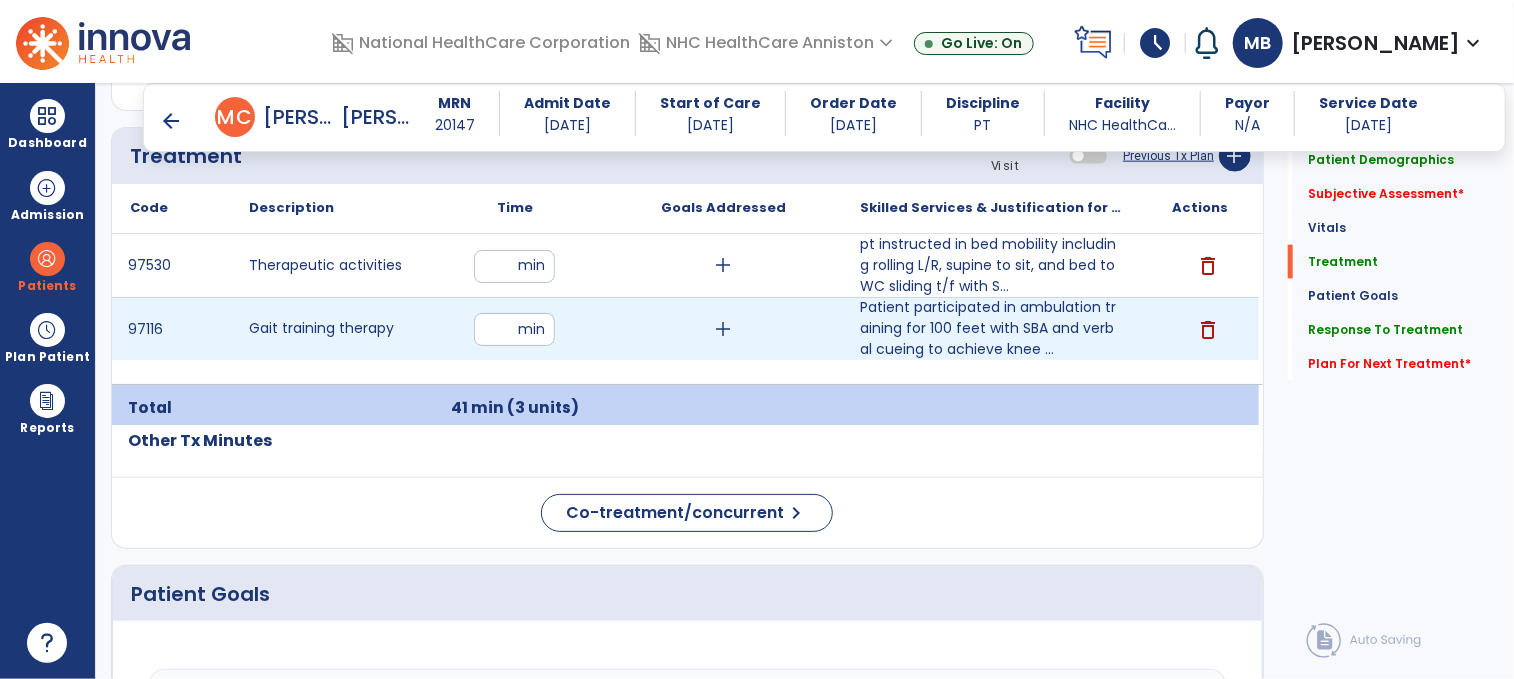 click on "add" at bounding box center [723, 329] 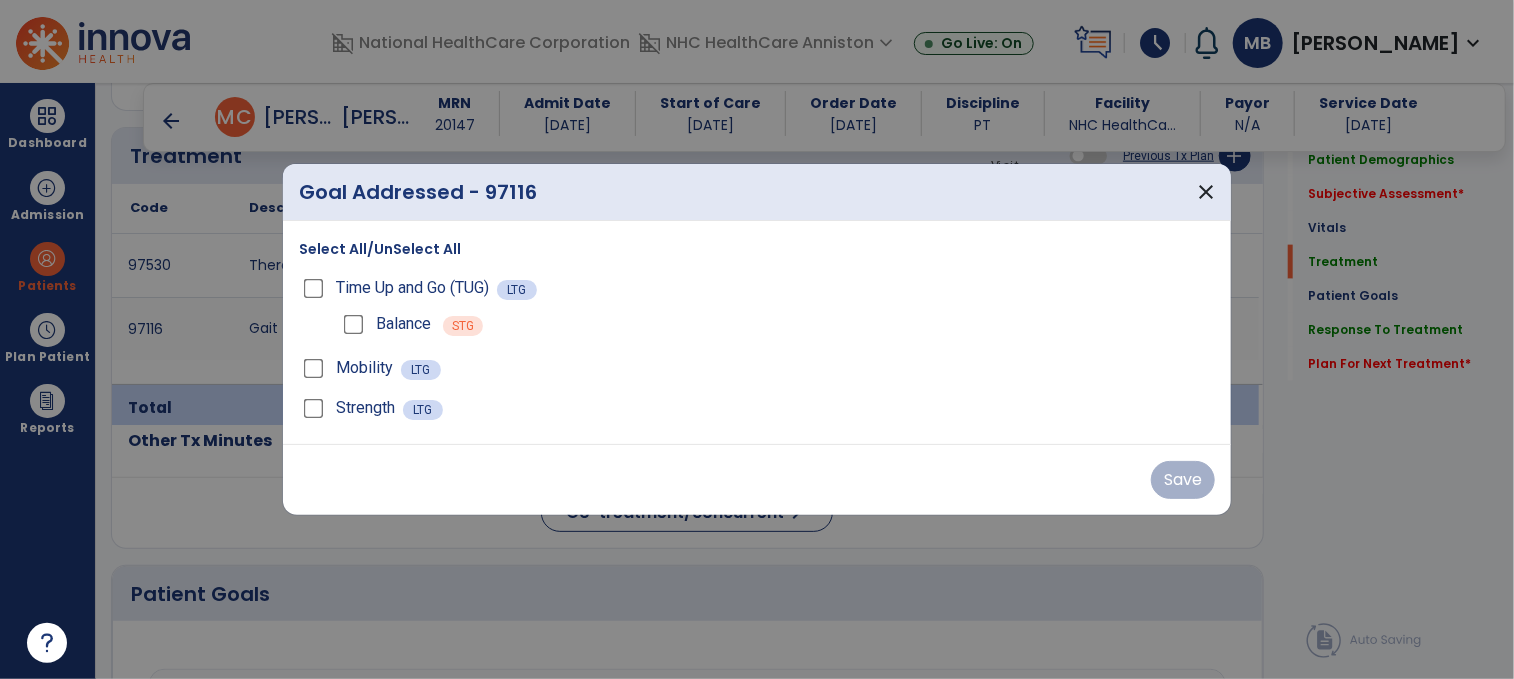 click on "Mobility" at bounding box center (350, 368) 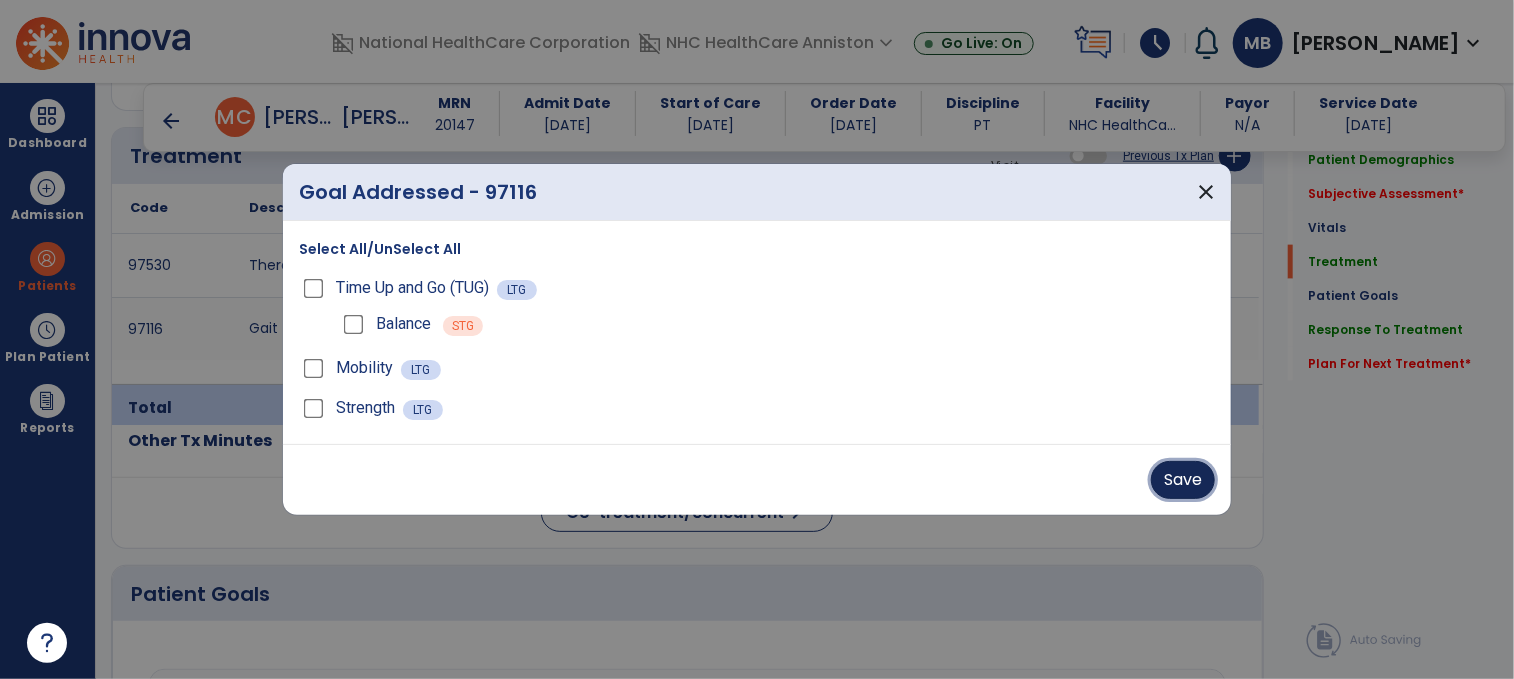 click on "Save" at bounding box center (1183, 480) 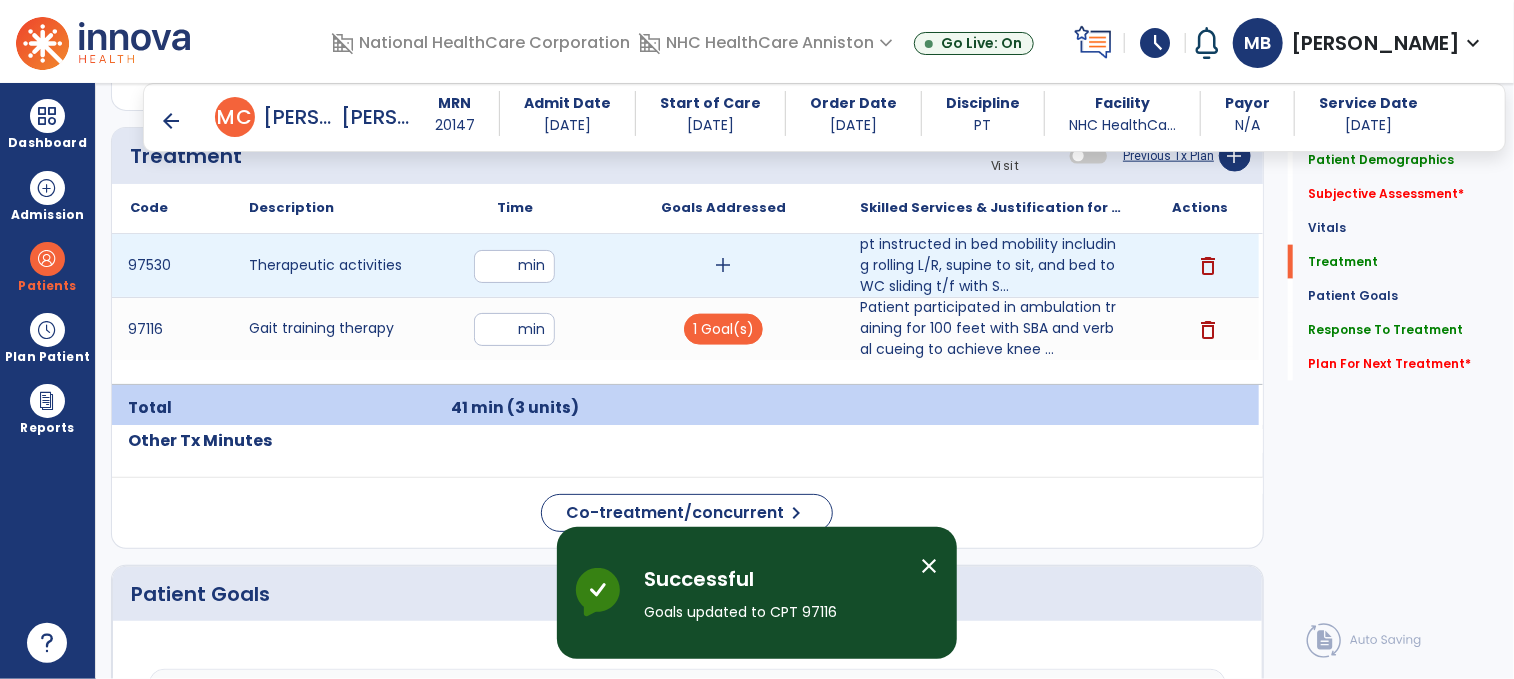 click on "add" at bounding box center [723, 265] 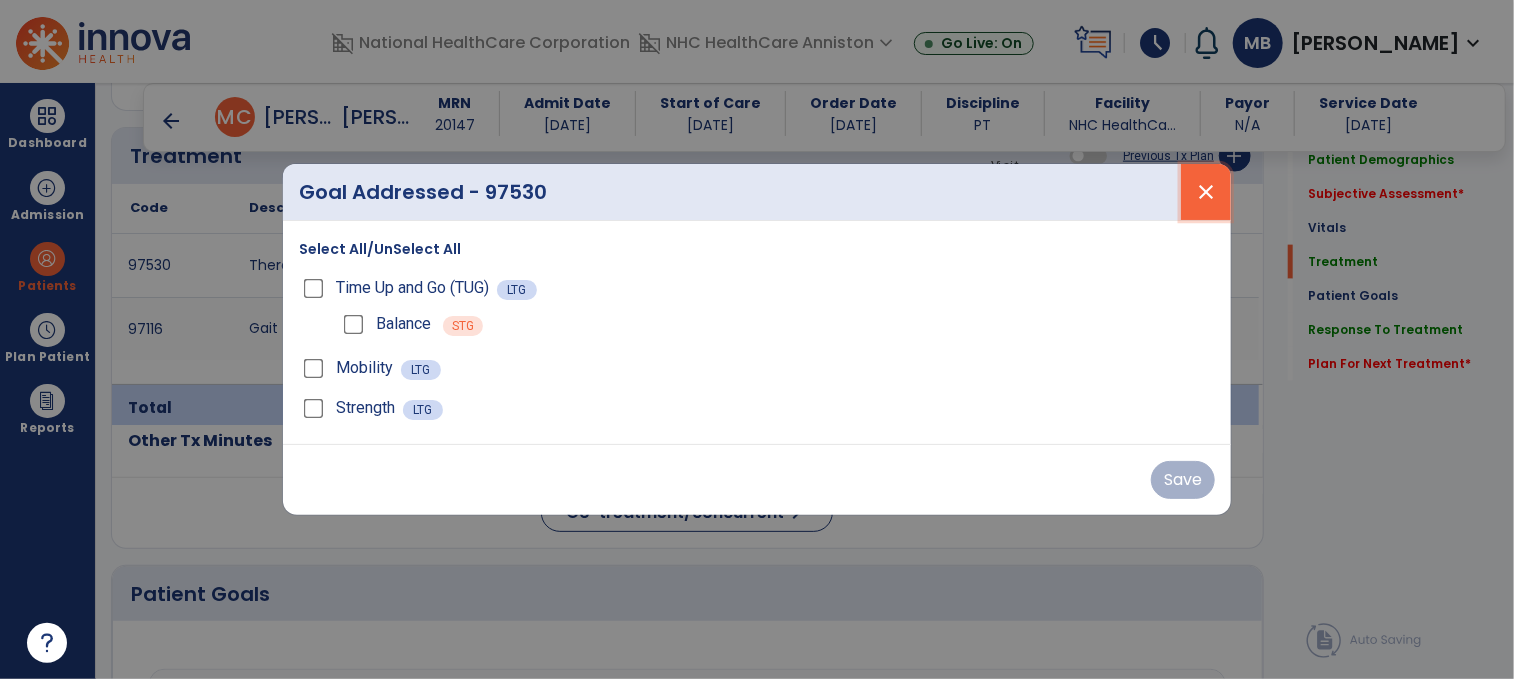 click on "close" at bounding box center (1206, 192) 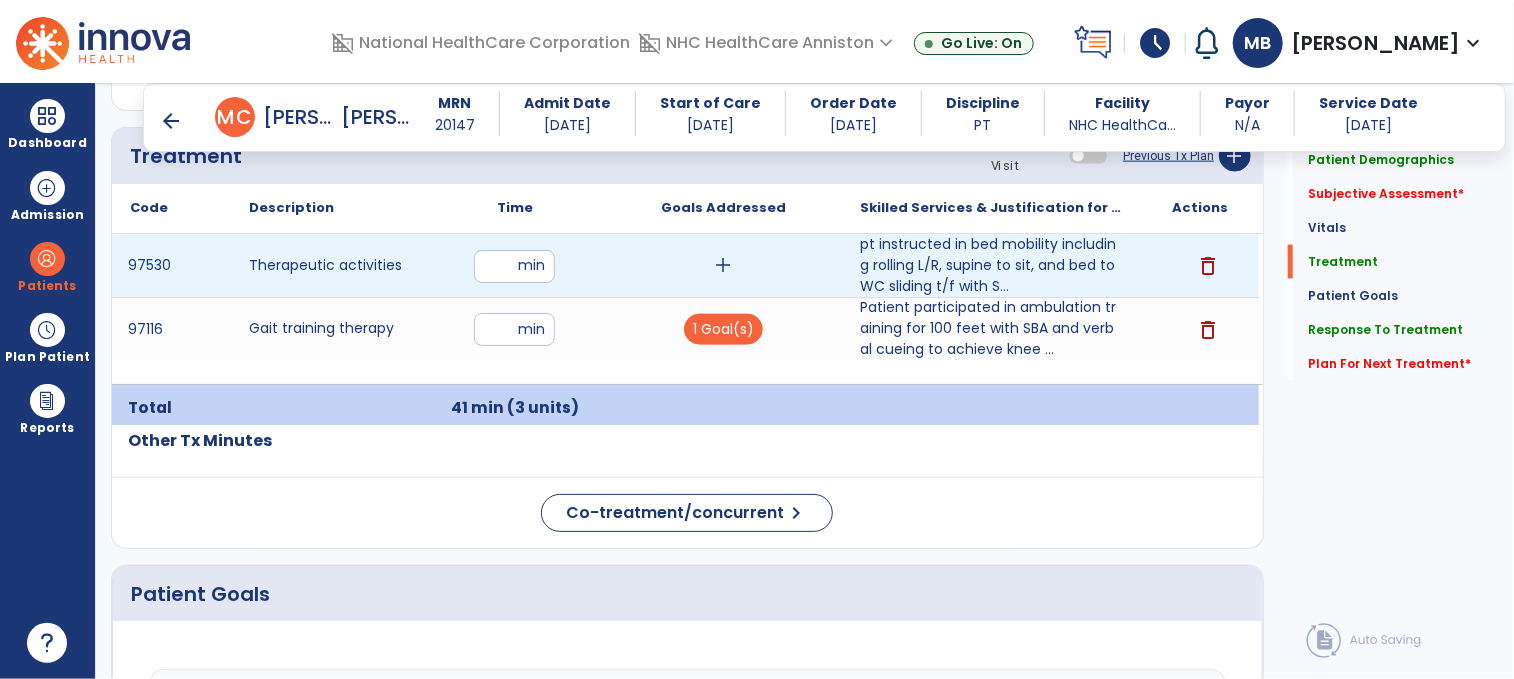 click on "add" at bounding box center (723, 265) 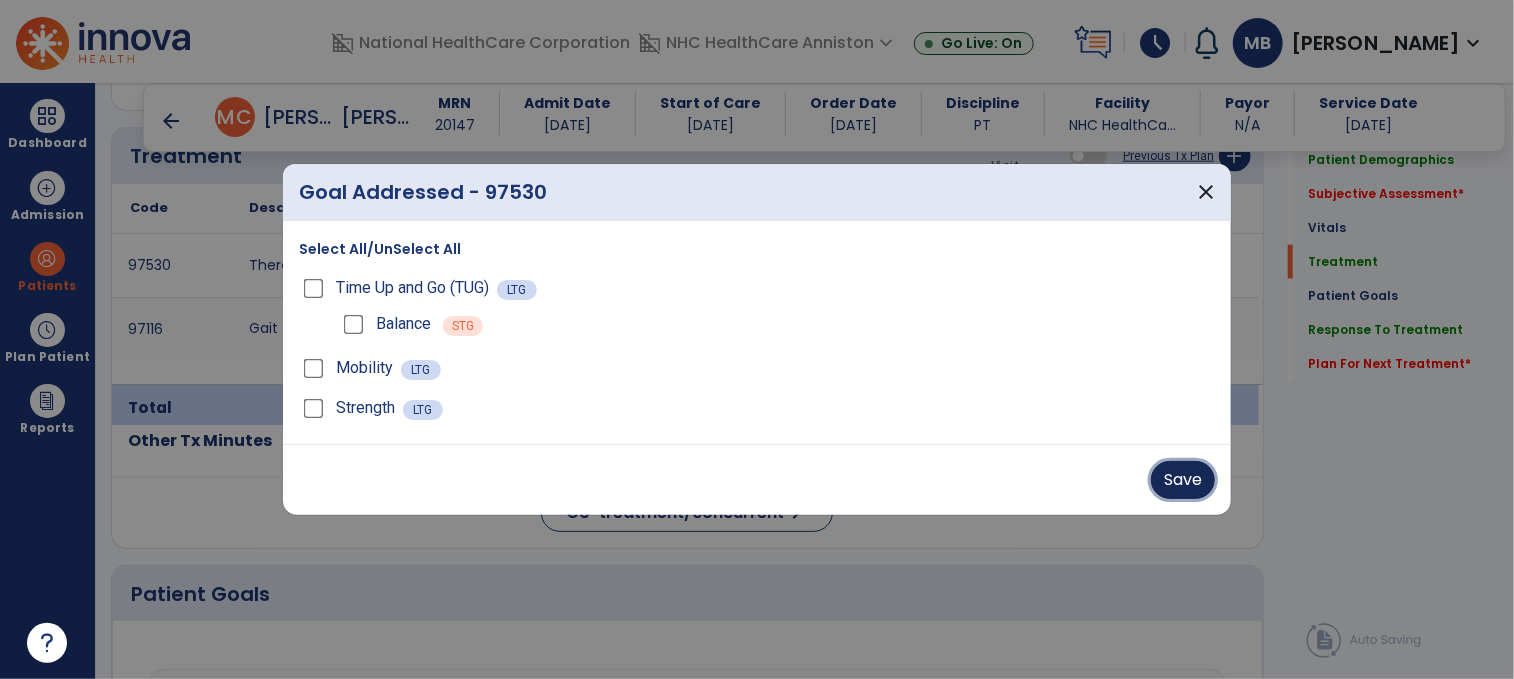 click on "Save" at bounding box center [1183, 480] 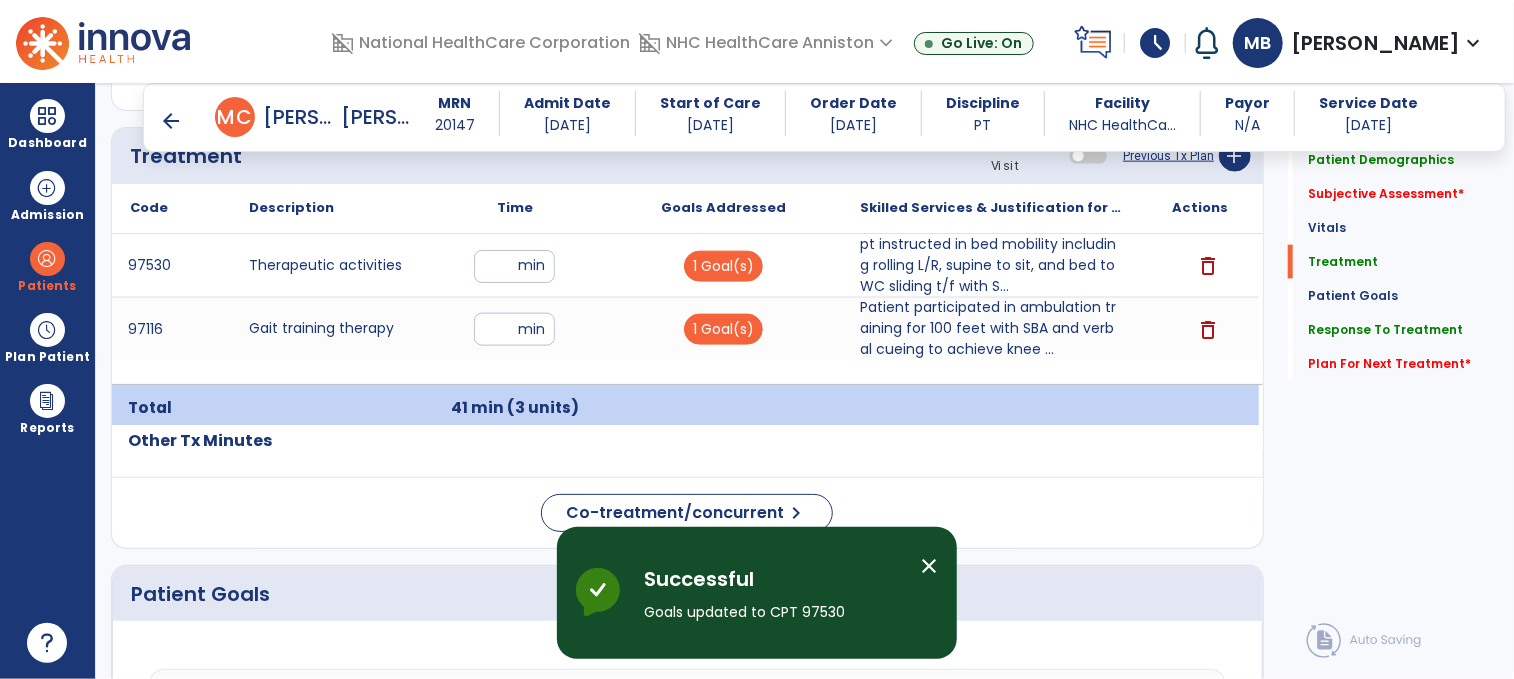 click on "arrow_back" at bounding box center [171, 121] 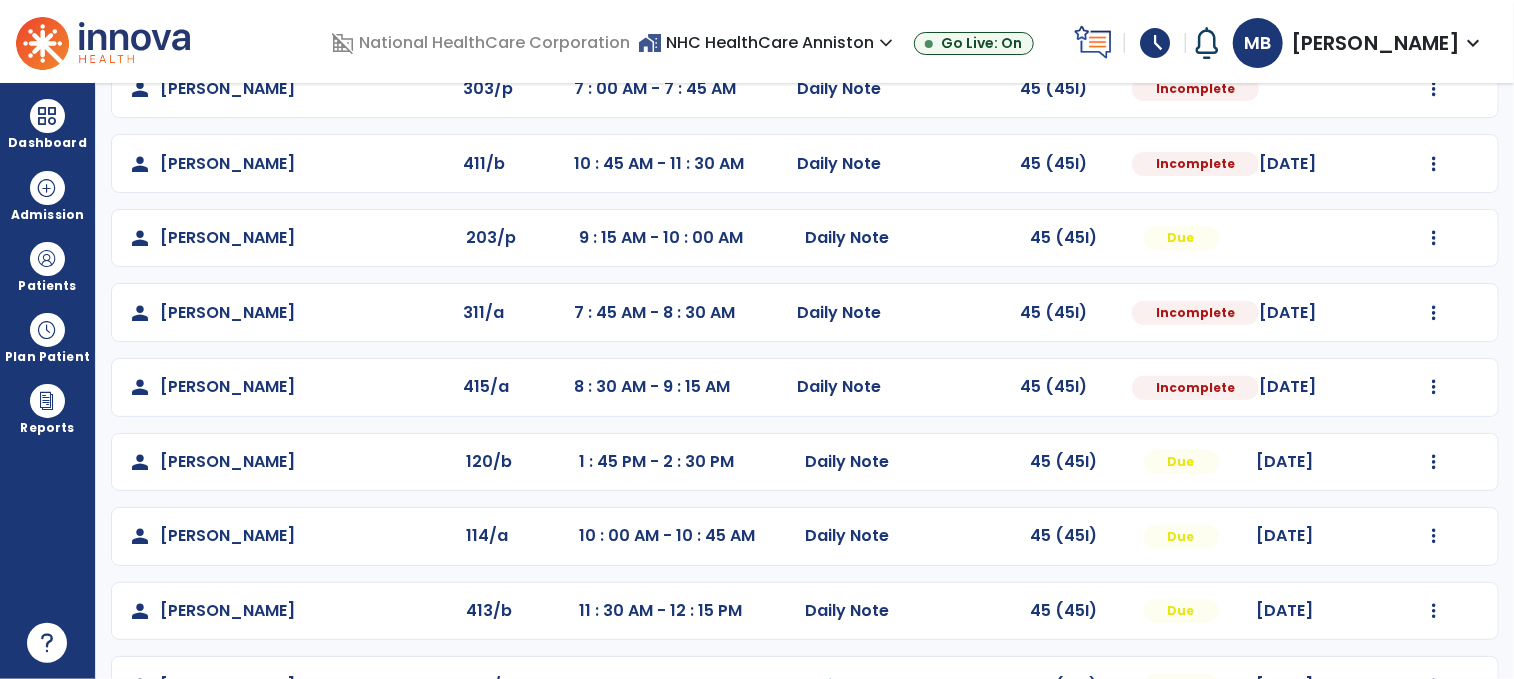 scroll, scrollTop: 333, scrollLeft: 0, axis: vertical 